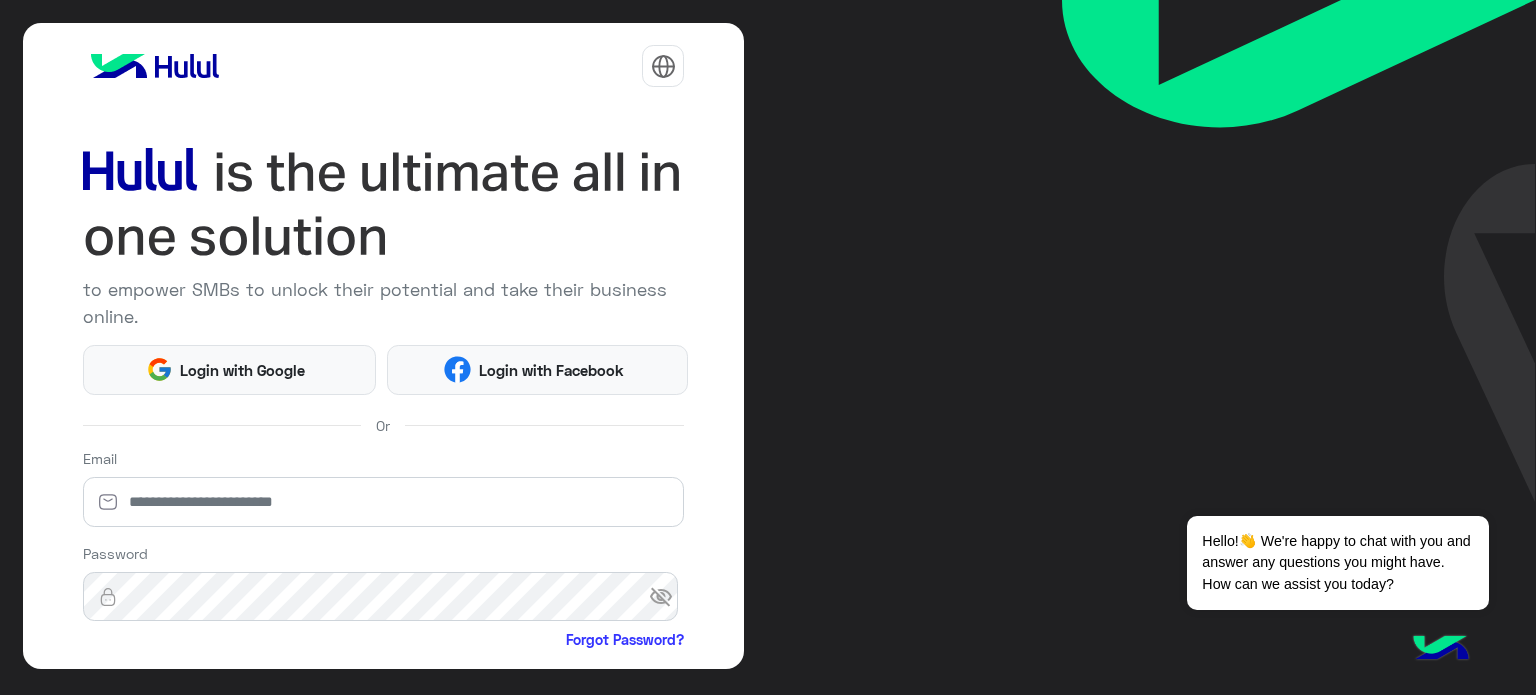 scroll, scrollTop: 0, scrollLeft: 0, axis: both 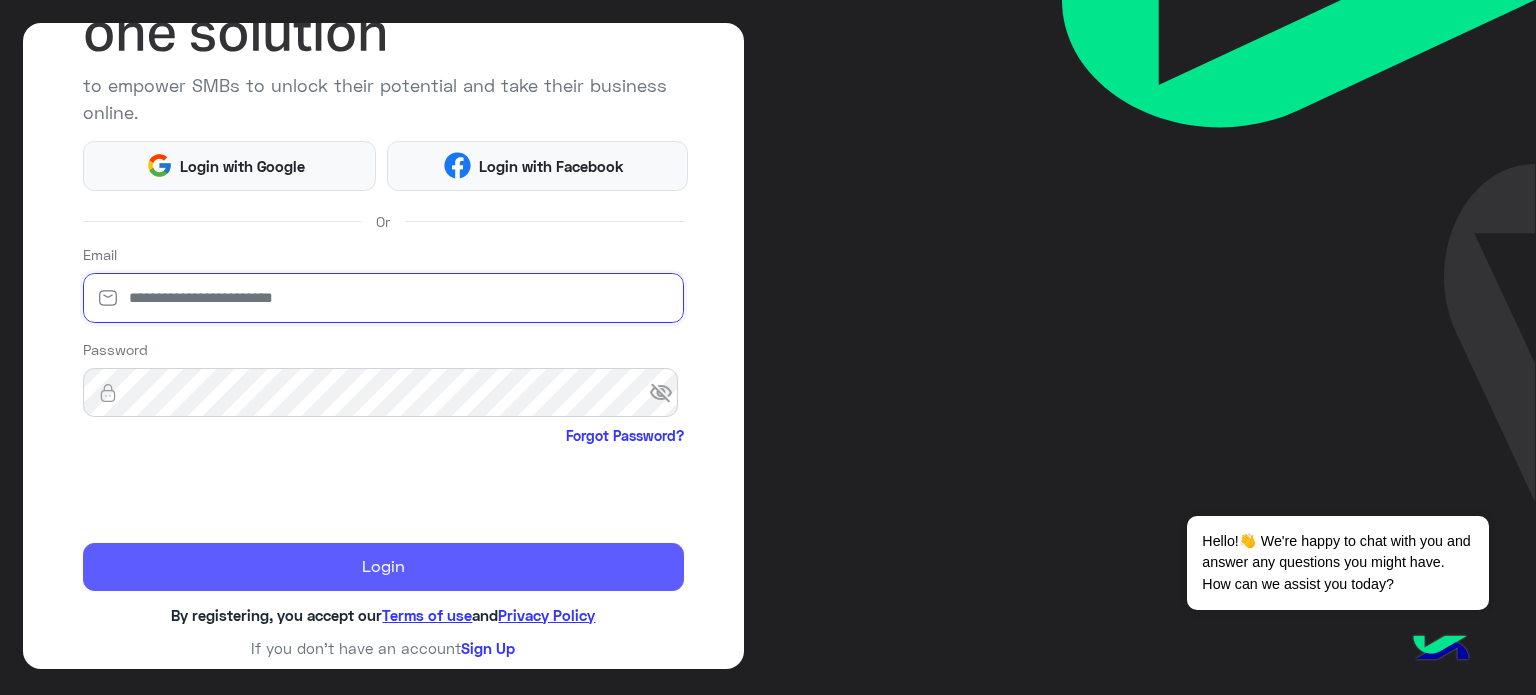 type on "**********" 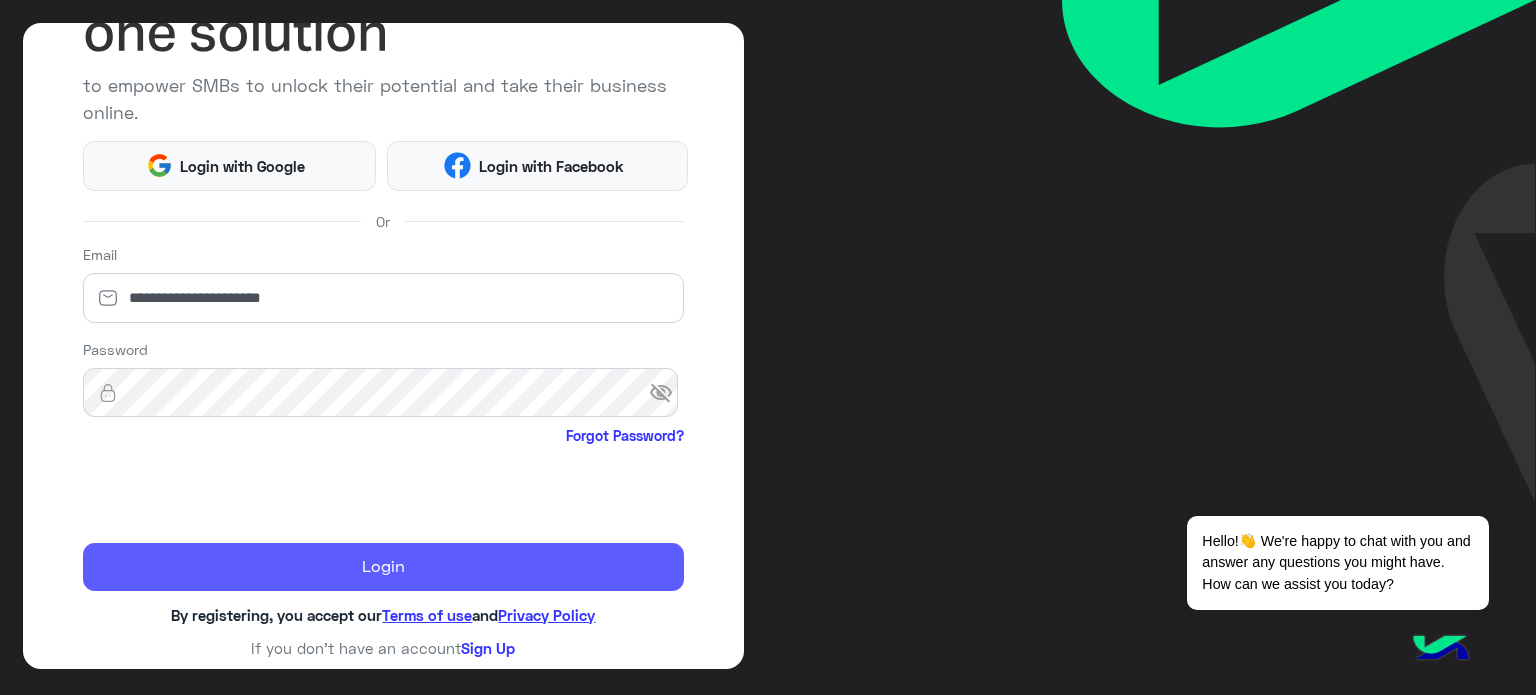 click on "Login" 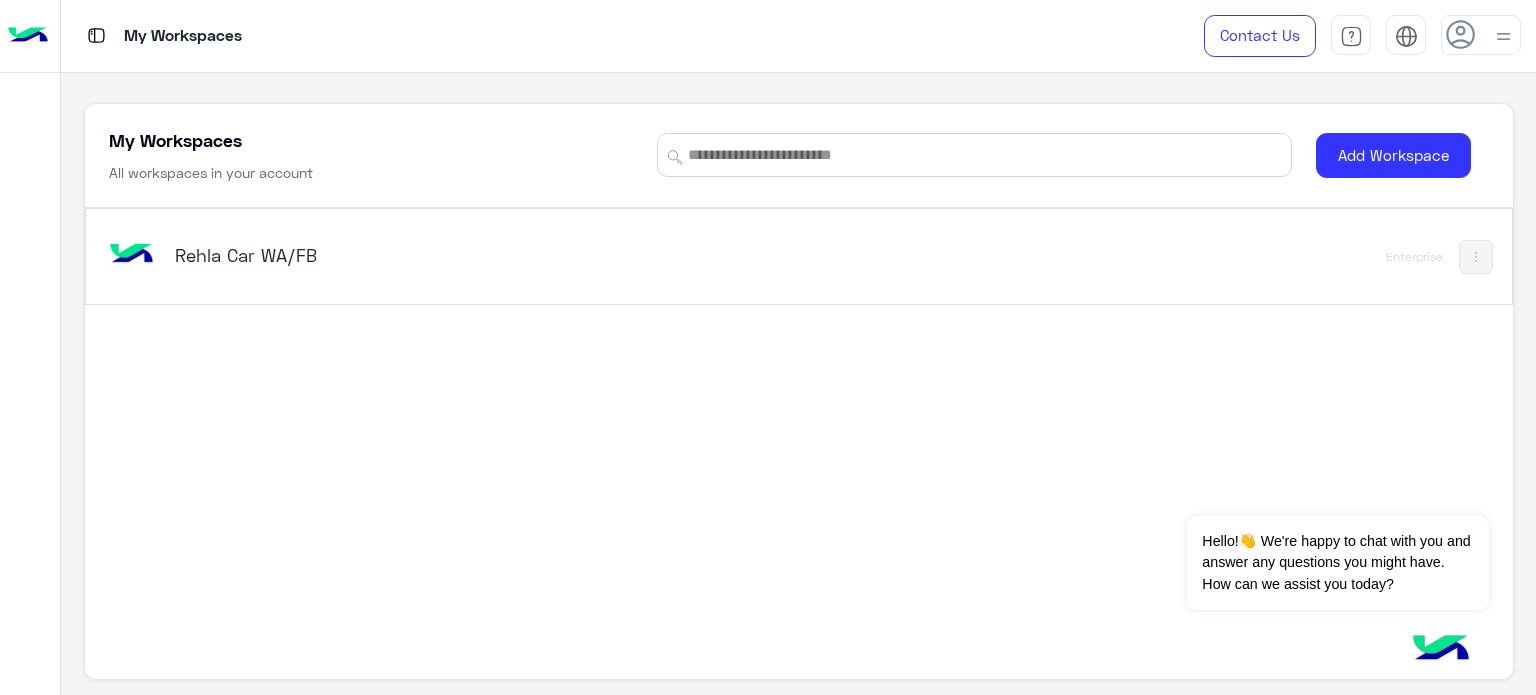 click on "Rehla Car WA/FB" at bounding box center [521, 257] 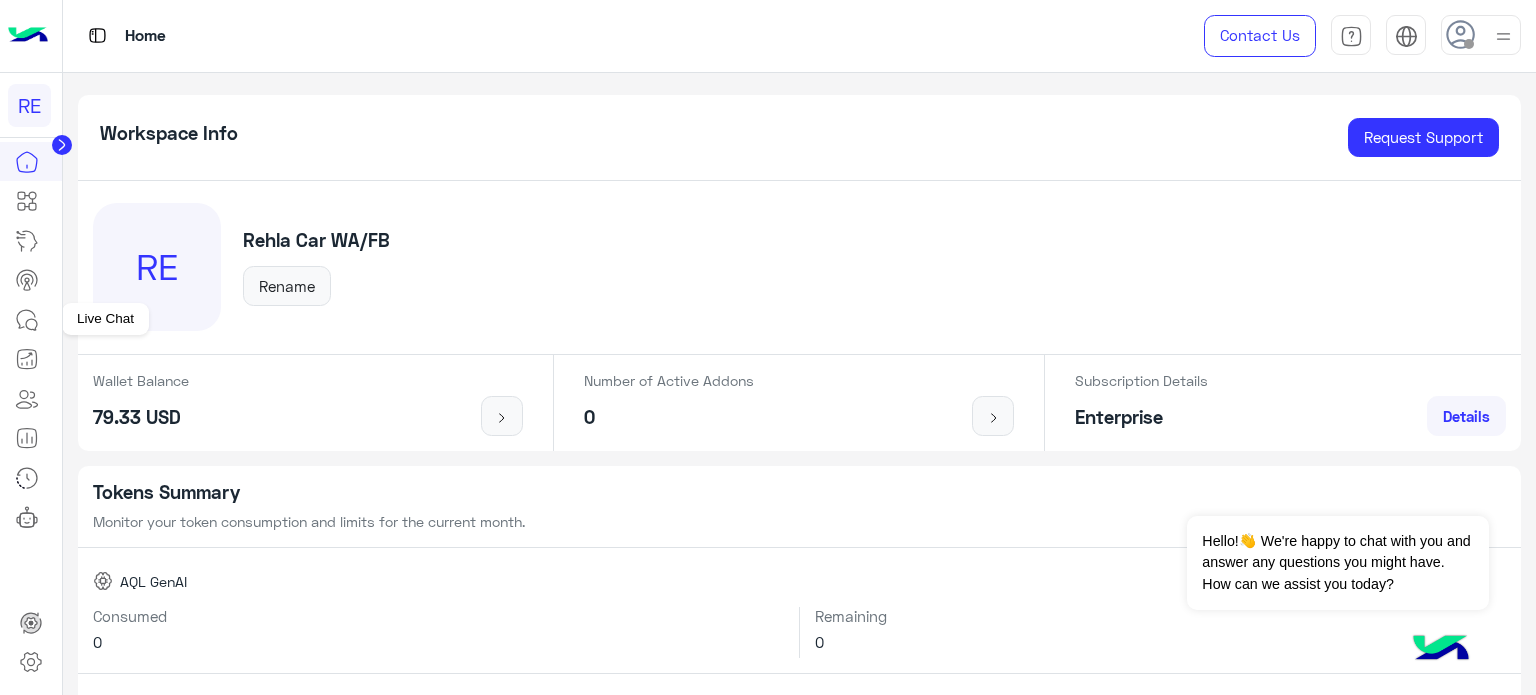 click at bounding box center (27, 320) 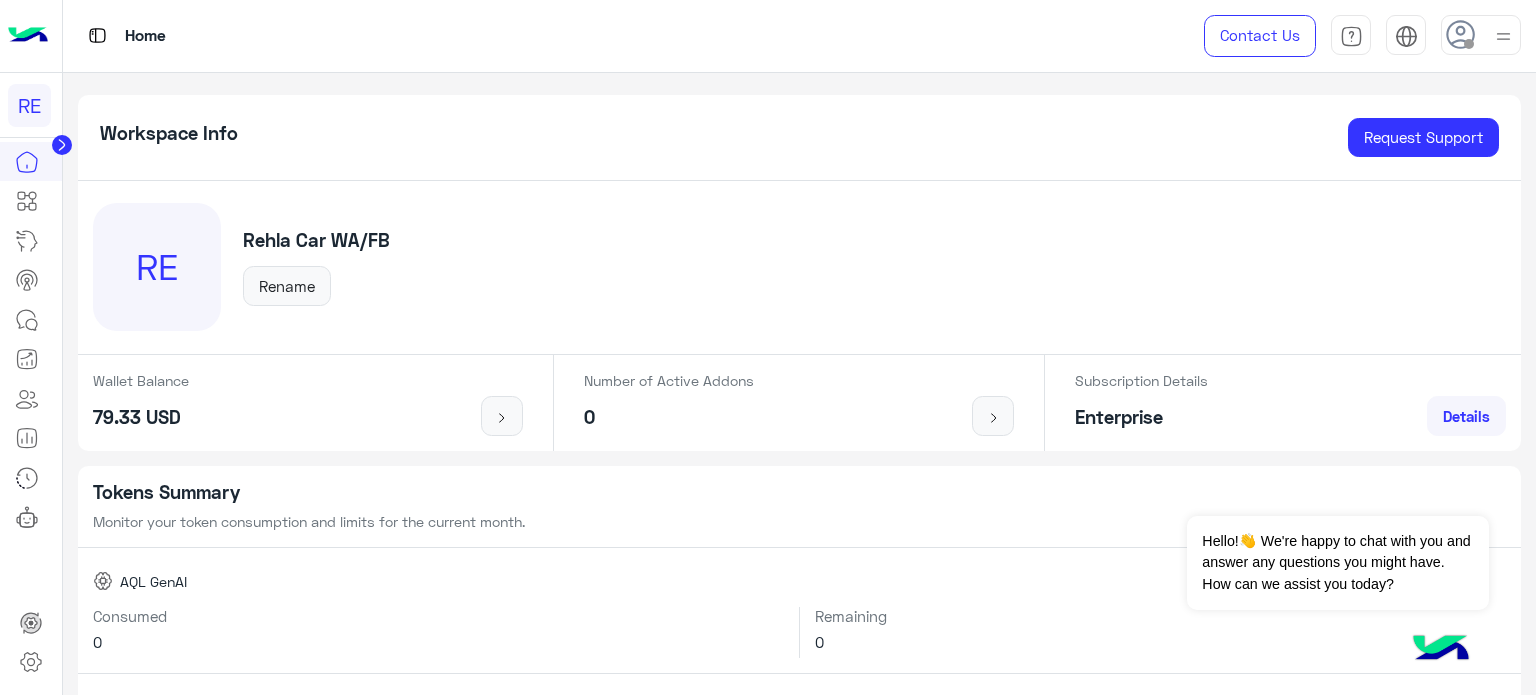 click 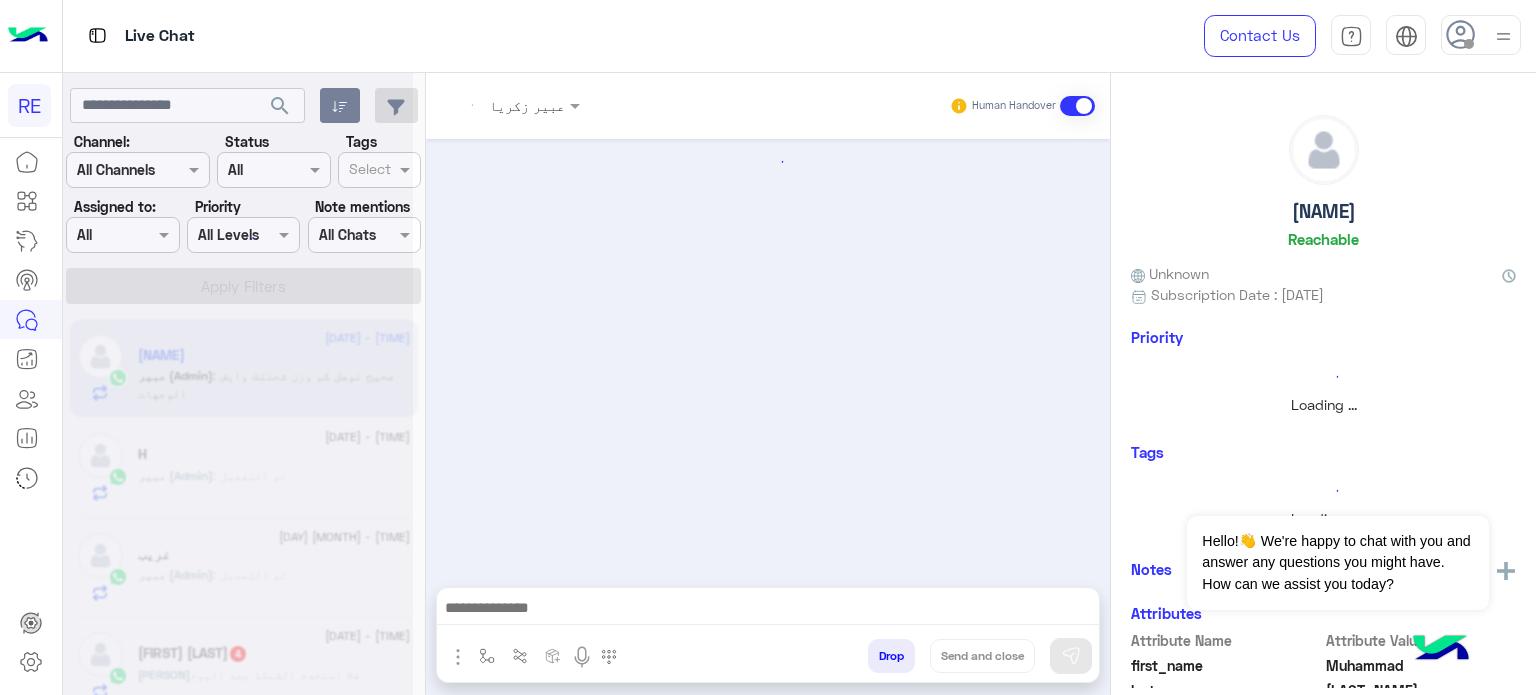 scroll, scrollTop: 598, scrollLeft: 0, axis: vertical 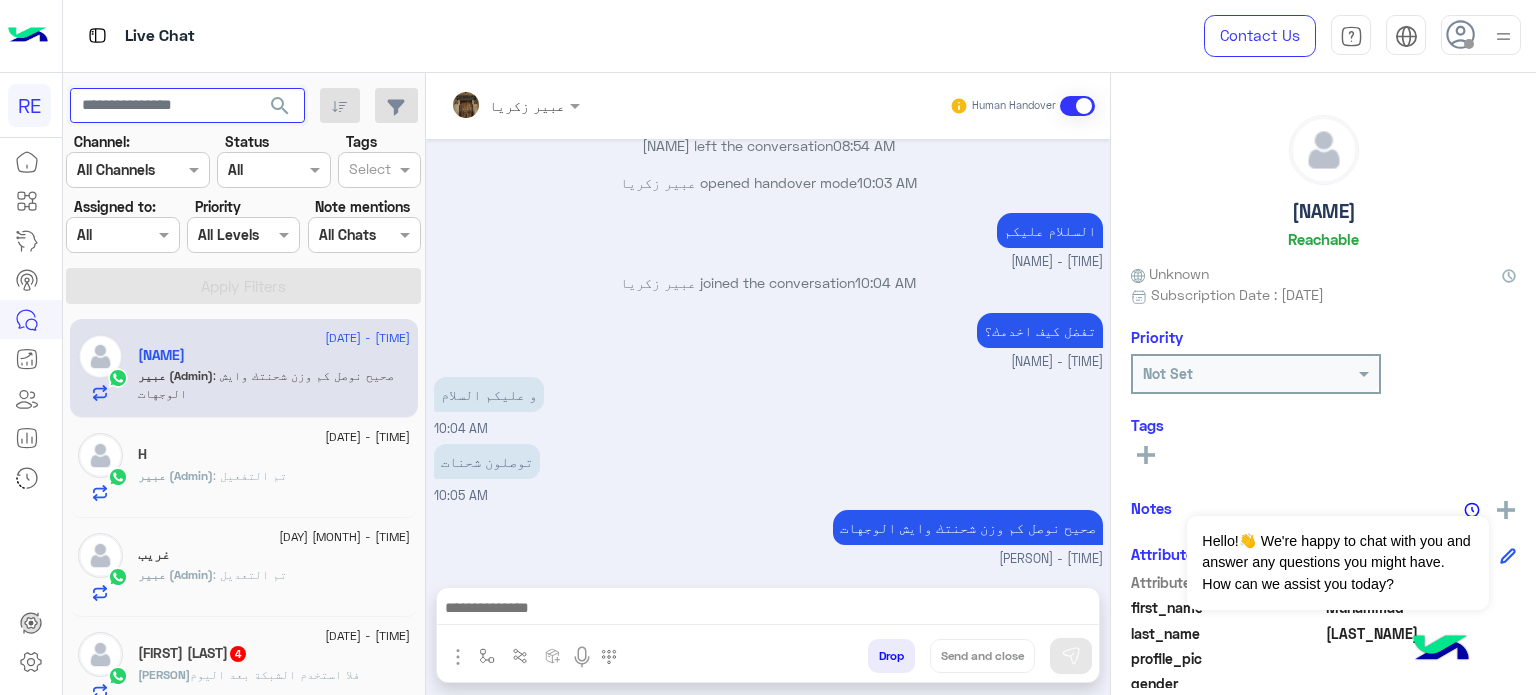 click at bounding box center [187, 106] 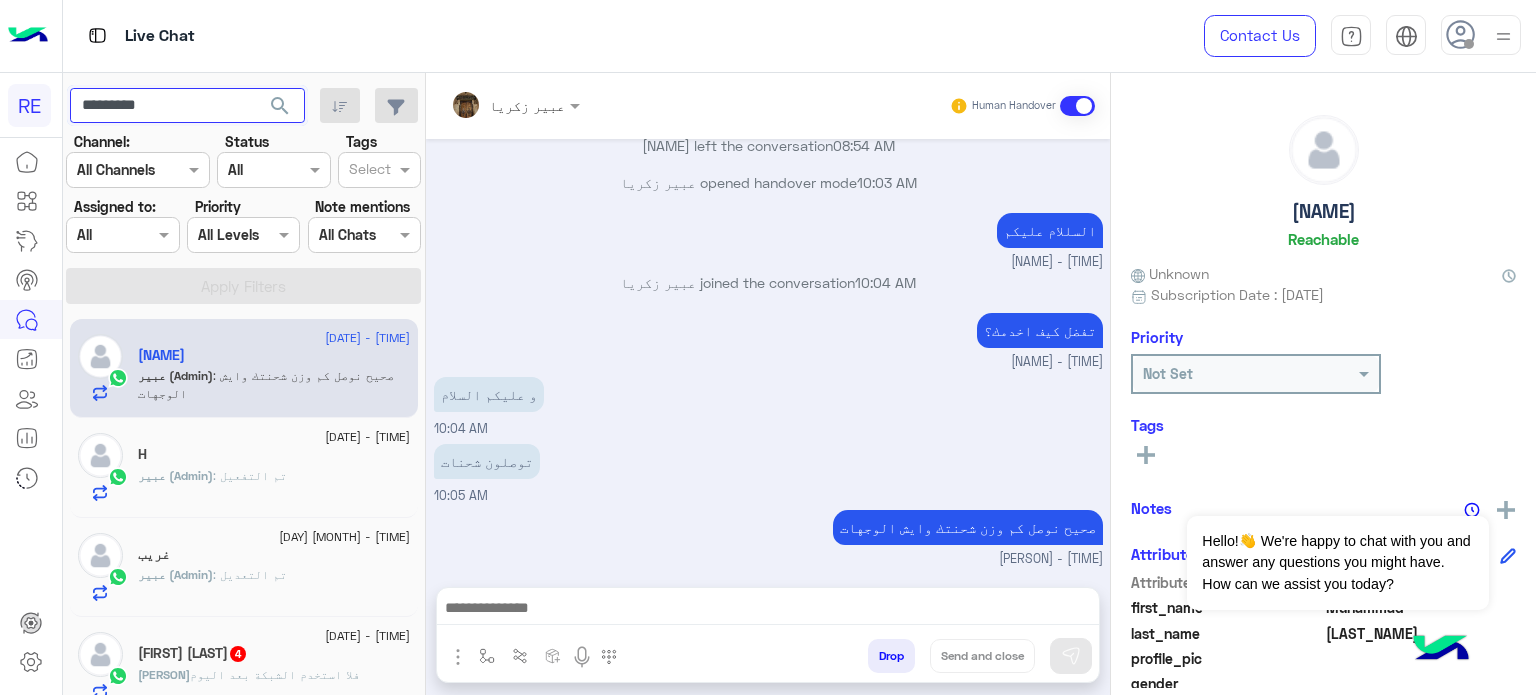type on "*********" 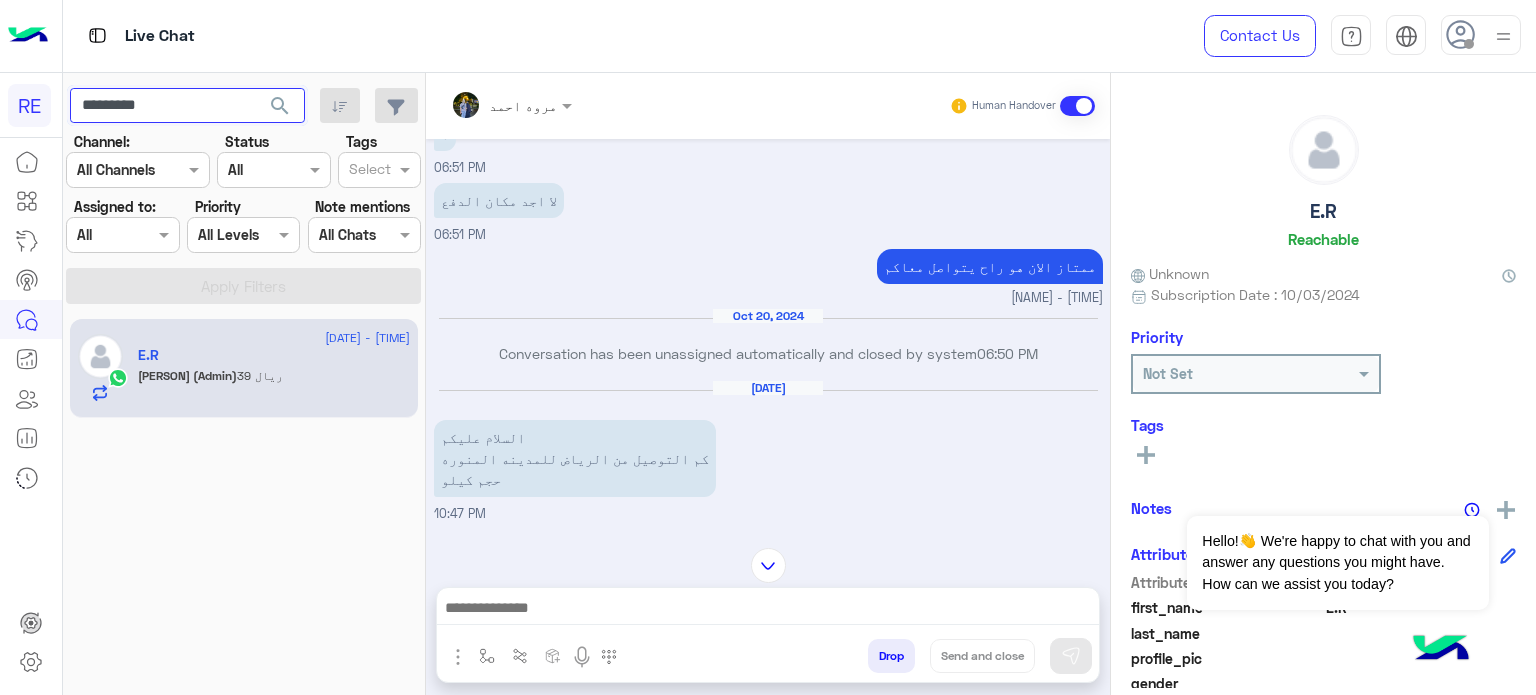 scroll, scrollTop: 281, scrollLeft: 0, axis: vertical 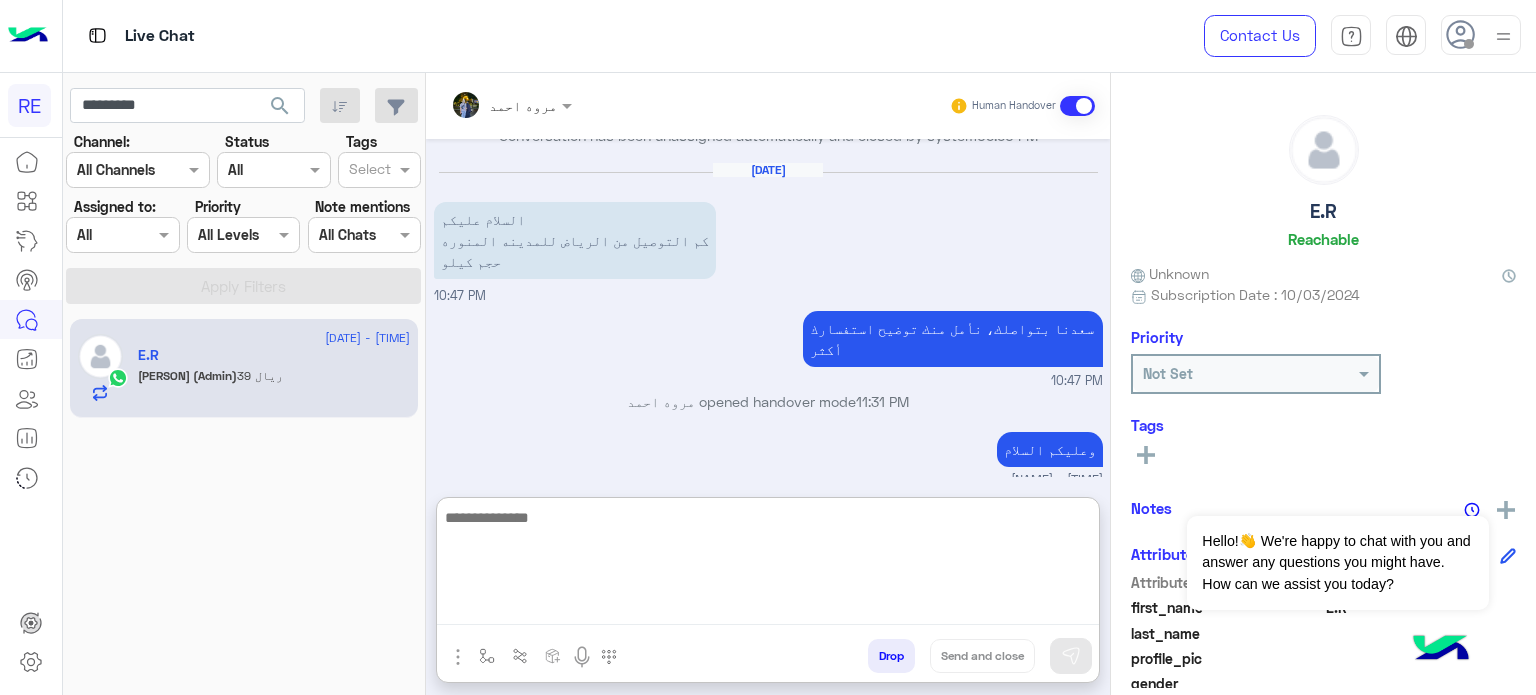 click at bounding box center [768, 565] 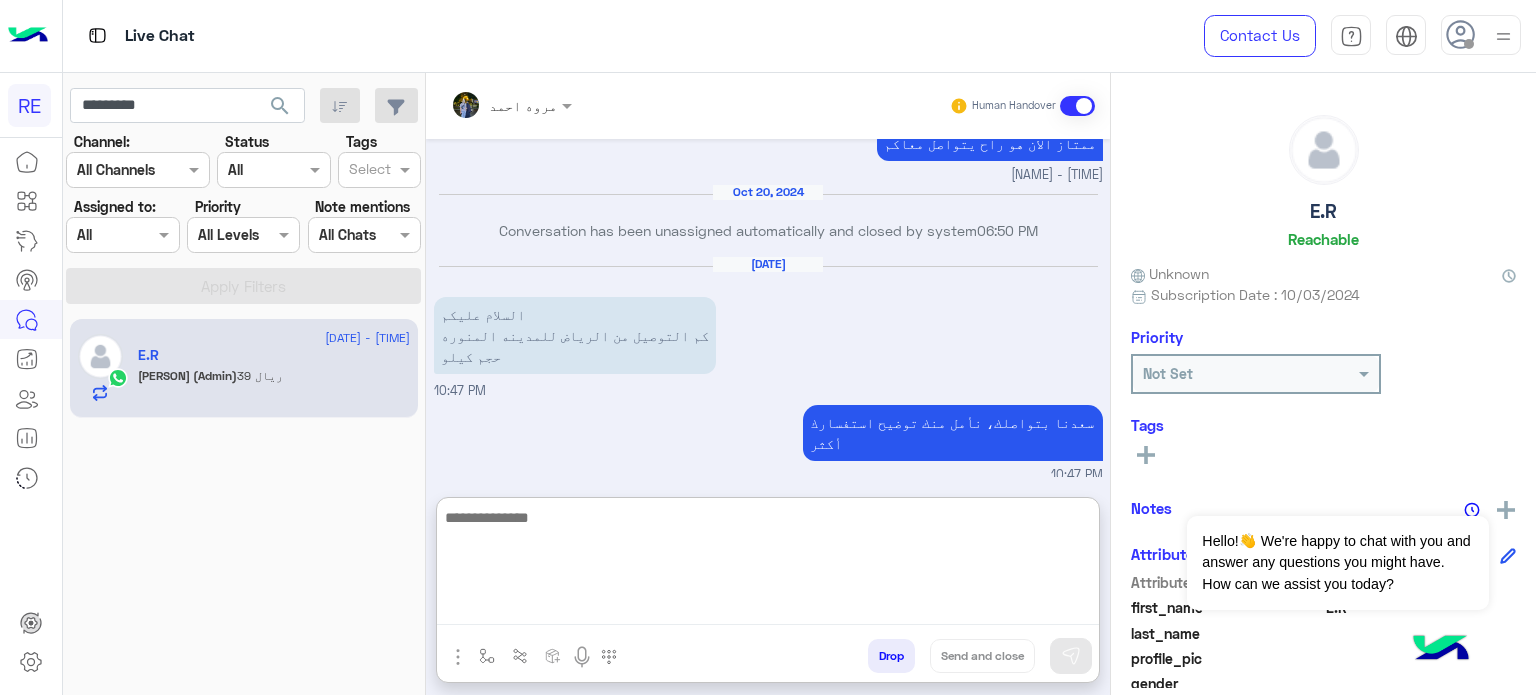 scroll, scrollTop: 2397, scrollLeft: 0, axis: vertical 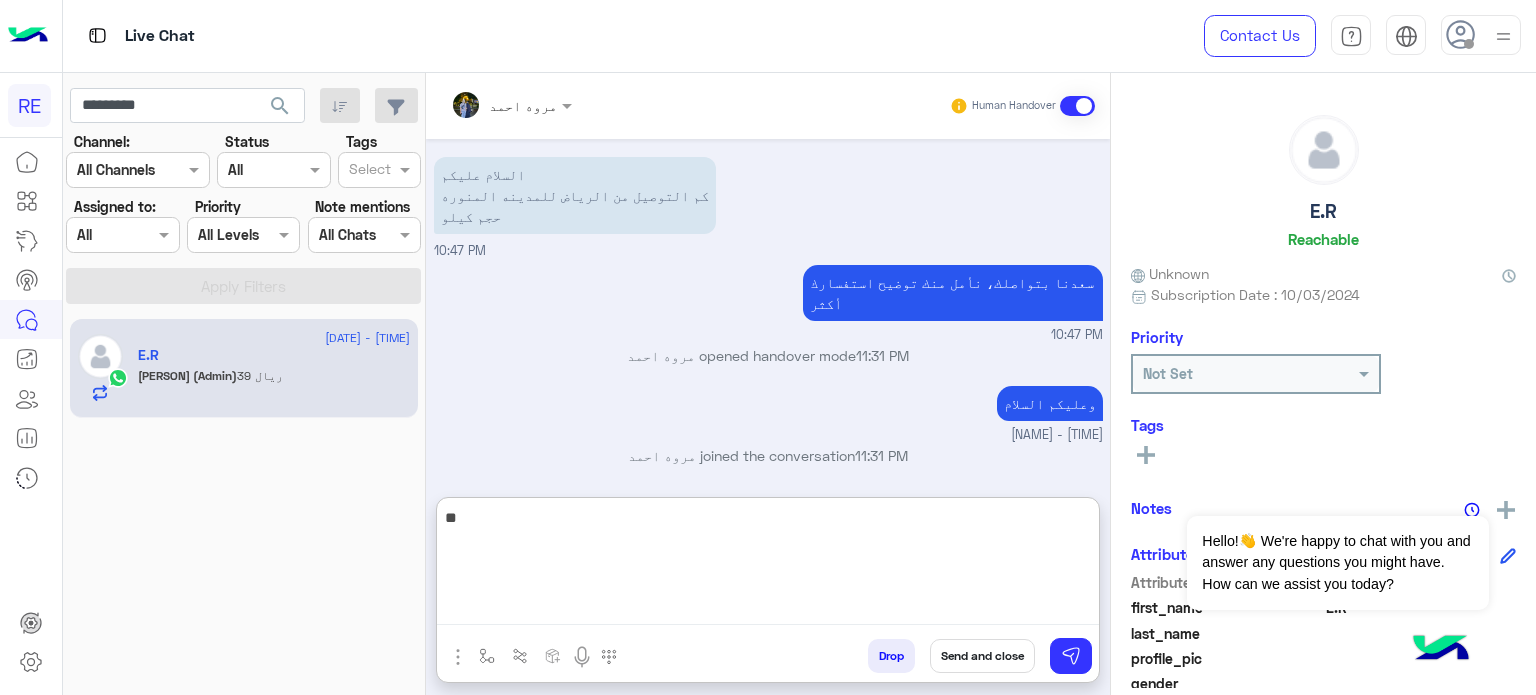 type on "*" 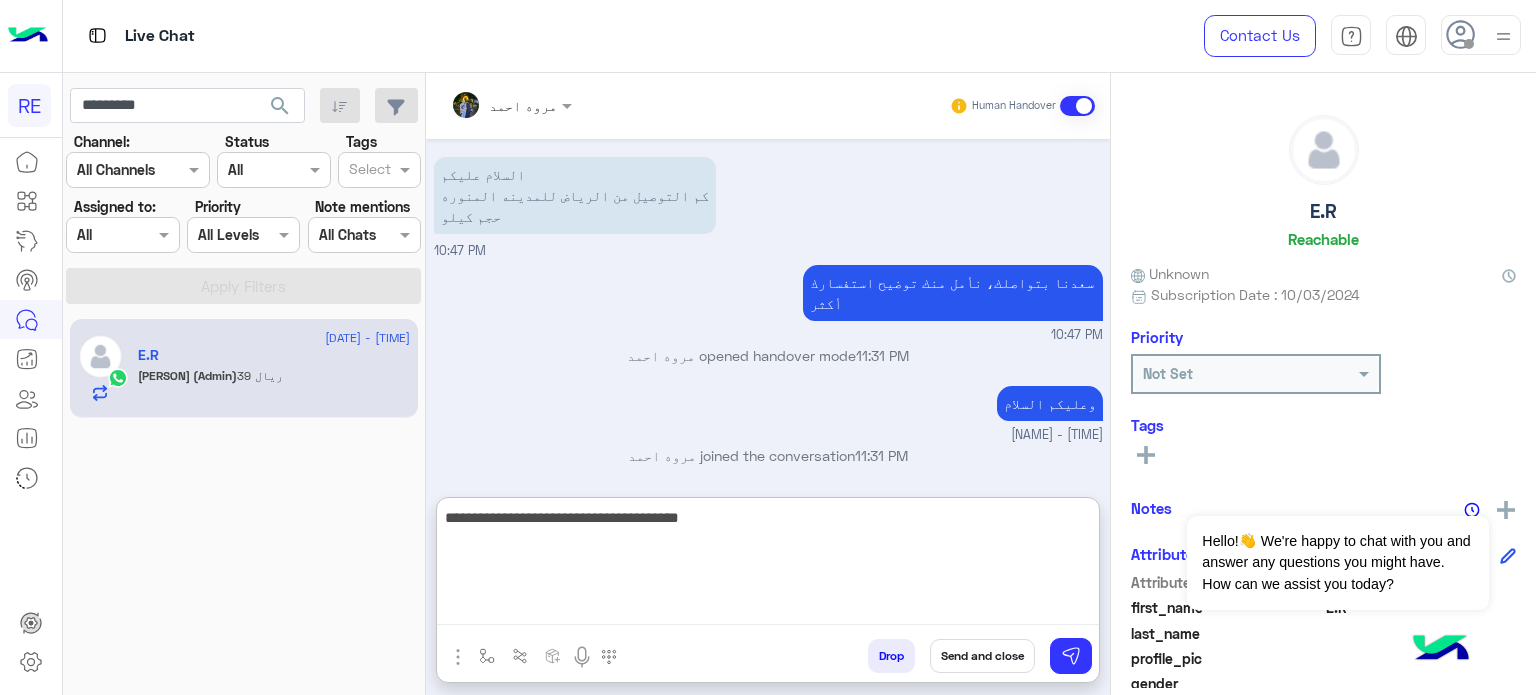 type on "**********" 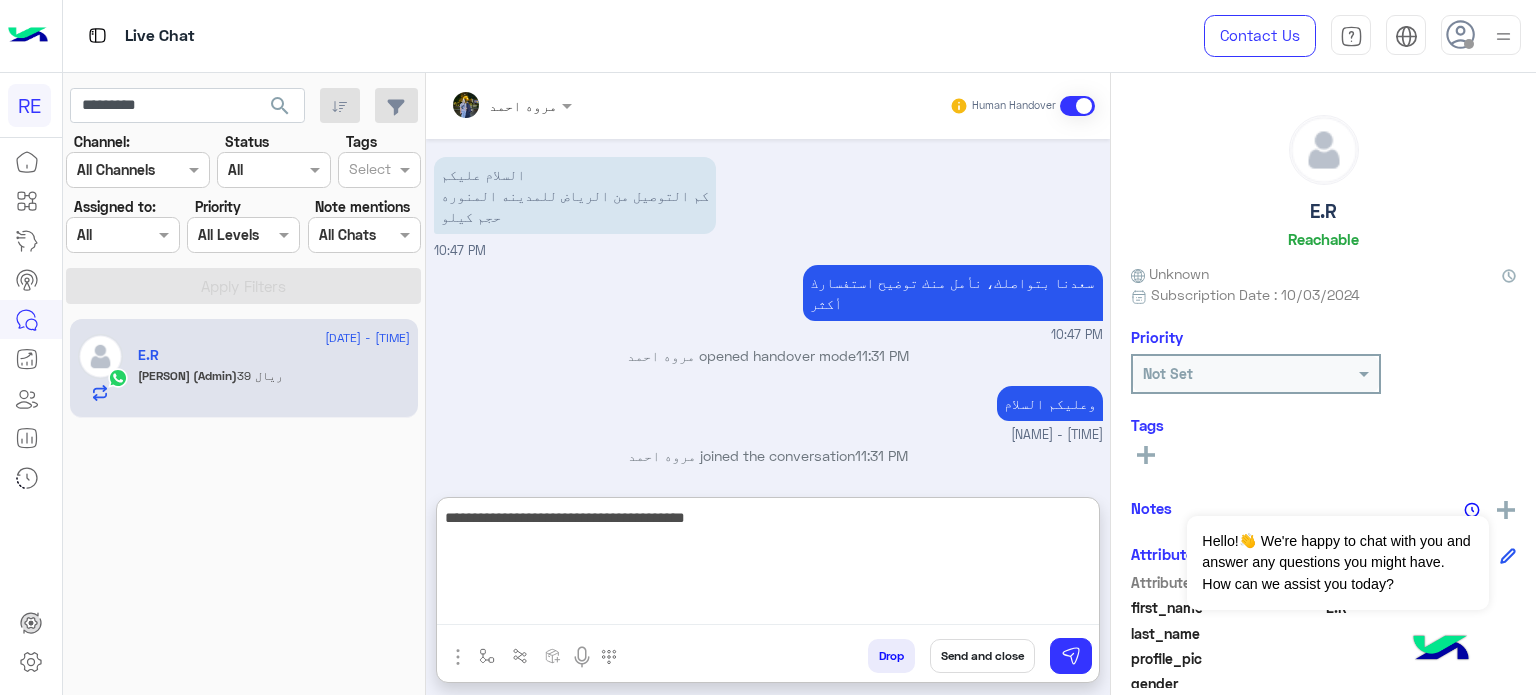 type 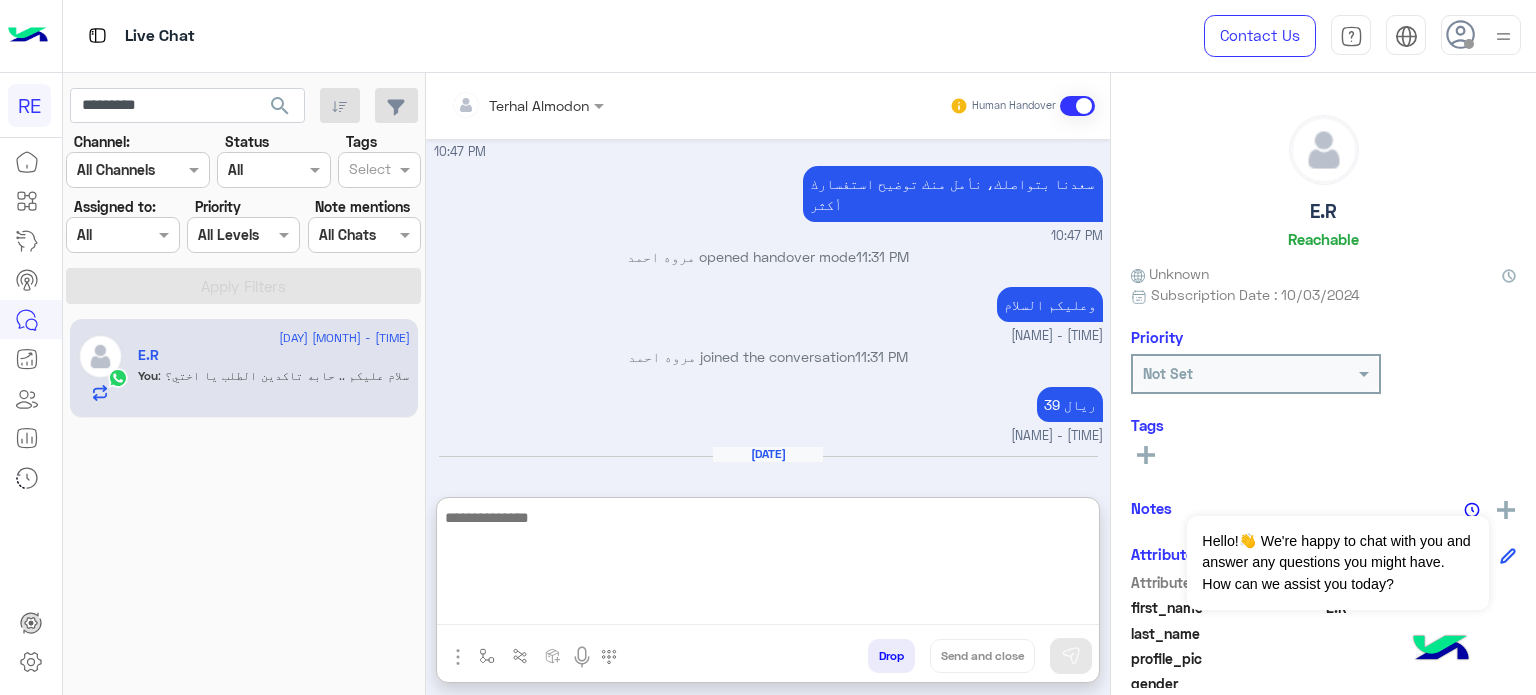 scroll, scrollTop: 2532, scrollLeft: 0, axis: vertical 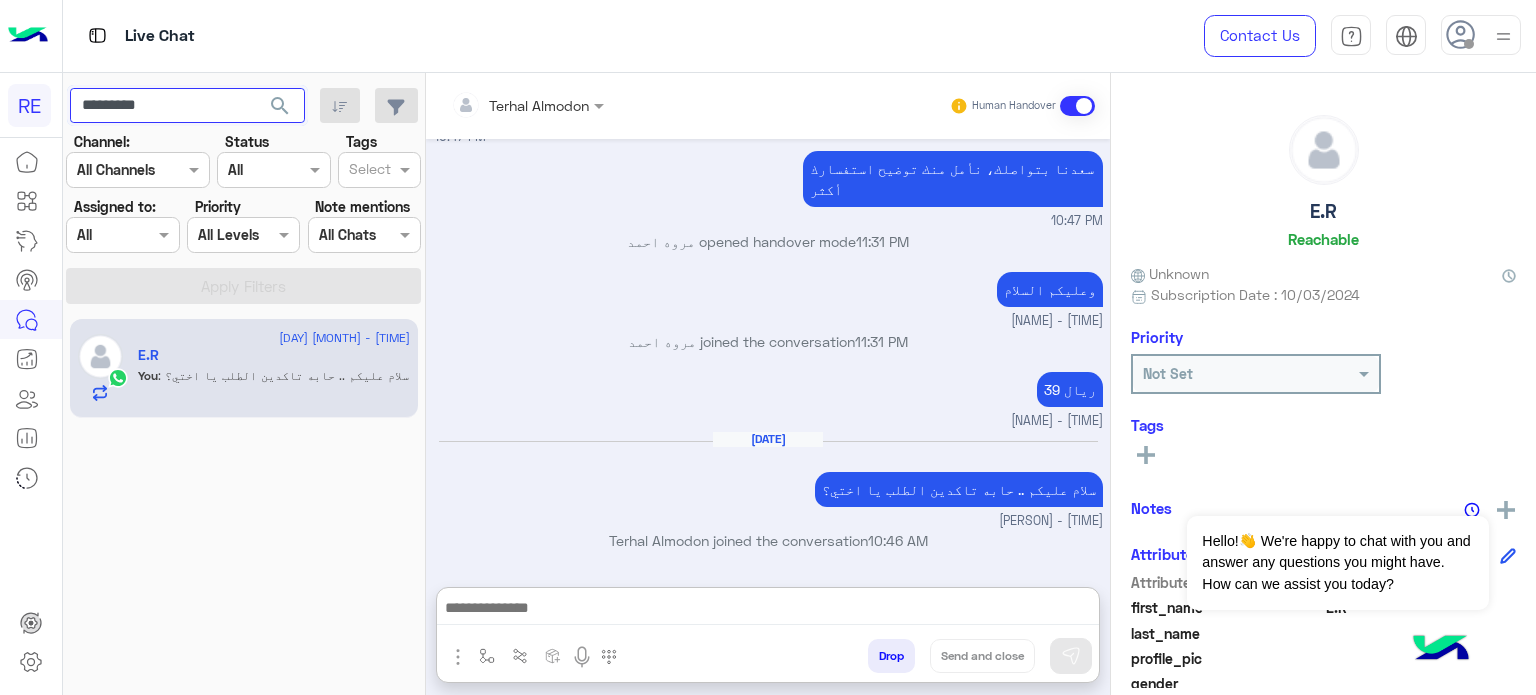 click on "*********" at bounding box center (187, 106) 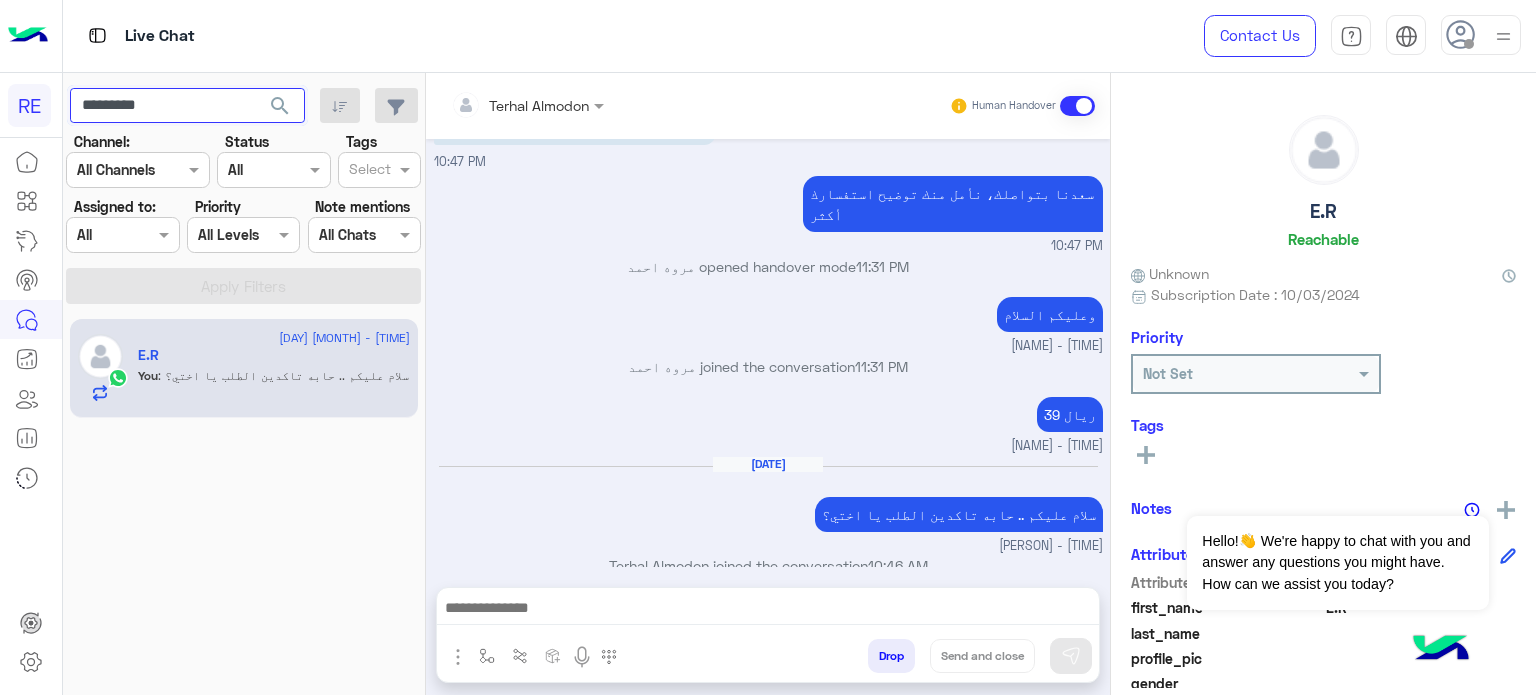click on "*********" at bounding box center [187, 106] 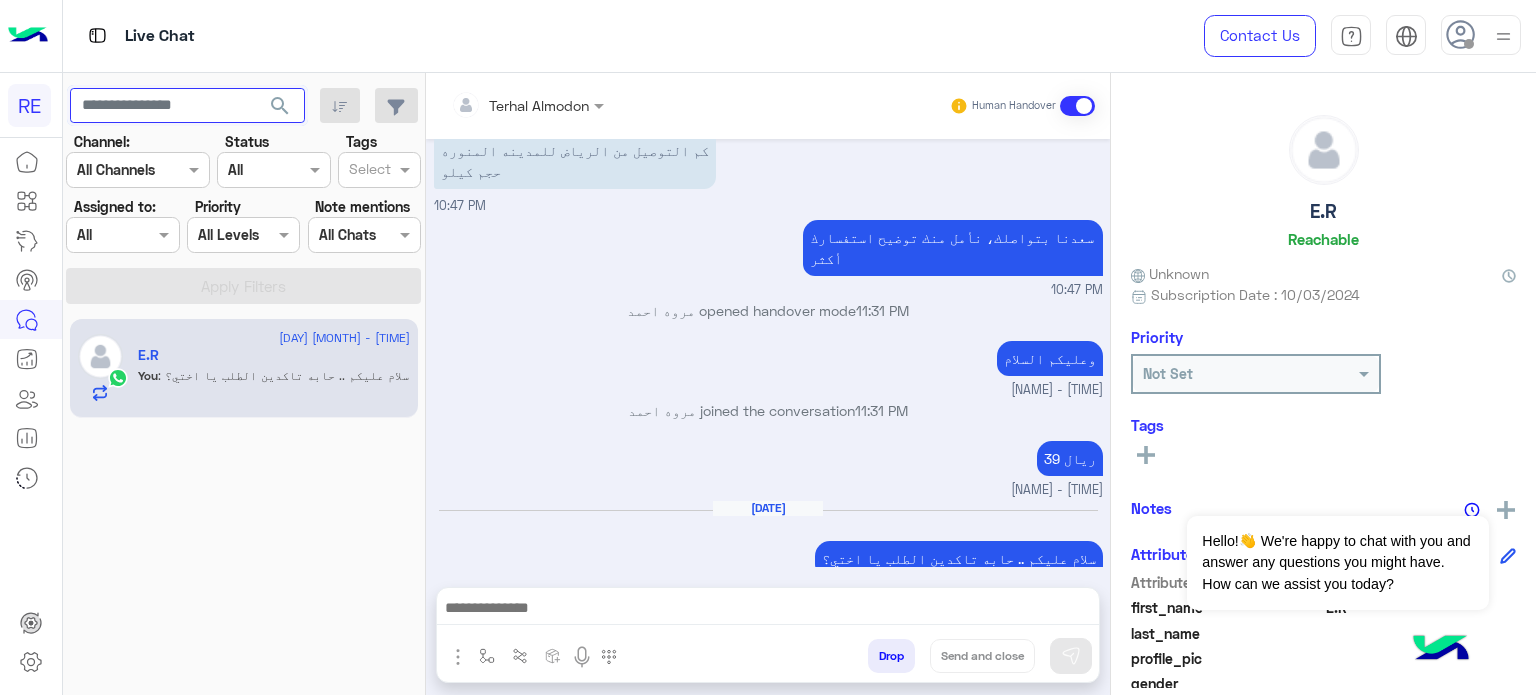 type 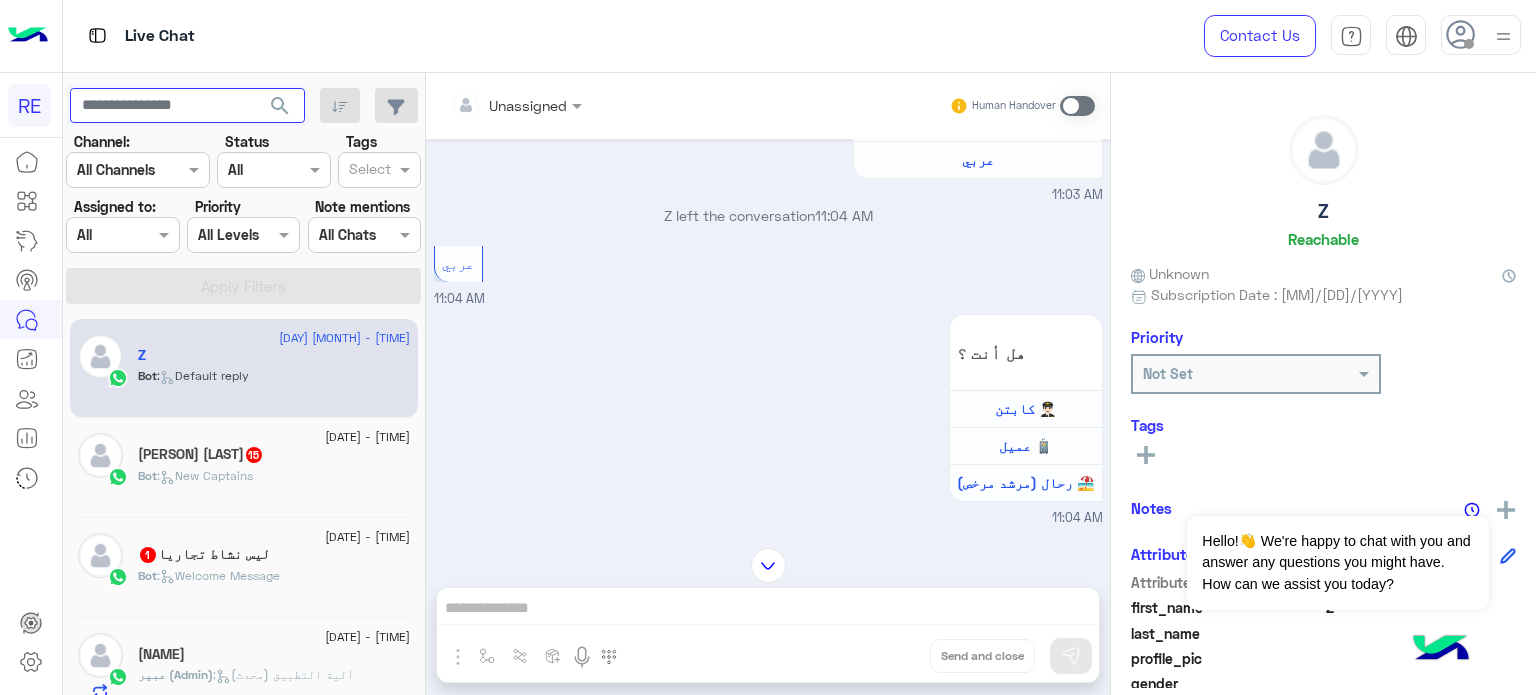 scroll, scrollTop: 456, scrollLeft: 0, axis: vertical 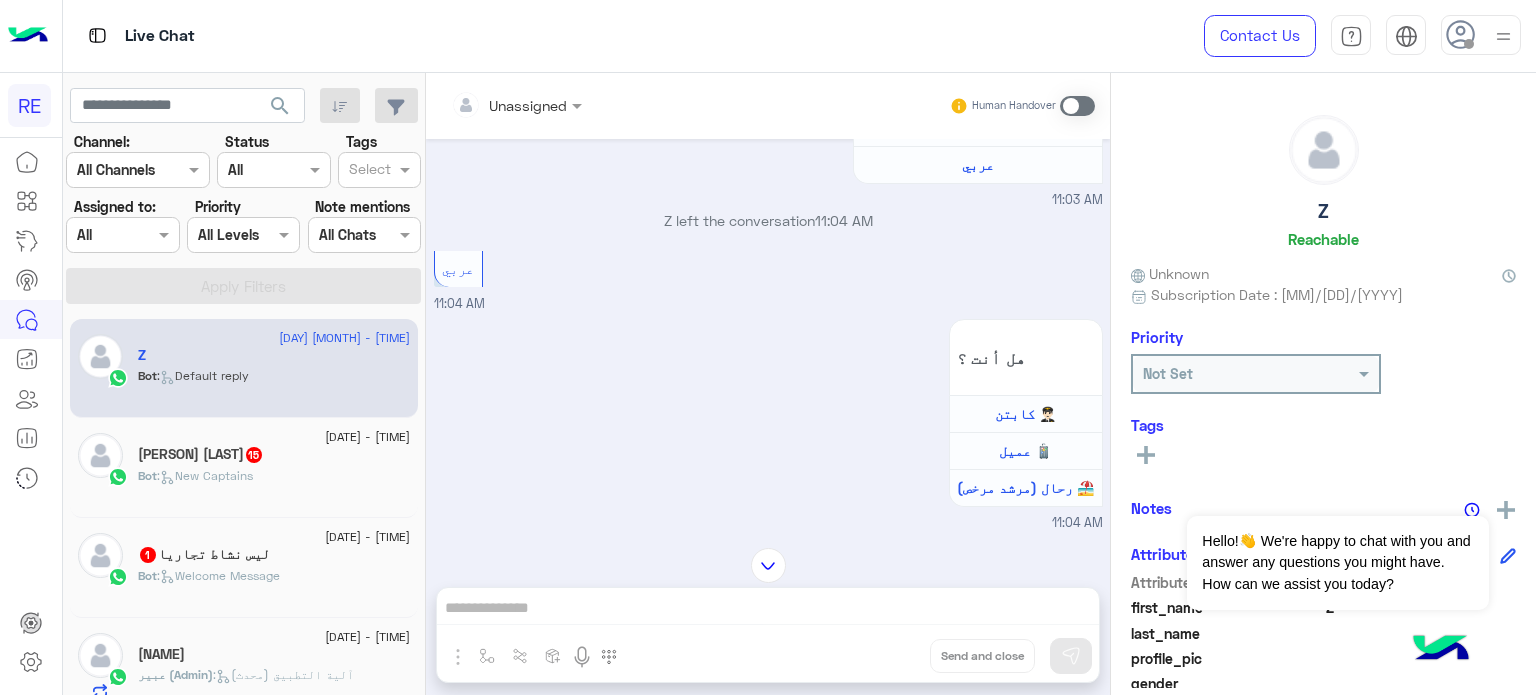 click at bounding box center [1077, 106] 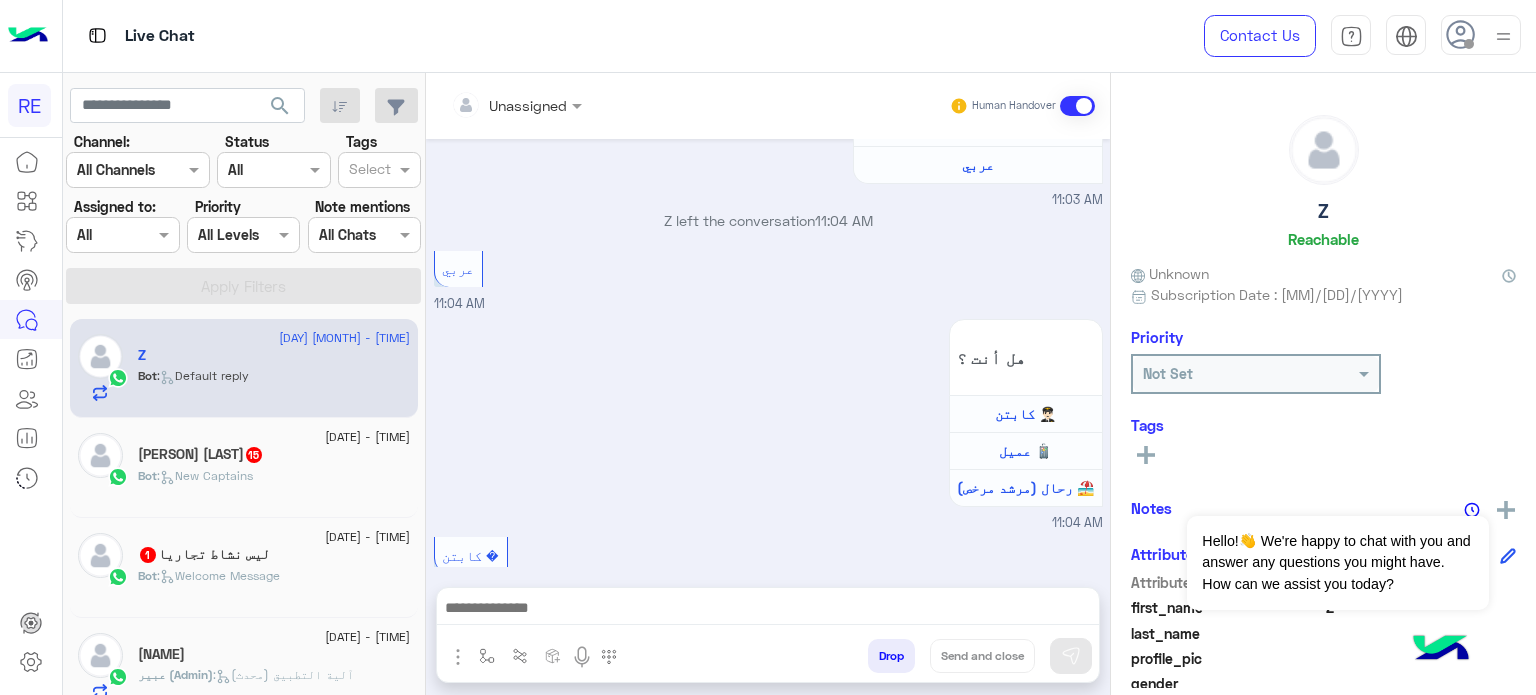 click on "Unassigned Human Handover     [DATE]
اهلًا بك في تطبيق رحلة 👋
Welcome to Rehla  👋
من فضلك أختر لغة التواصل
Please choose your preferred Language
English   عربي     [TIME]   Z  left the conversation   [TIME]       عربي    [TIME] هل أنت ؟   كابتن 👨🏻‍✈️   عميل 🧳   رحال (مرشد مرخص) 🏖️     [TIME]   كابتن     [TIME] اختر احد الخدمات التالية:    [TIME]   سرا المطار    [TIME] تطبيق رحلة يعمل حاليا بسرا المطار بكل من جدة والمدينة المنورة والطائف وكذلك في محطات قطار الحرمين في مكة المكرمة والمدينة المنورة وجدة. لحجز دور بالسرا ينبغى ان يكون حسابك مفعل بالتطبيق ونأمل منك اتباع التعليمات التالية بالنسبة للسرا : ملاحظة:  اي خدمة اخرى ؟  لا" at bounding box center (768, 388) 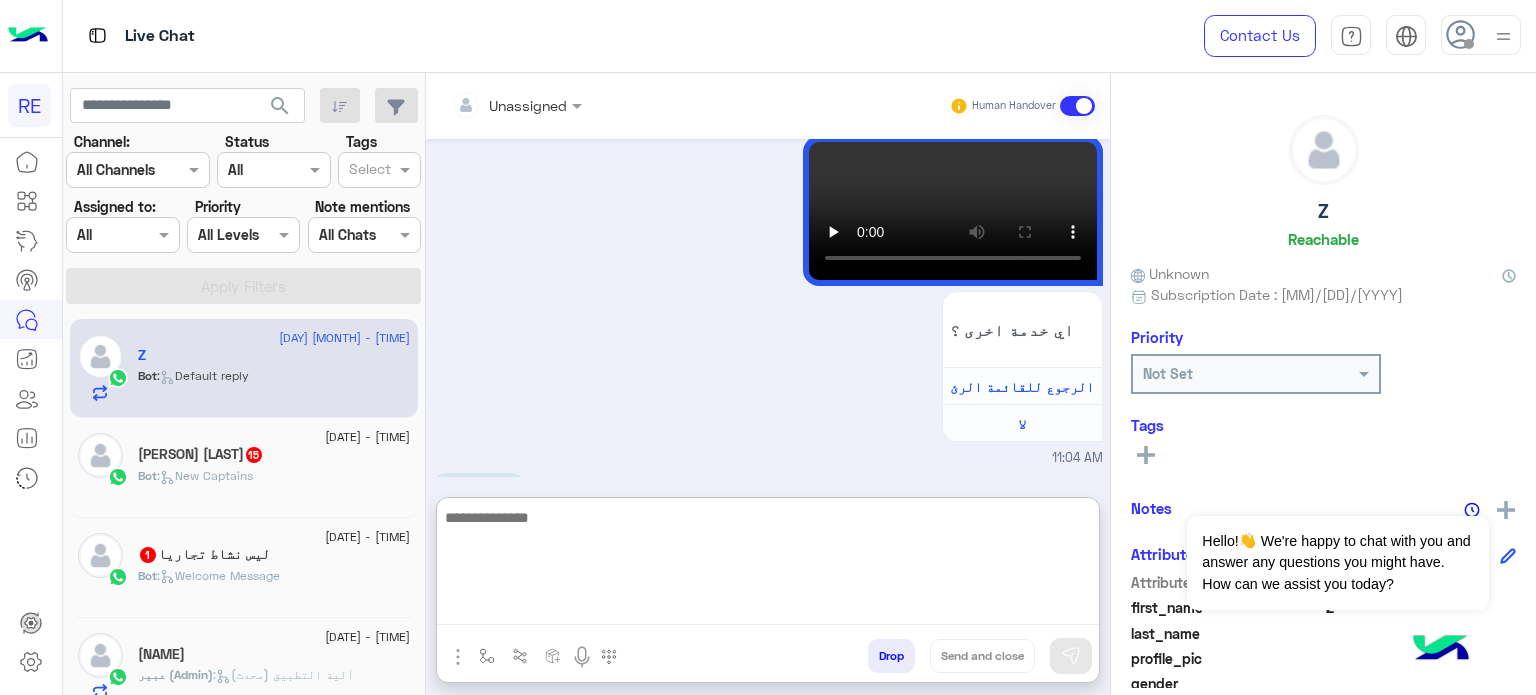 click at bounding box center [768, 565] 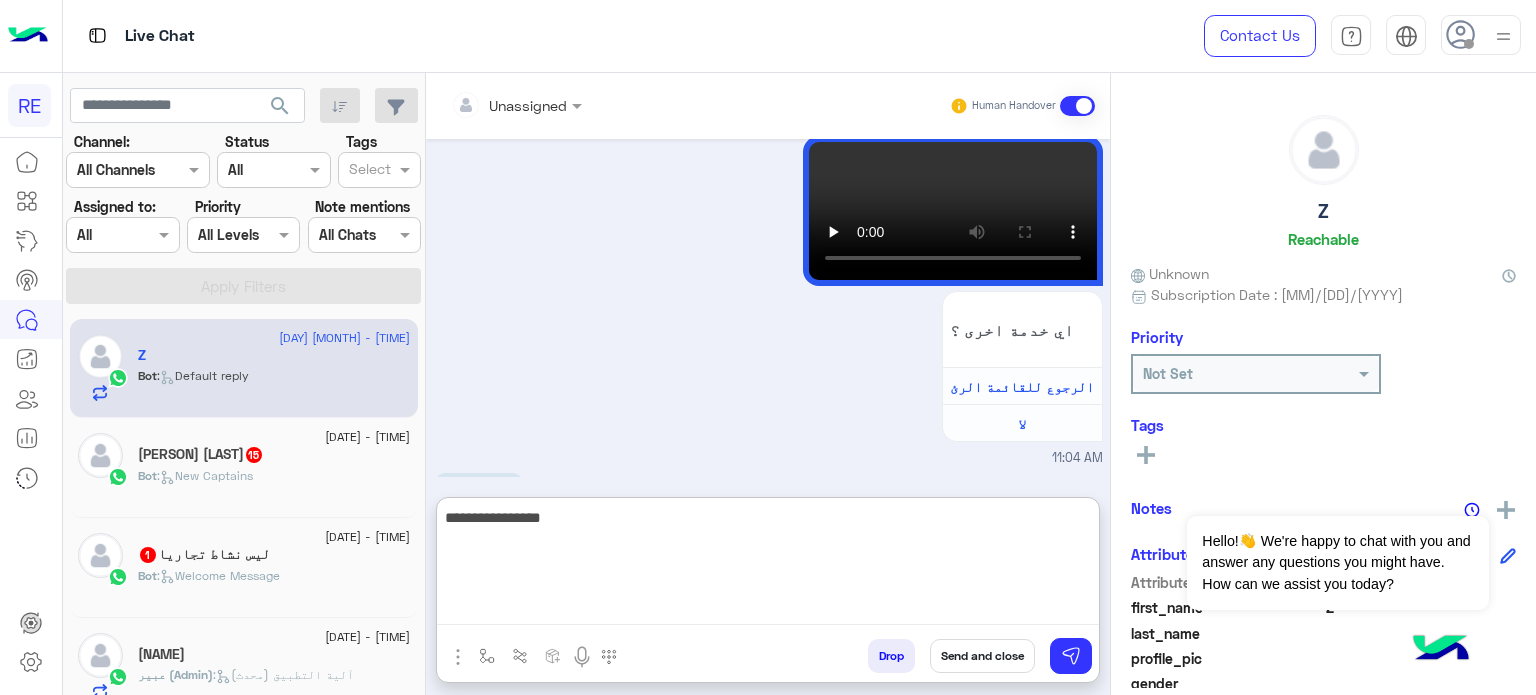 type on "**********" 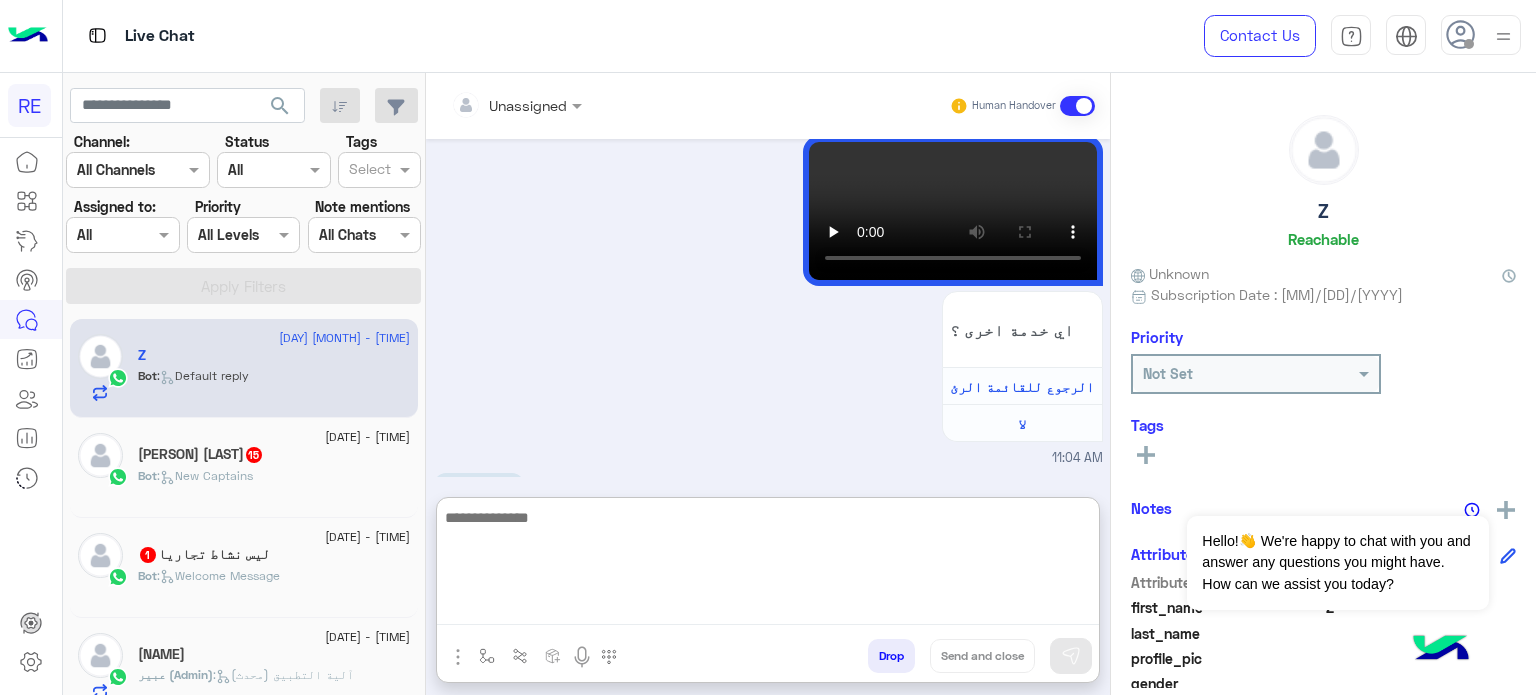 scroll, scrollTop: 1736, scrollLeft: 0, axis: vertical 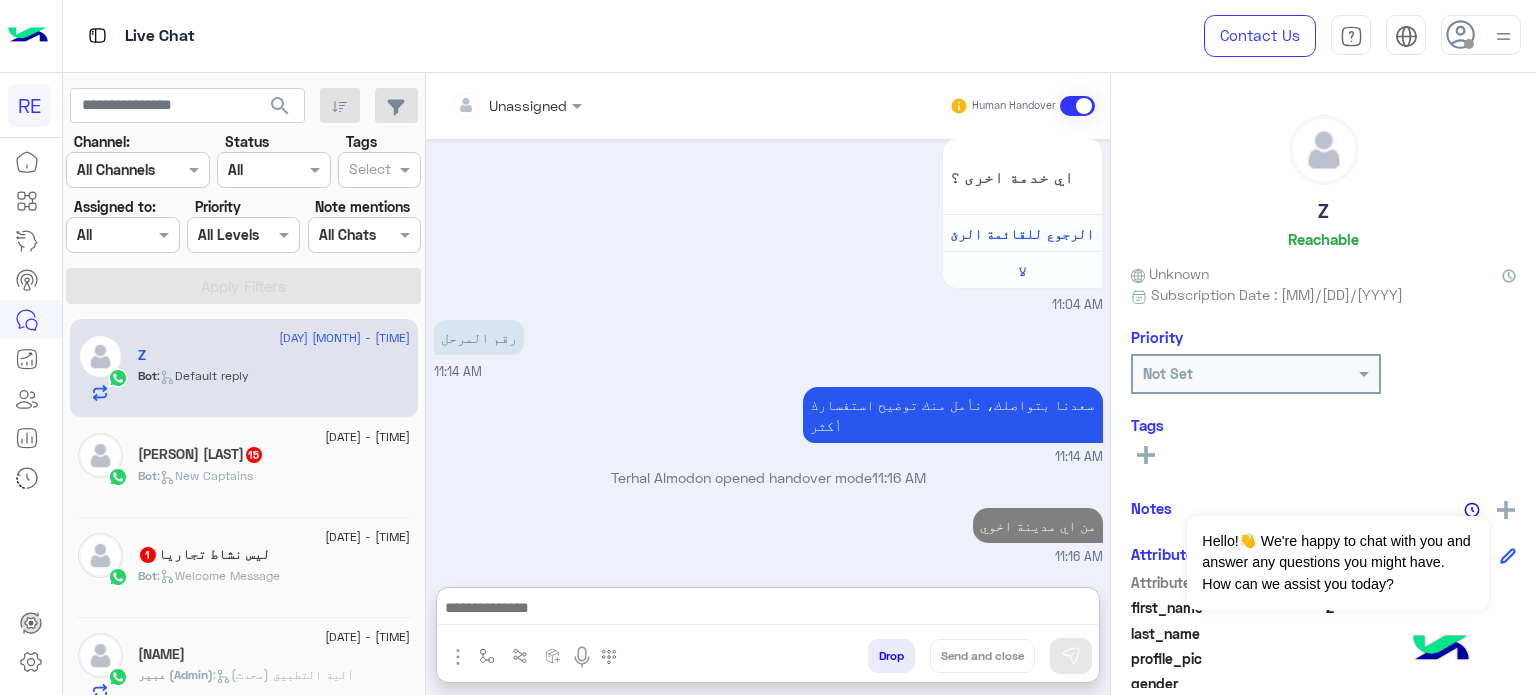 click on "[NAME]  15" 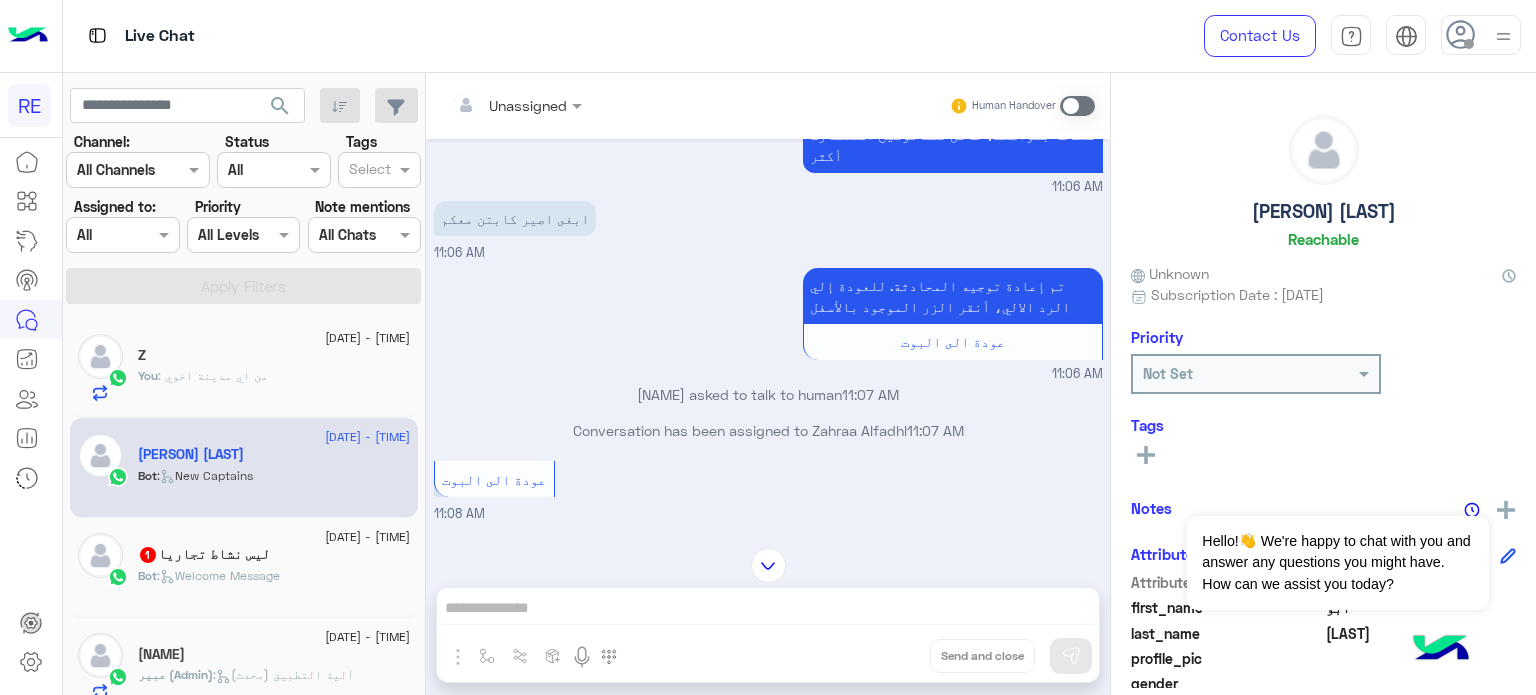 scroll, scrollTop: 910, scrollLeft: 0, axis: vertical 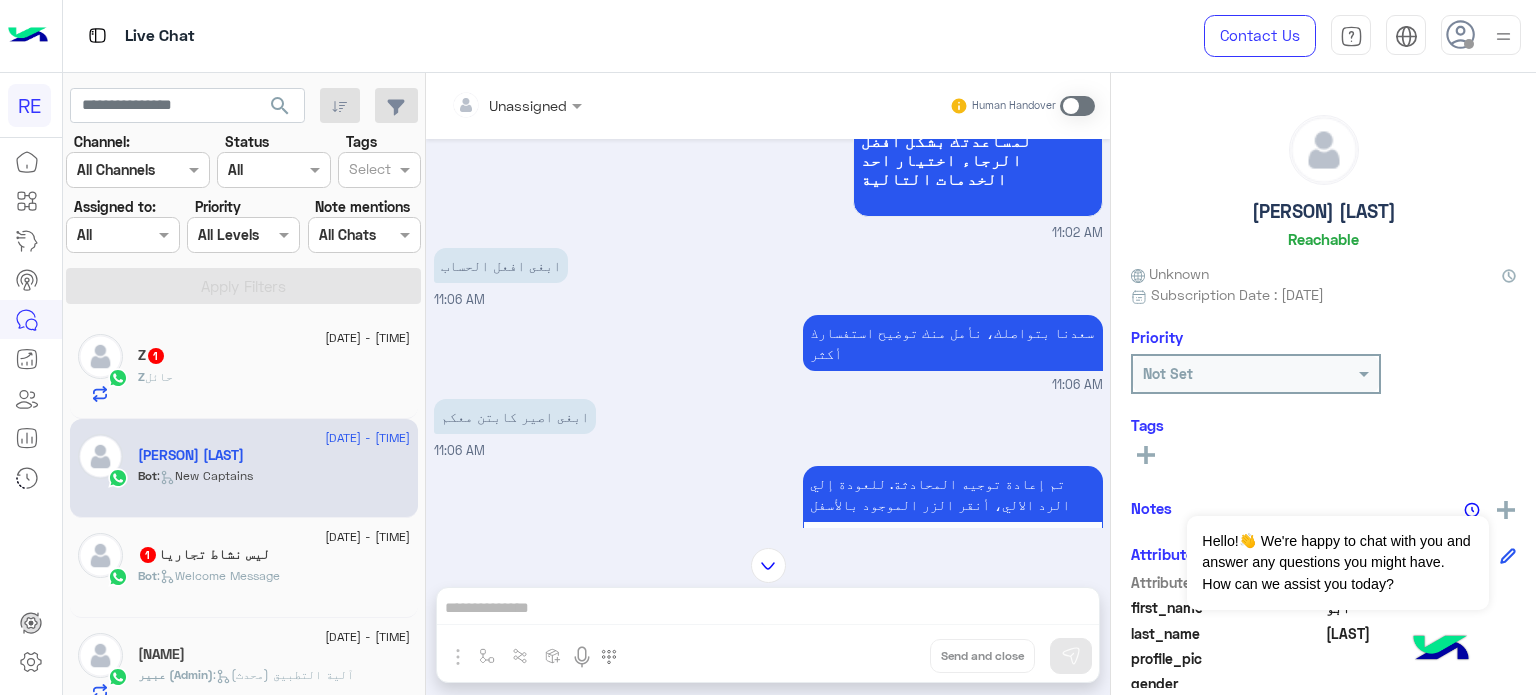 click at bounding box center [1077, 106] 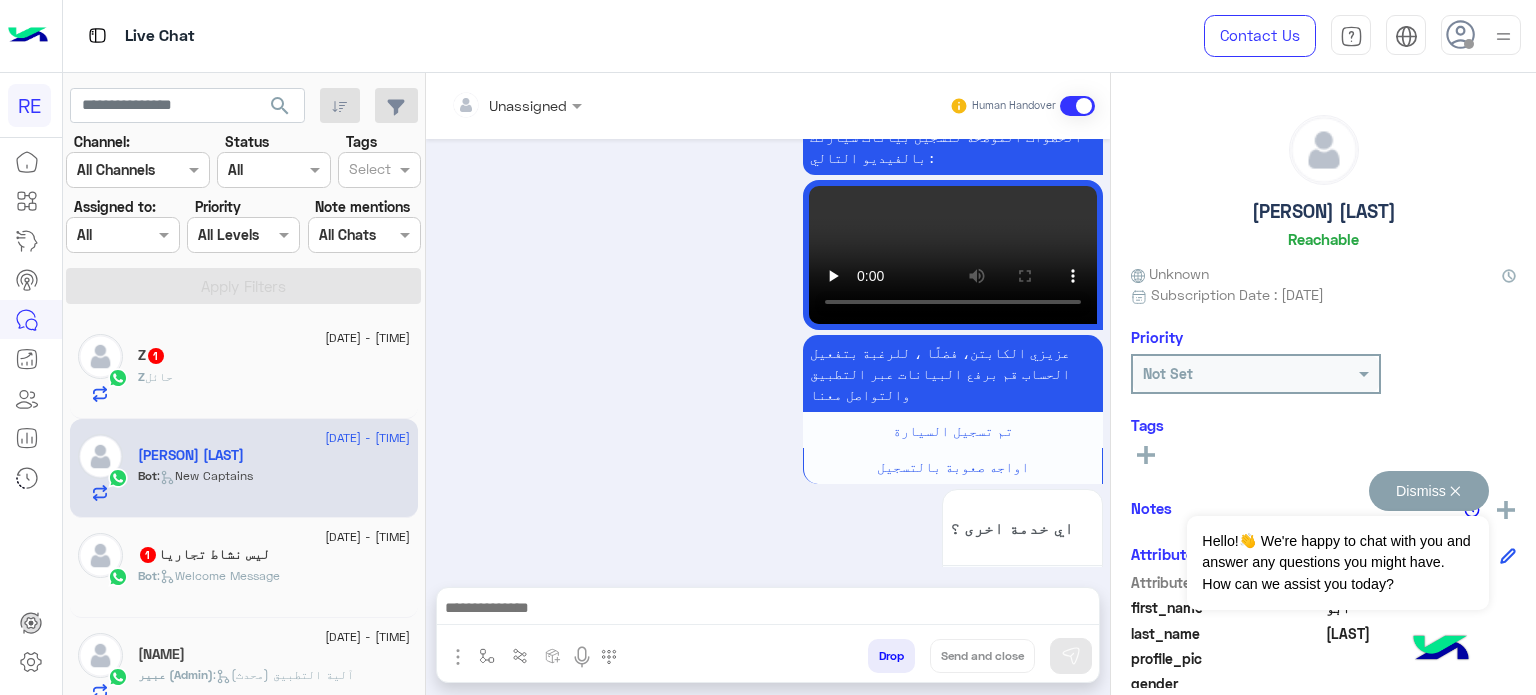 click on "Dismiss ✕" at bounding box center (1429, 491) 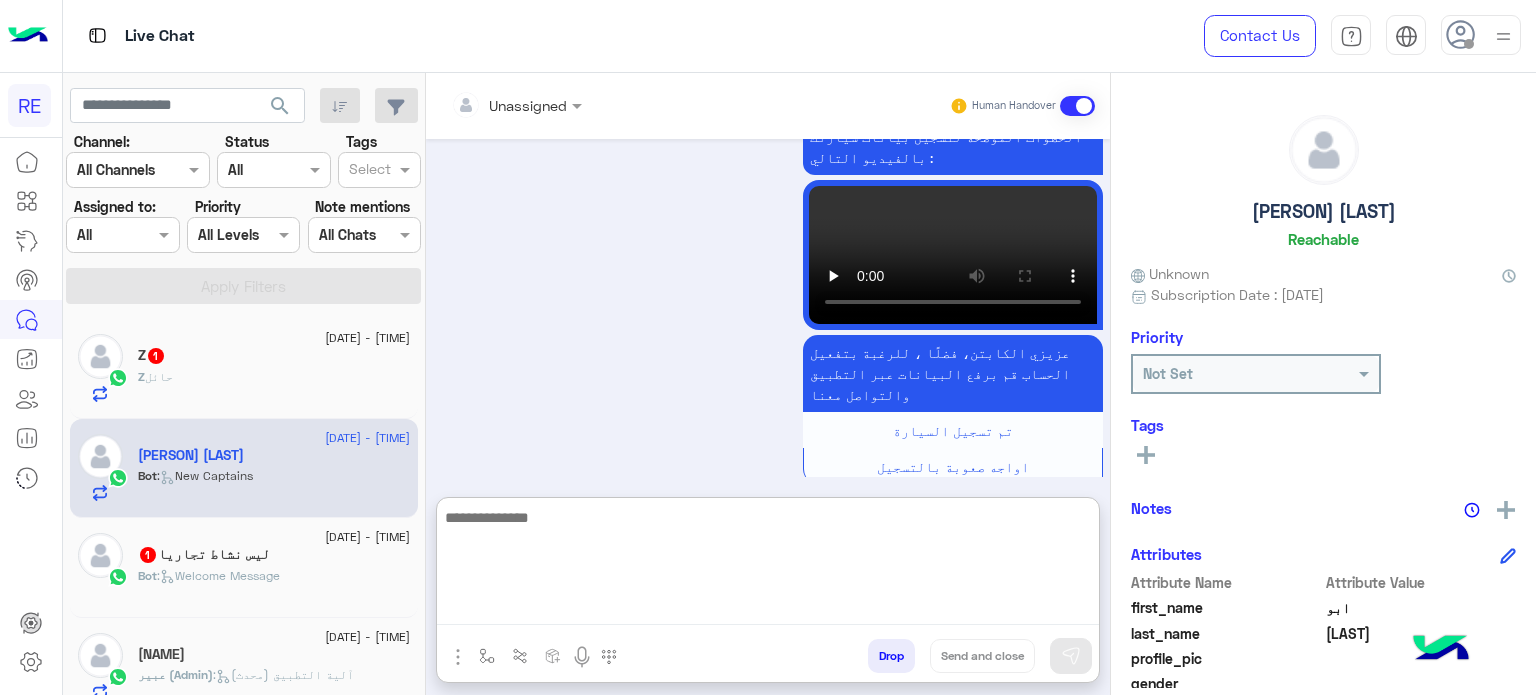 click at bounding box center (768, 565) 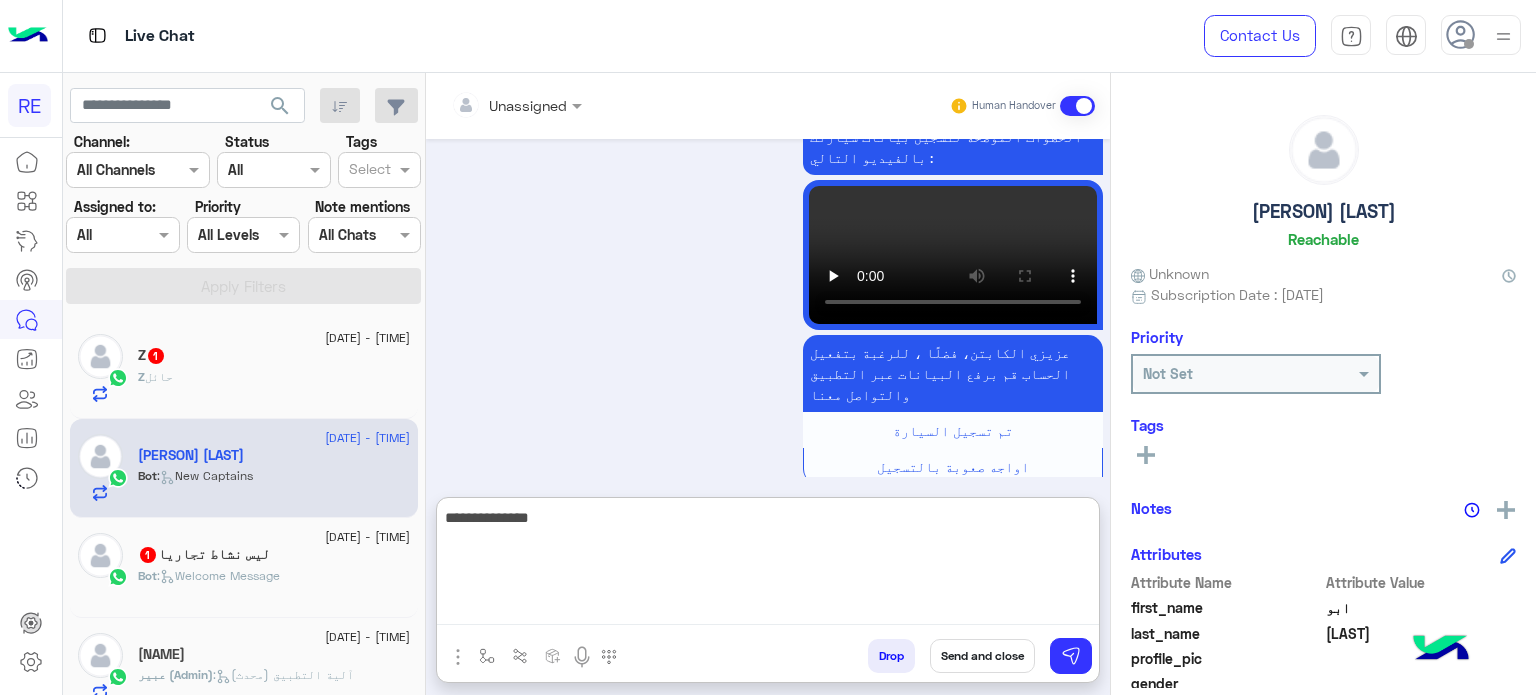 type on "**********" 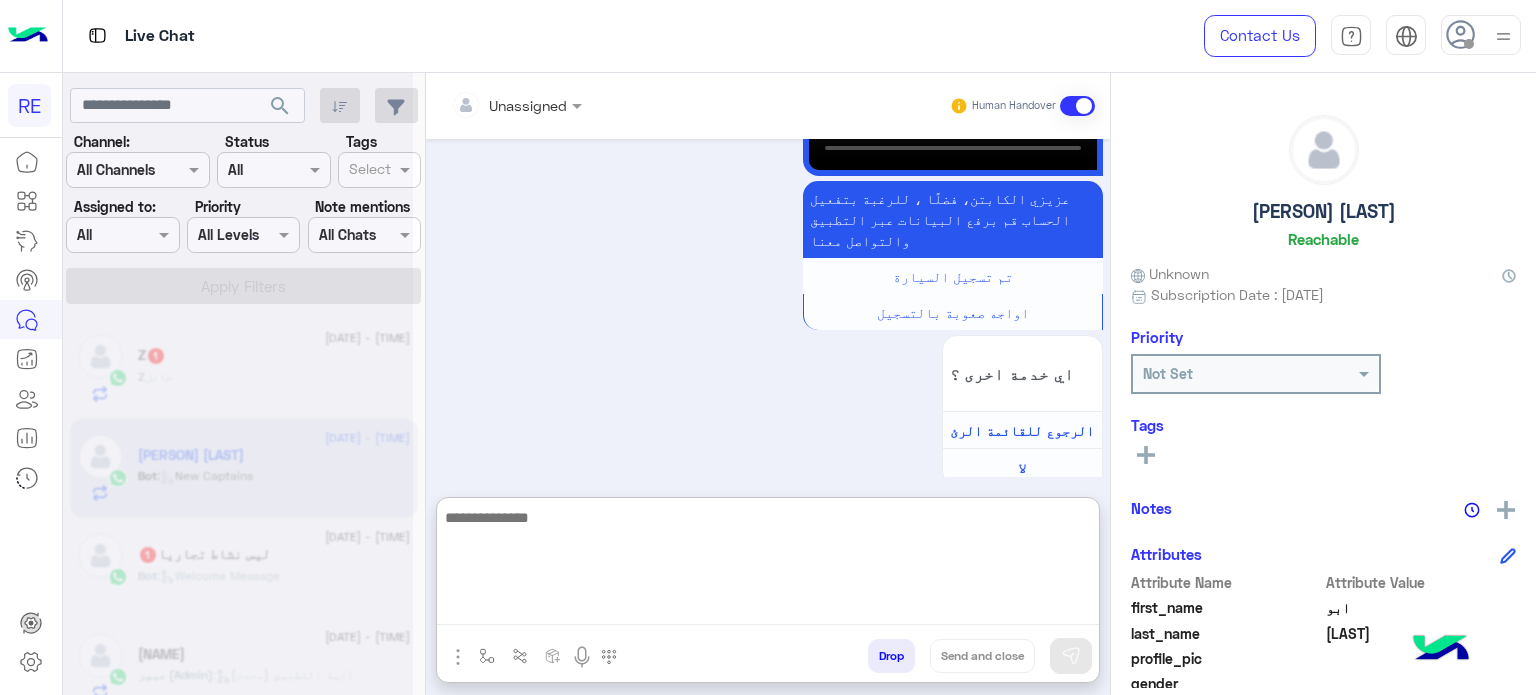 scroll, scrollTop: 4711, scrollLeft: 0, axis: vertical 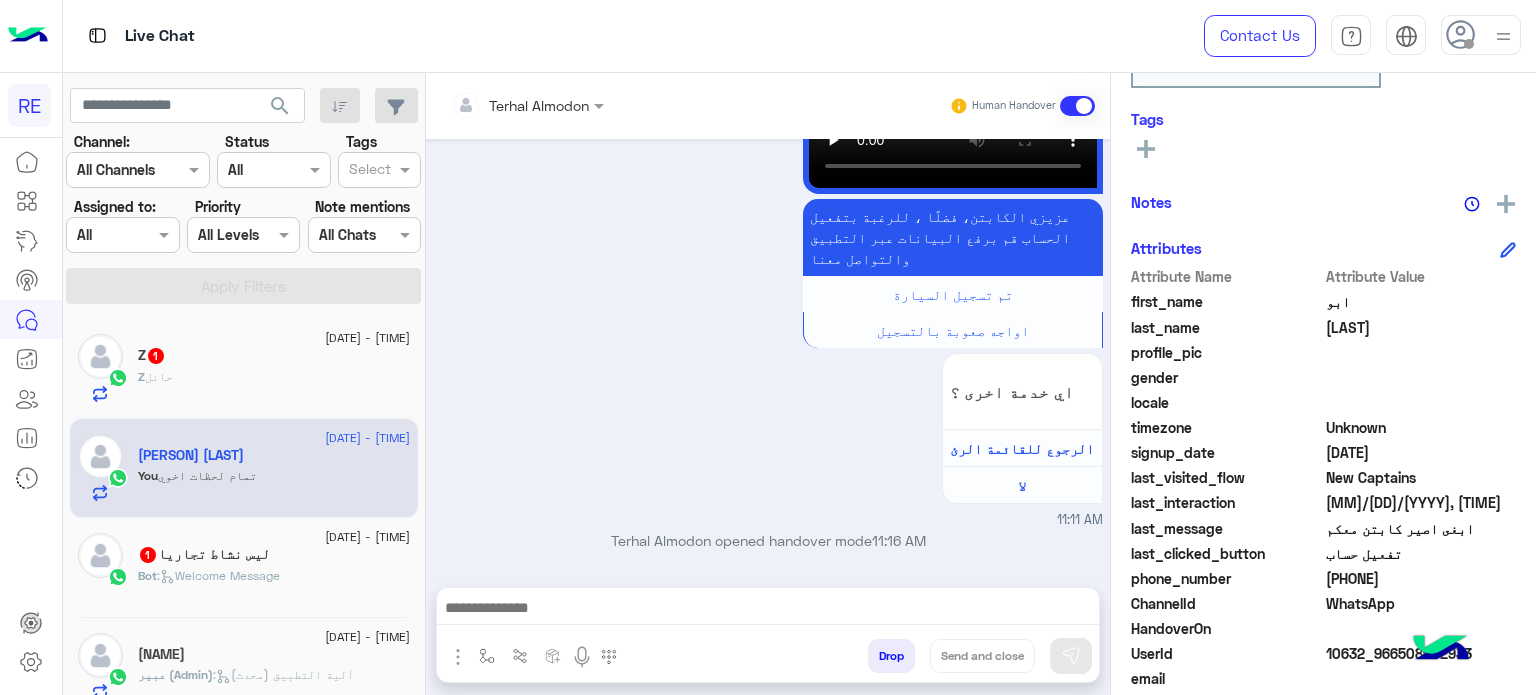 drag, startPoint x: 1421, startPoint y: 580, endPoint x: 1344, endPoint y: 576, distance: 77.10383 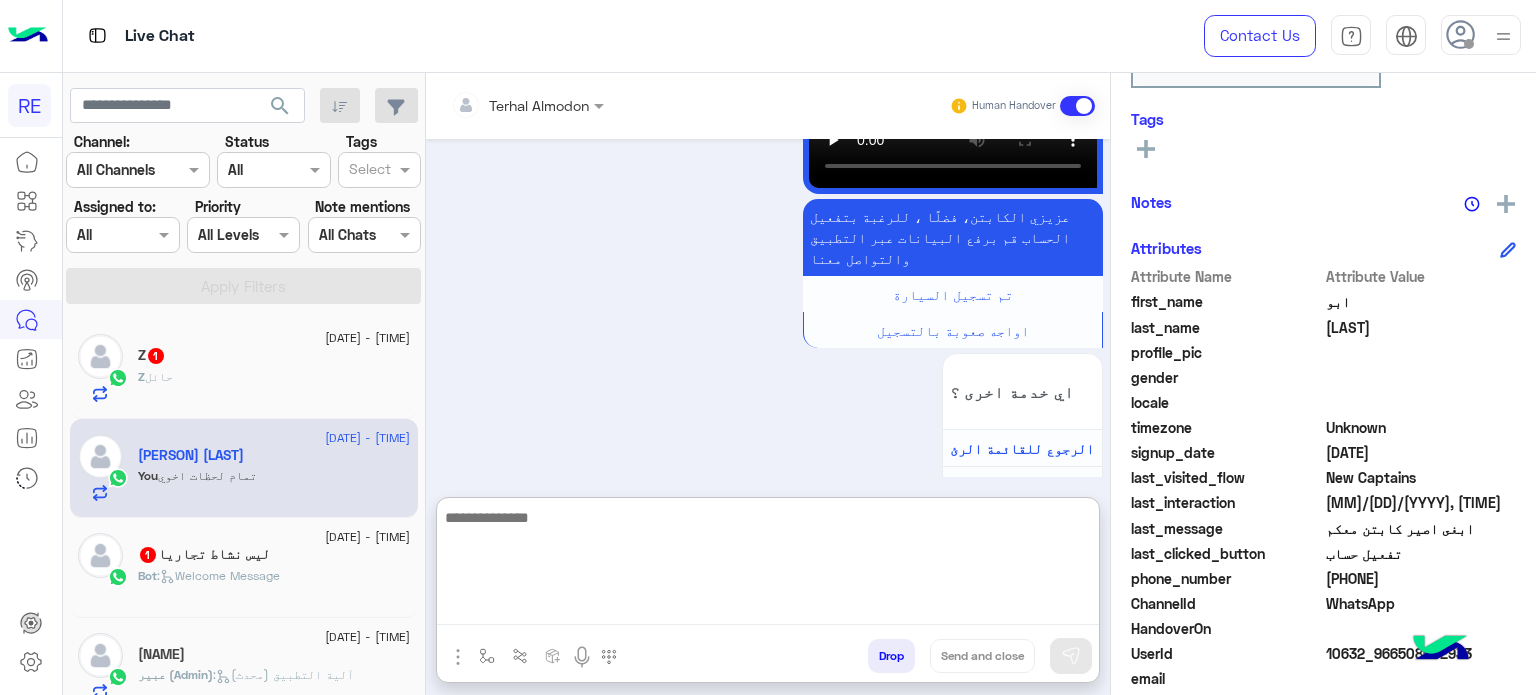 click at bounding box center (768, 565) 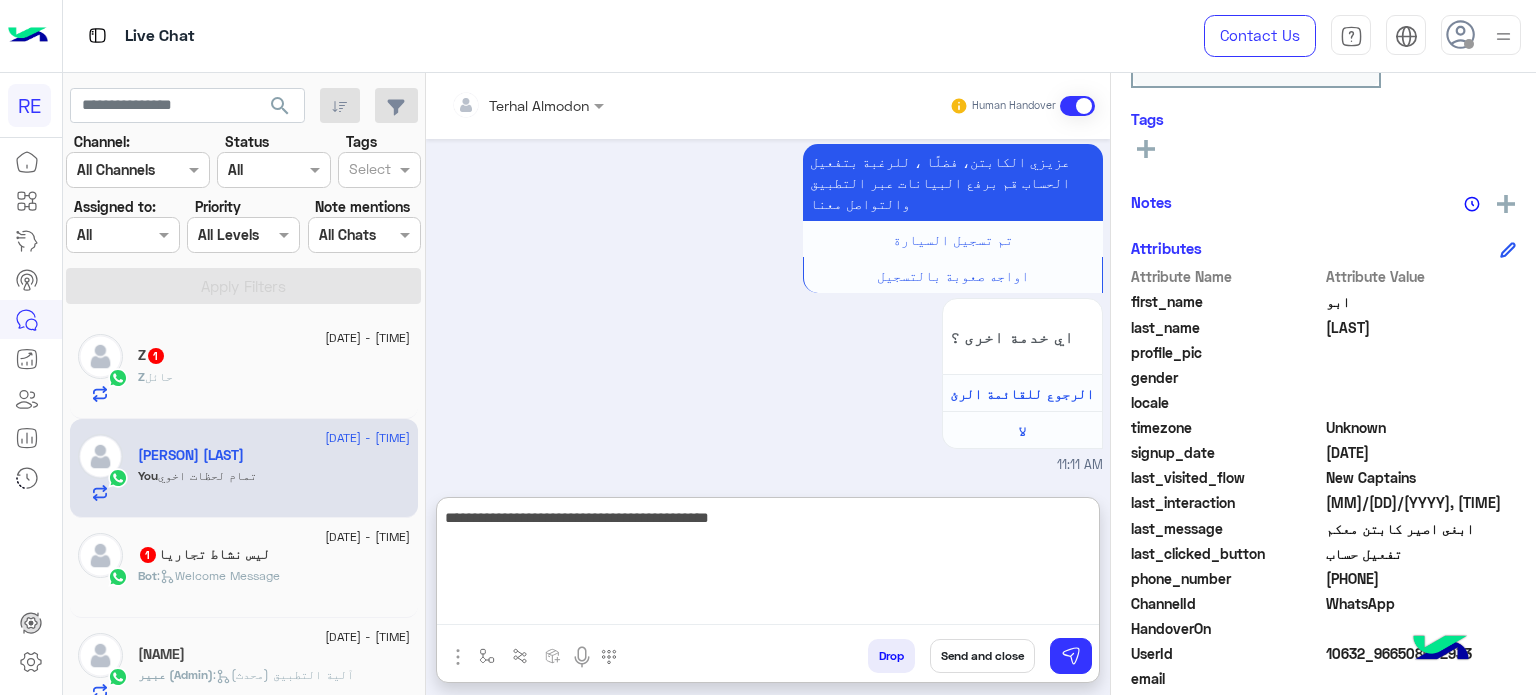 type on "**********" 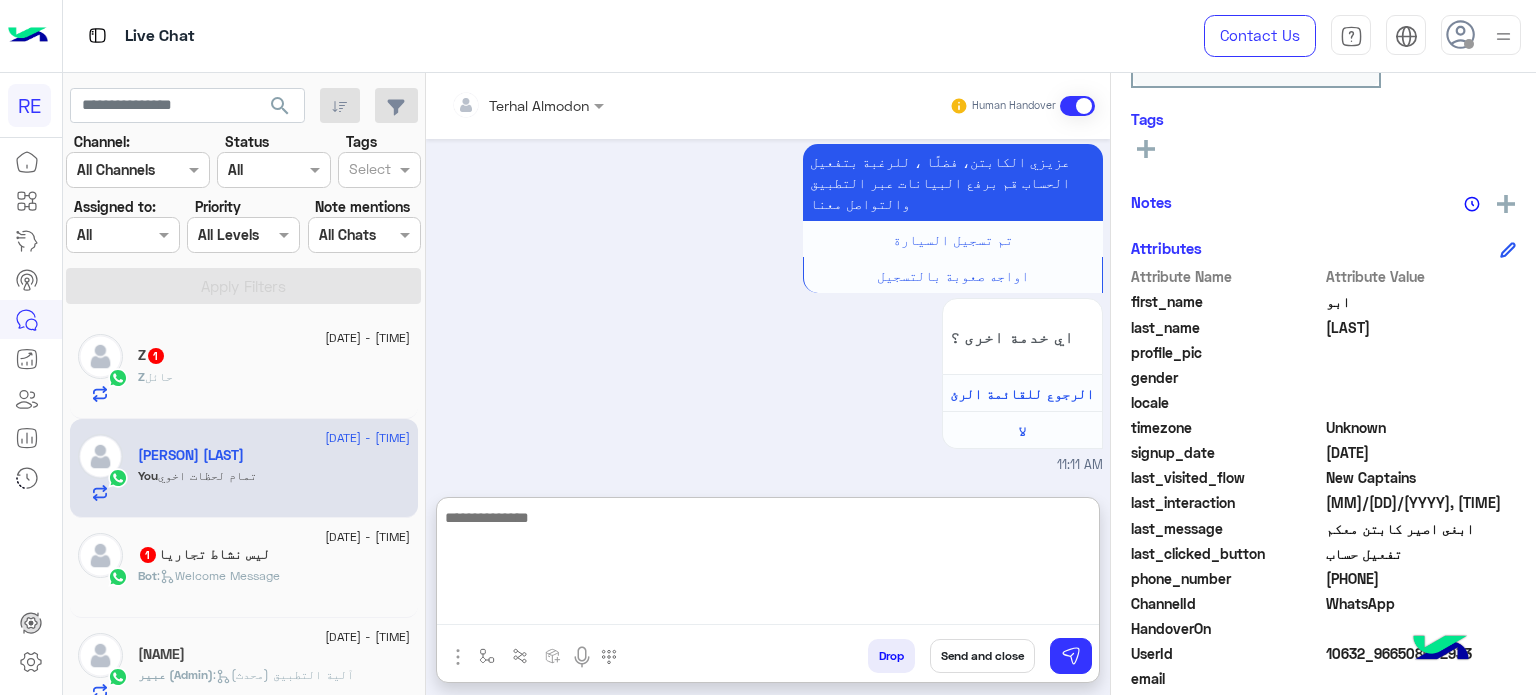 scroll, scrollTop: 4811, scrollLeft: 0, axis: vertical 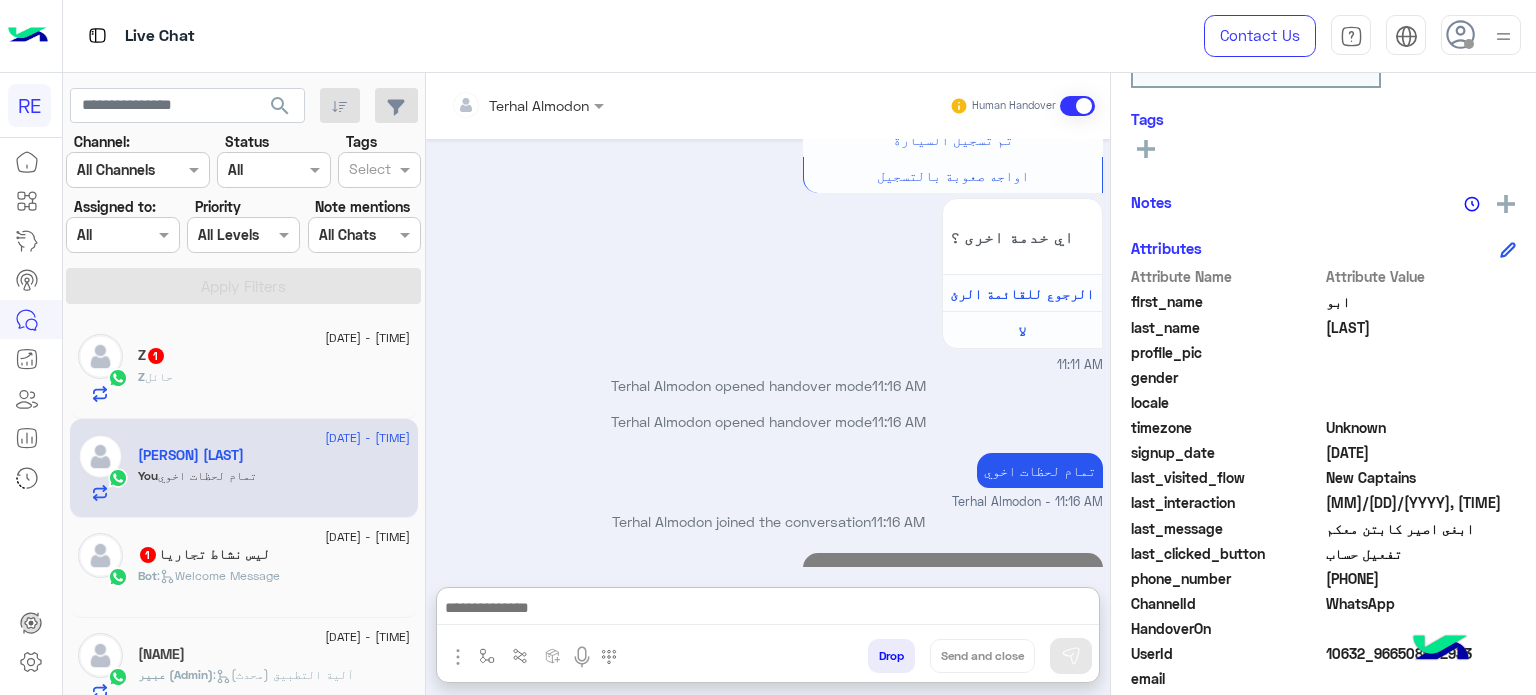 click on "ليس نشاط تجاريا 1" 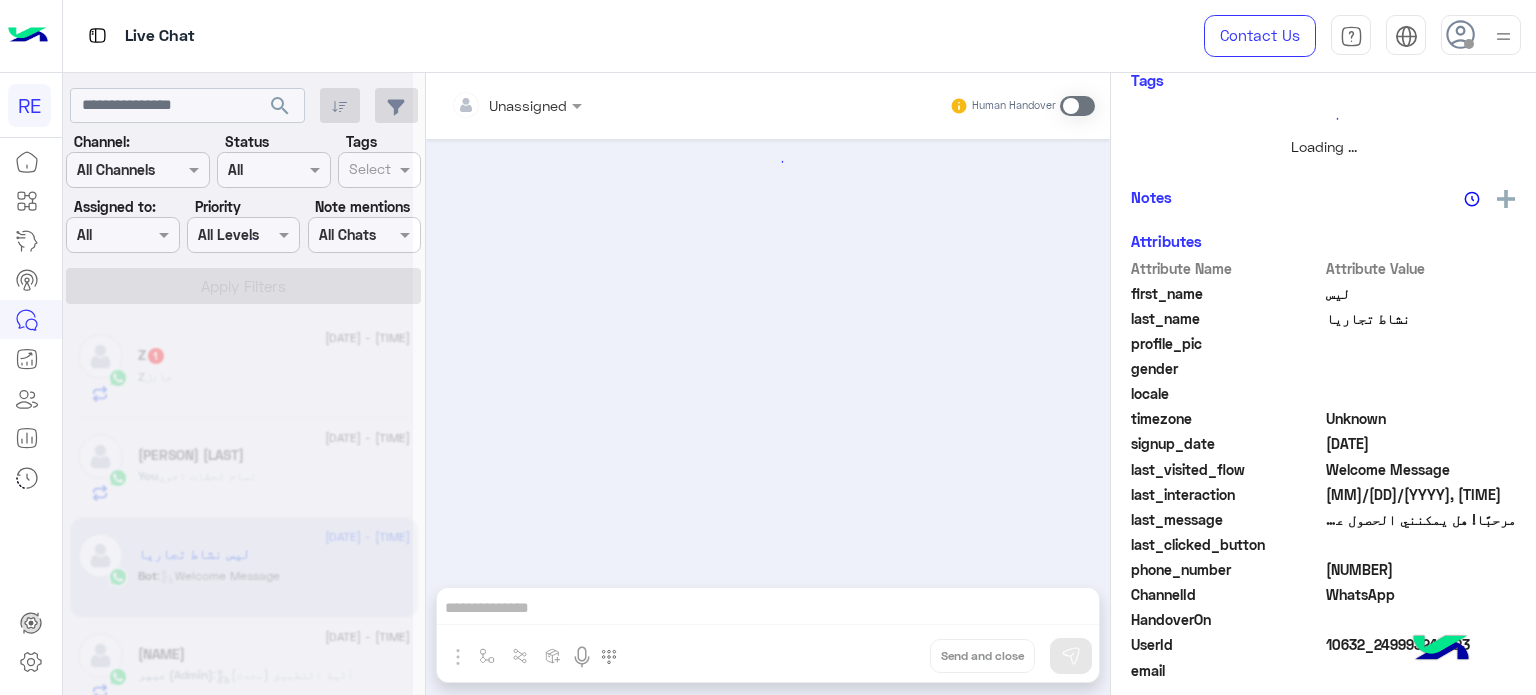 scroll, scrollTop: 372, scrollLeft: 0, axis: vertical 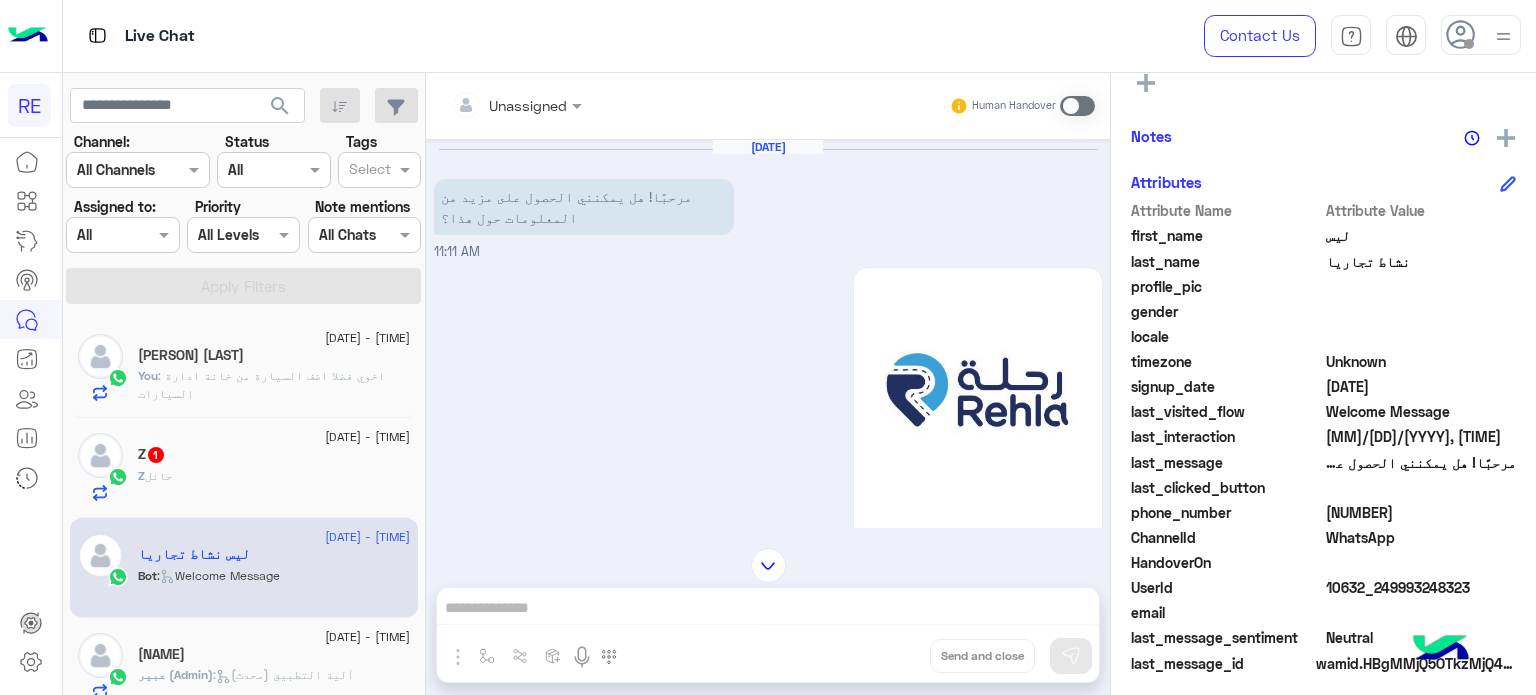 click at bounding box center (1077, 106) 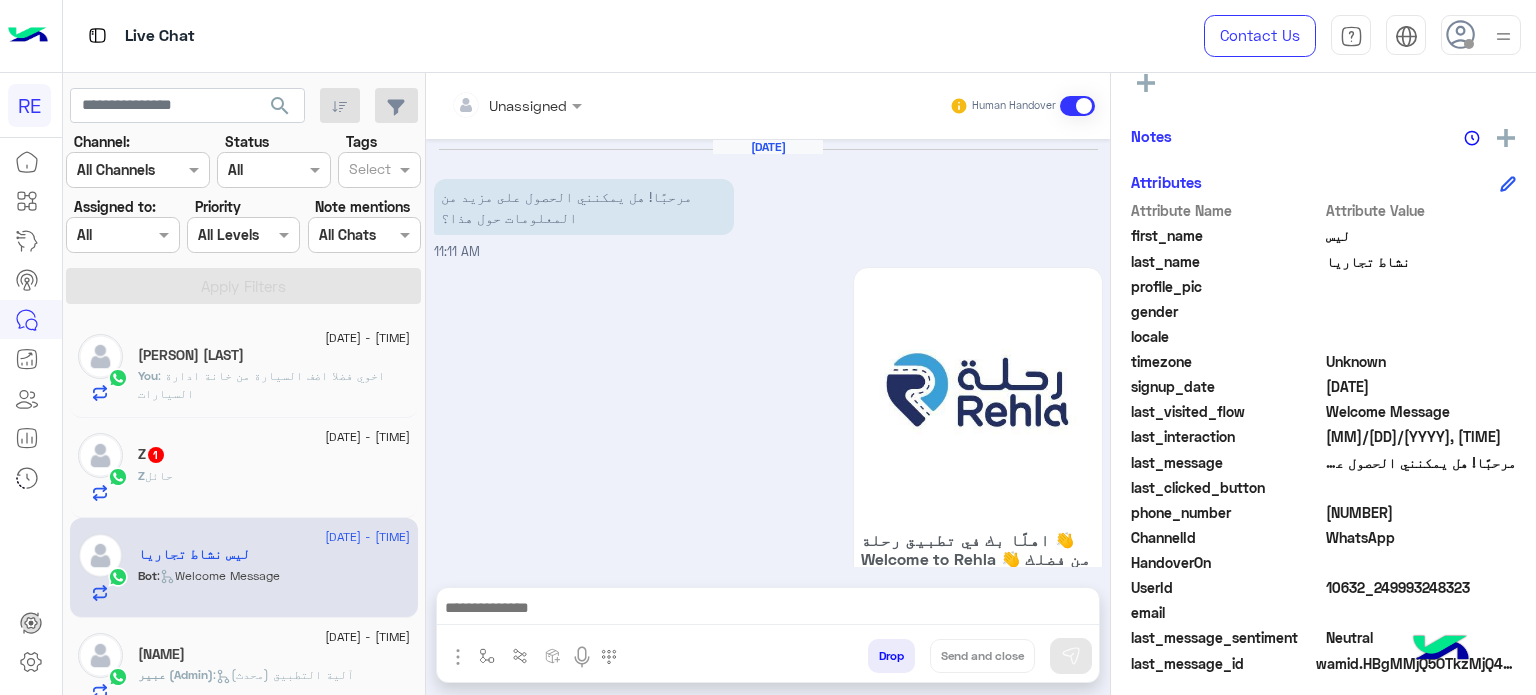 scroll, scrollTop: 221, scrollLeft: 0, axis: vertical 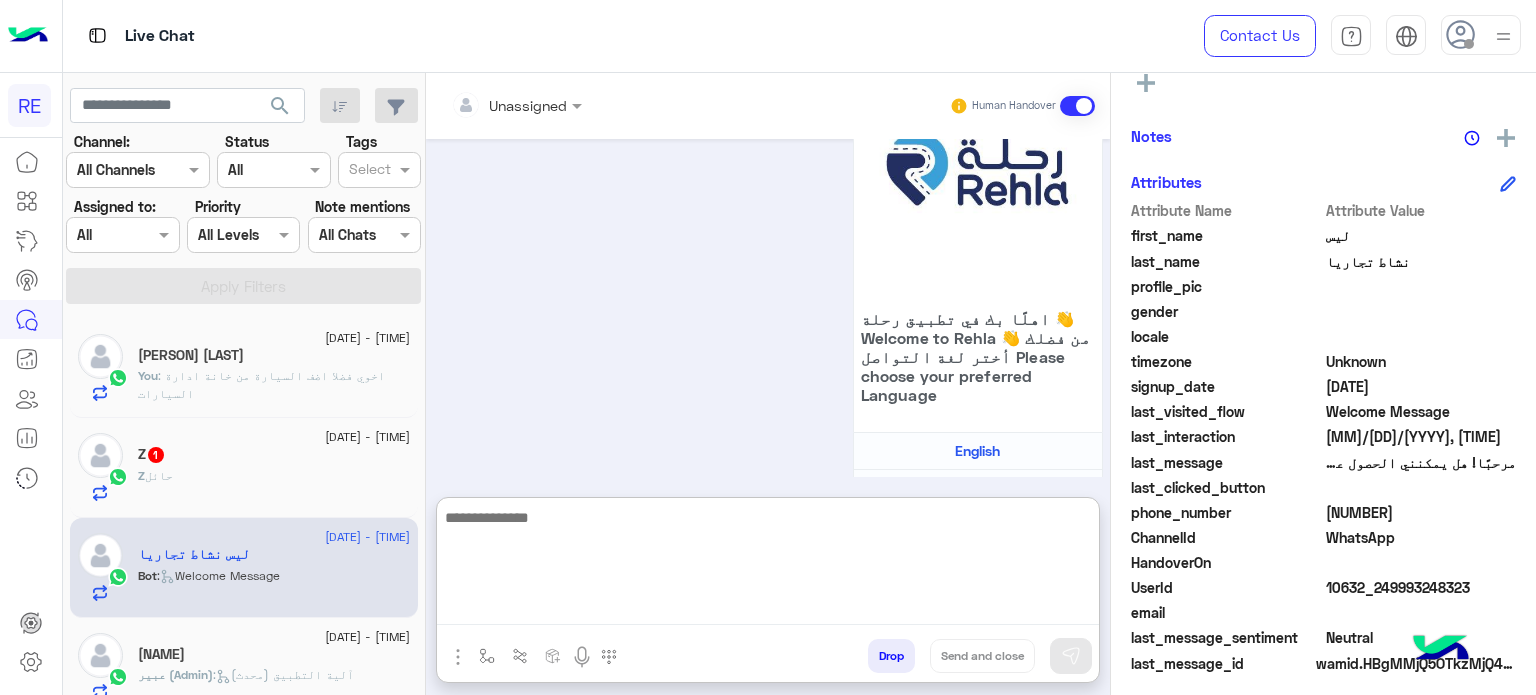 click at bounding box center (768, 565) 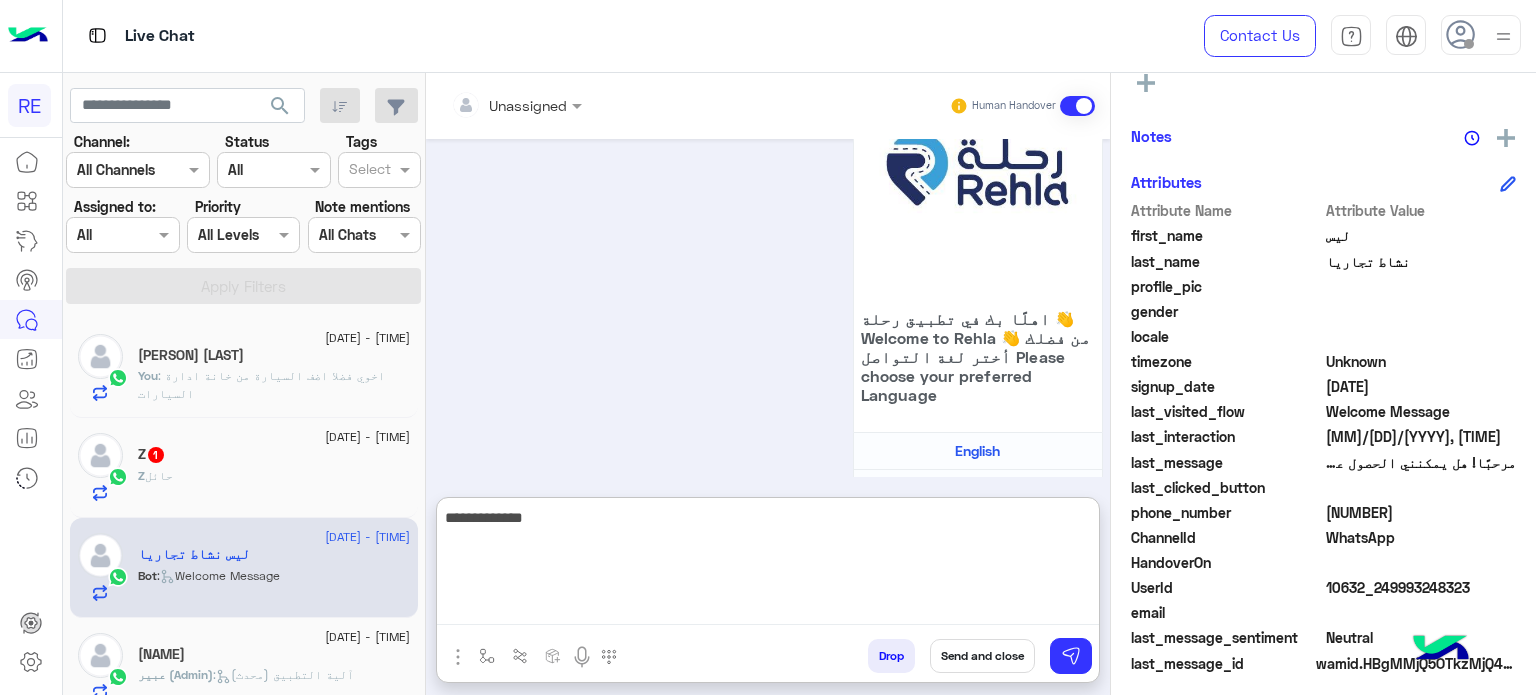 type on "**********" 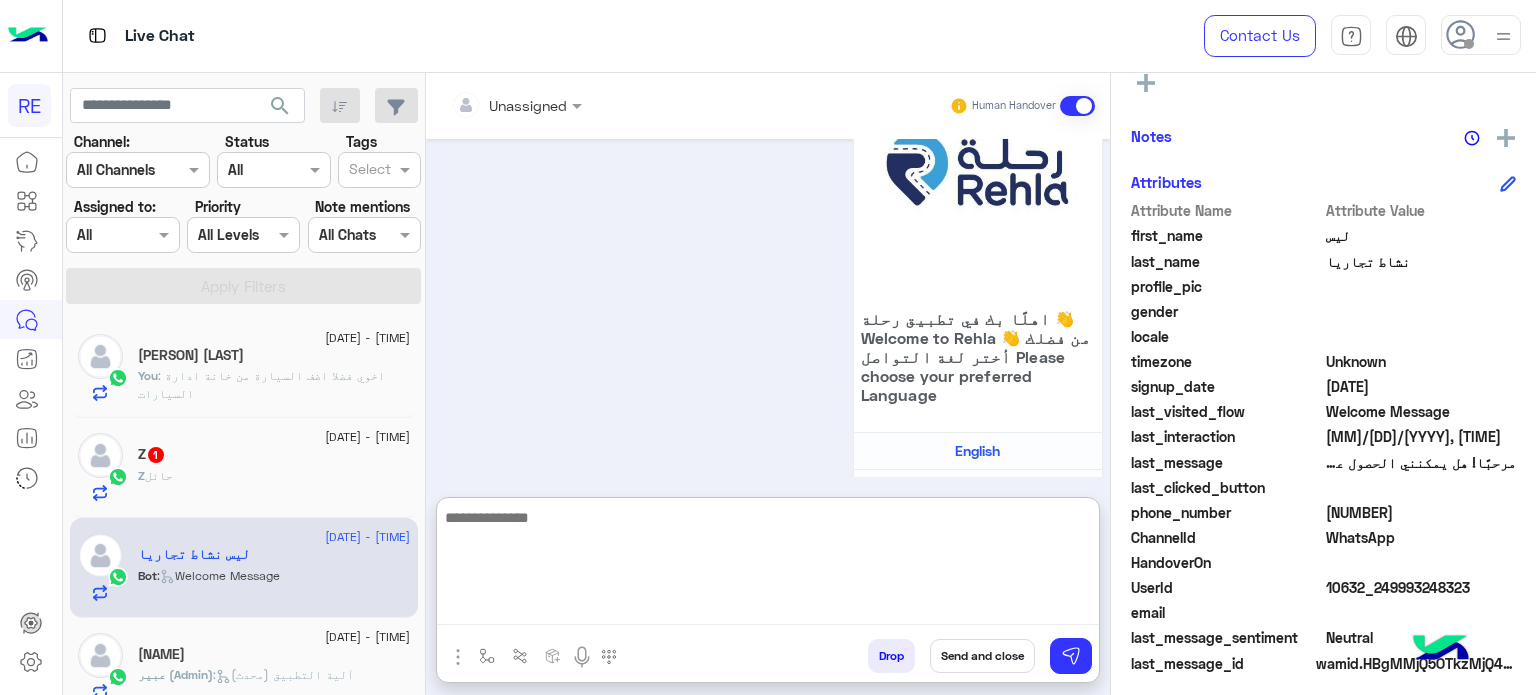 scroll, scrollTop: 375, scrollLeft: 0, axis: vertical 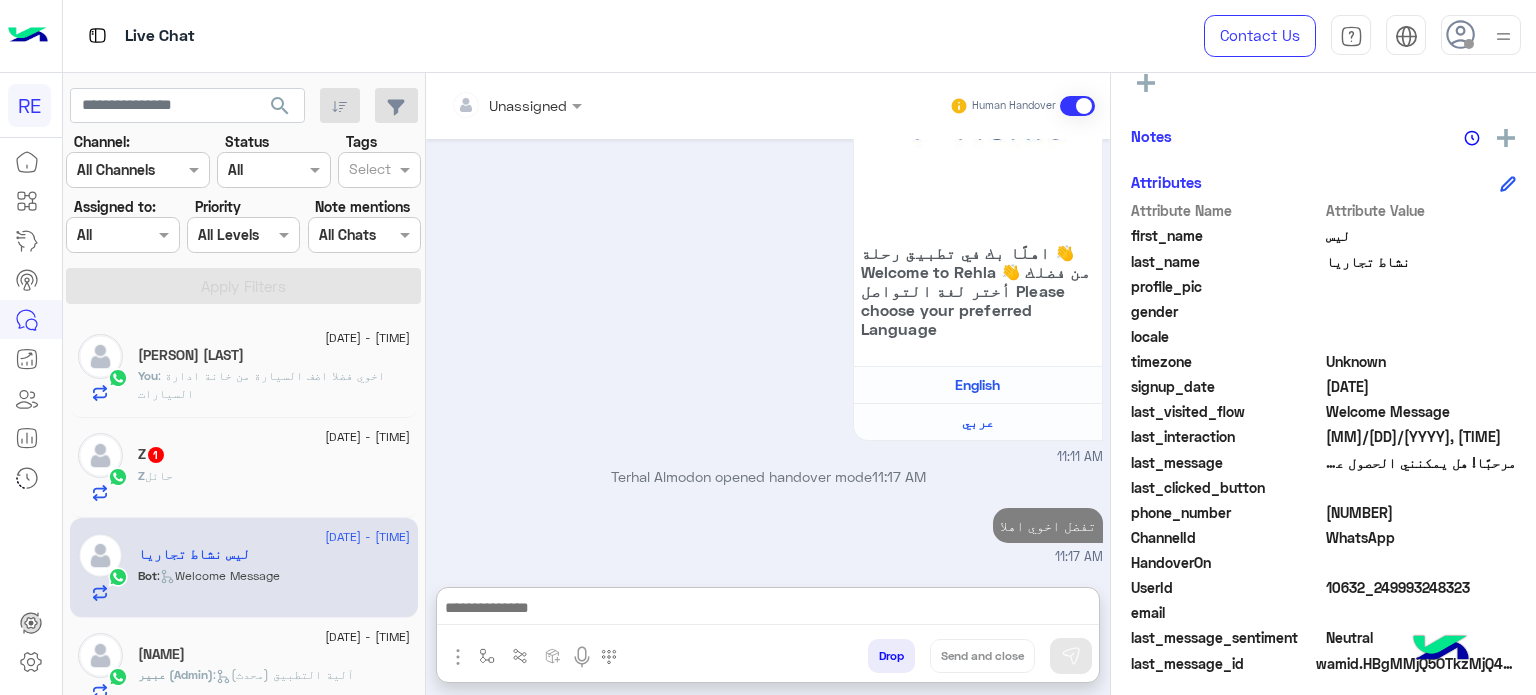 click on "Z   1" 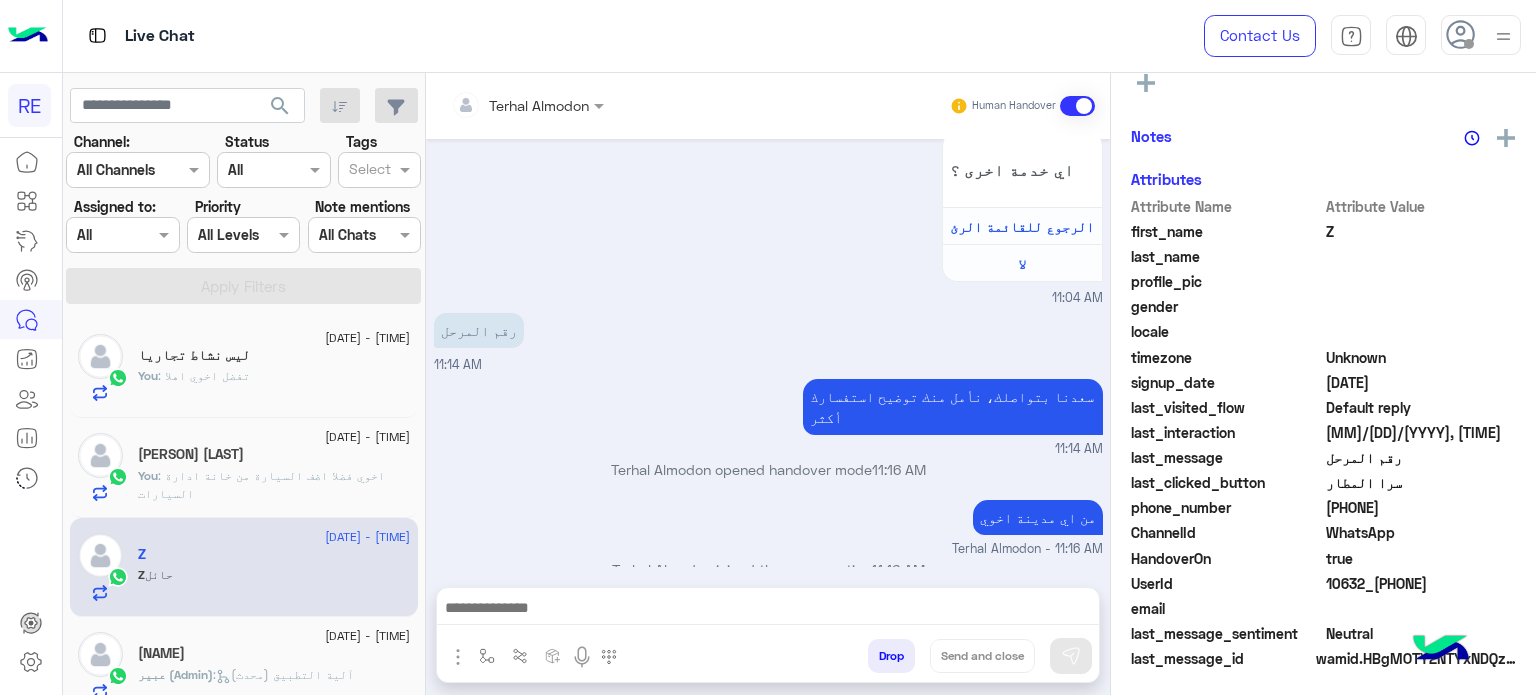 scroll, scrollTop: 935, scrollLeft: 0, axis: vertical 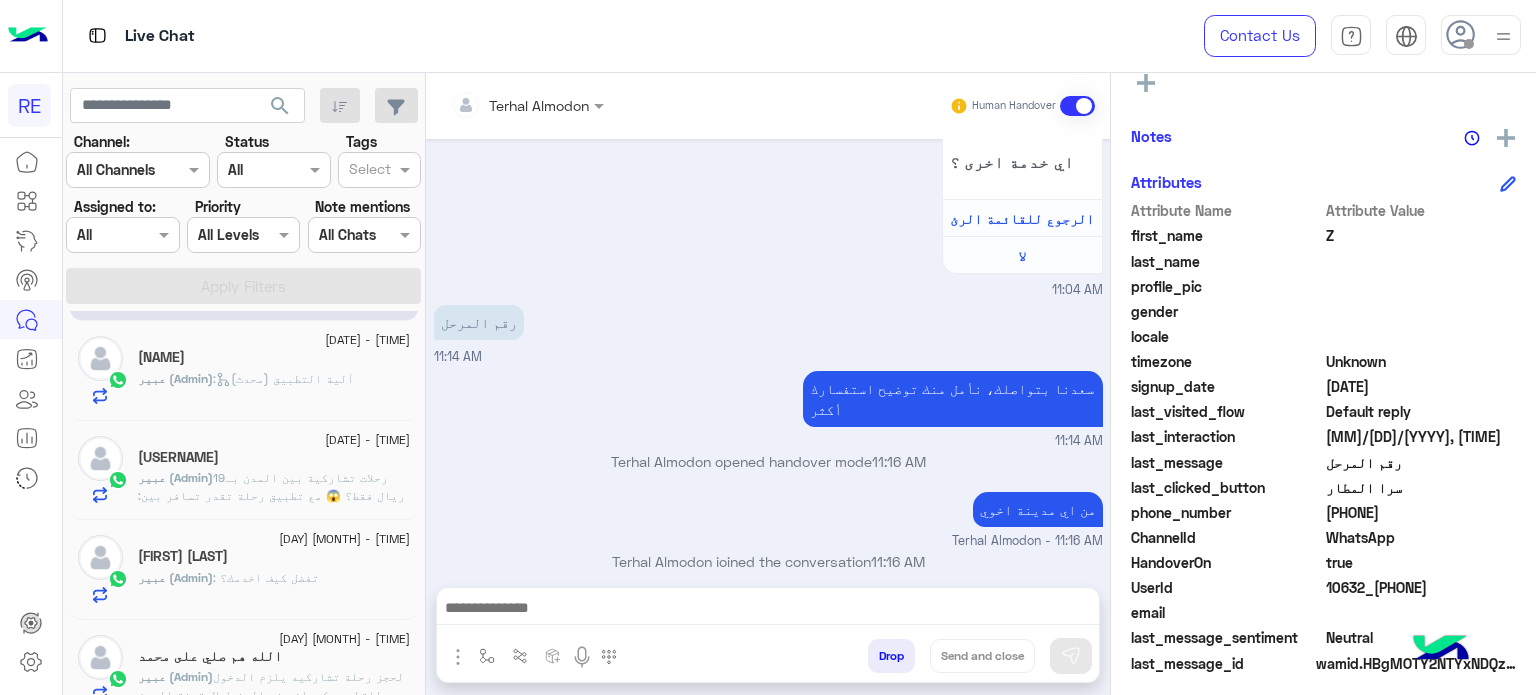 click on "[DATE] - [TIME] tark8669 عبير (Admin) : رحلات تشاركية بين المدن بـ19 ريال فقط؟ 😱 مع تطبيق رحلة تقدر تسافر بين: جدة ↔️ مكة جدة ↔️ الطائف الدمام ↔️ الرياض مكة ↔️ الطائف 📥 حمّل تطبيق رحلة من هنا: 🔗 www.bit.ly/RehlaApp 📹 شاهد شرح خطوات الحجز بالفيديو: ▶️ https://www.youtube.com/watch?v=f17Q_oUCIMQ" 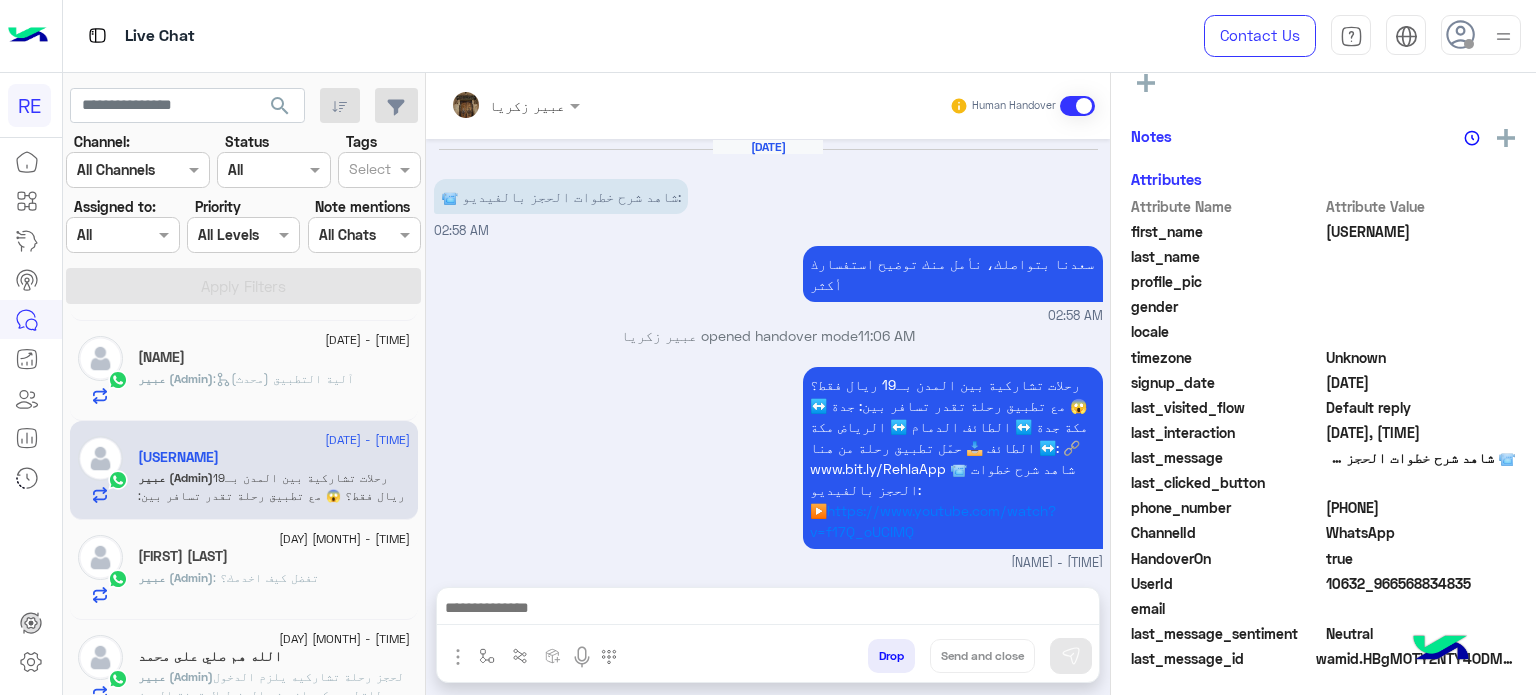 scroll, scrollTop: 20, scrollLeft: 0, axis: vertical 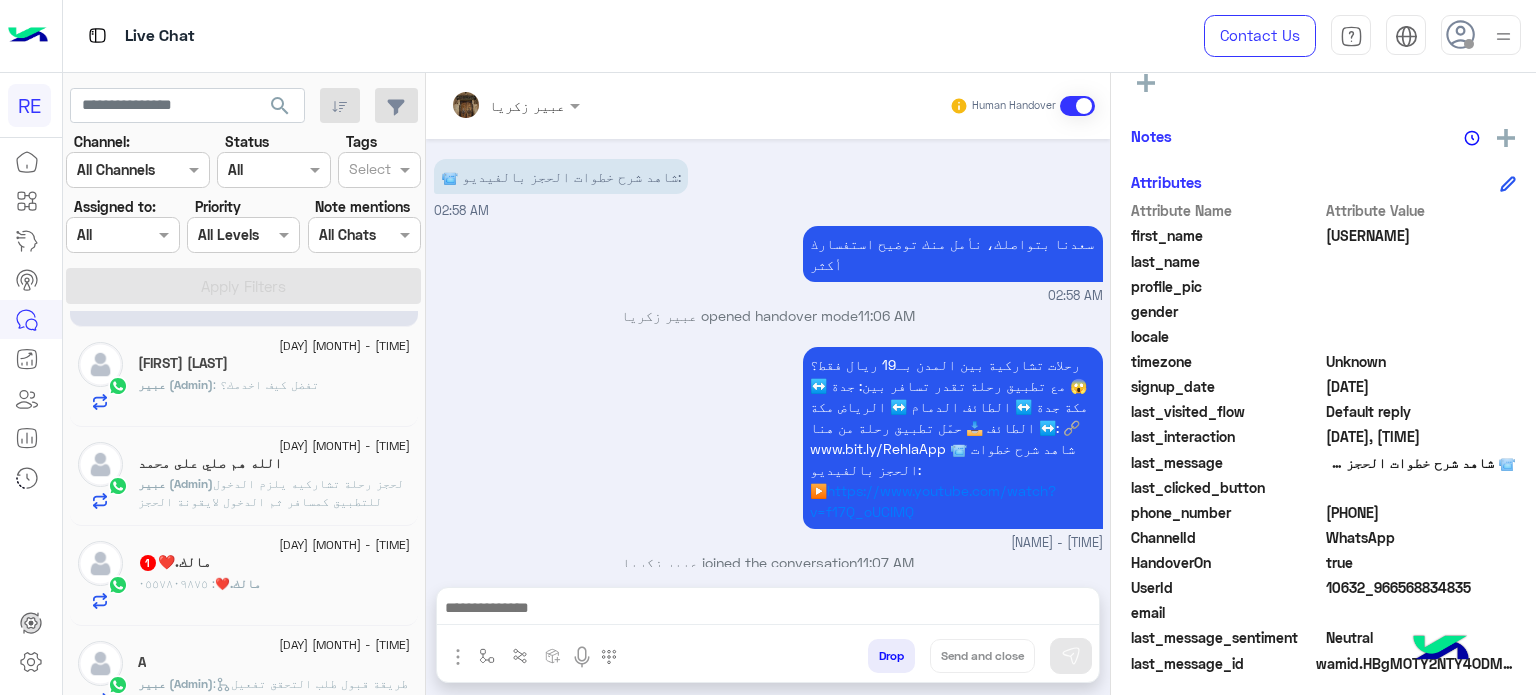 click on "[NAME] : ٠٥٥٧٨٠٩٨٧٥" 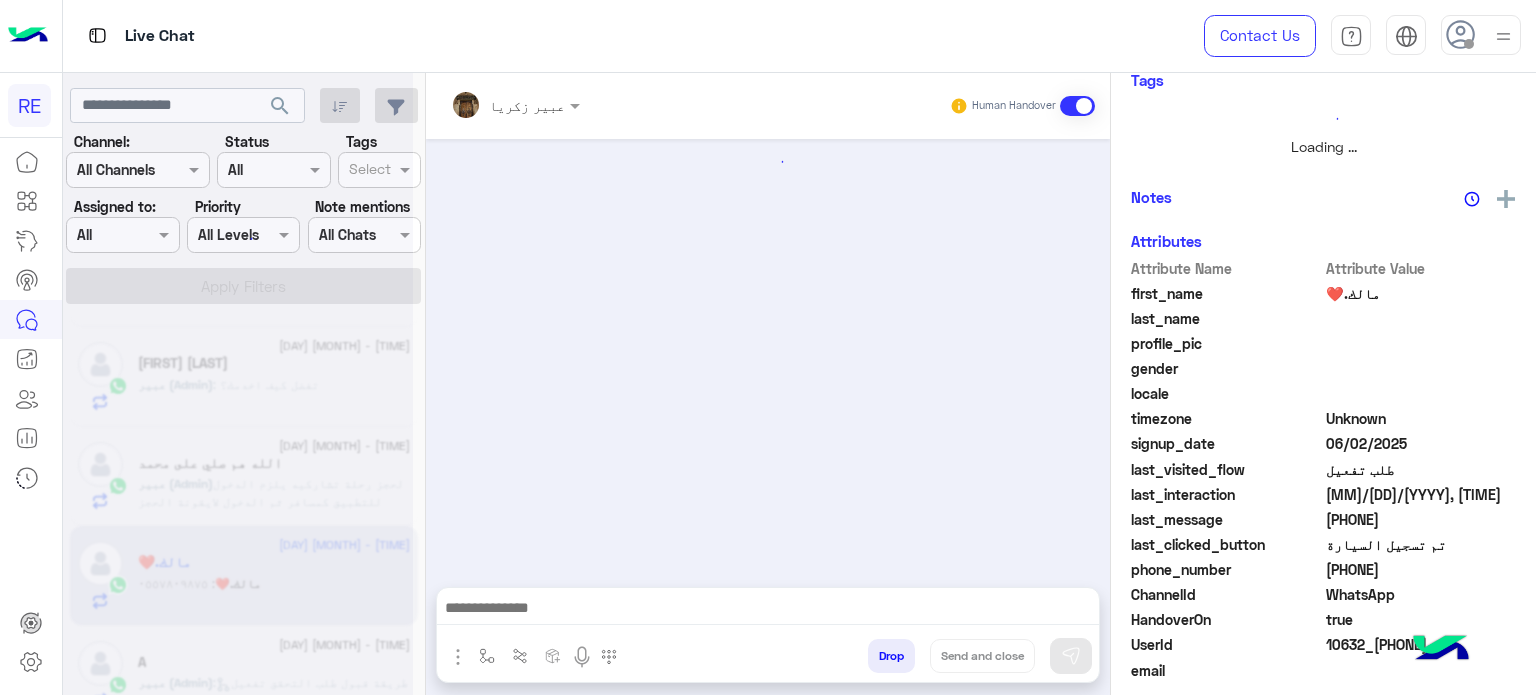 scroll, scrollTop: 1165, scrollLeft: 0, axis: vertical 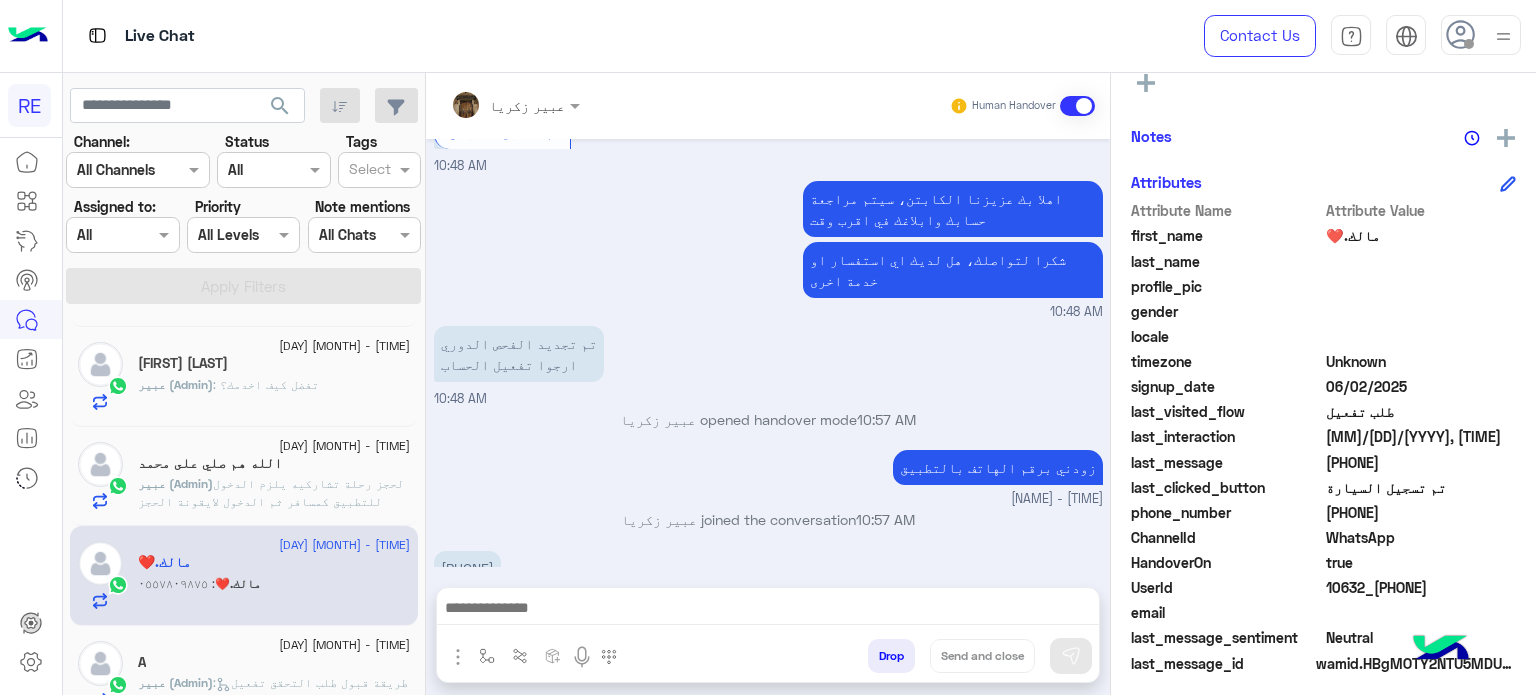 drag, startPoint x: 1470, startPoint y: 586, endPoint x: 1393, endPoint y: 587, distance: 77.00649 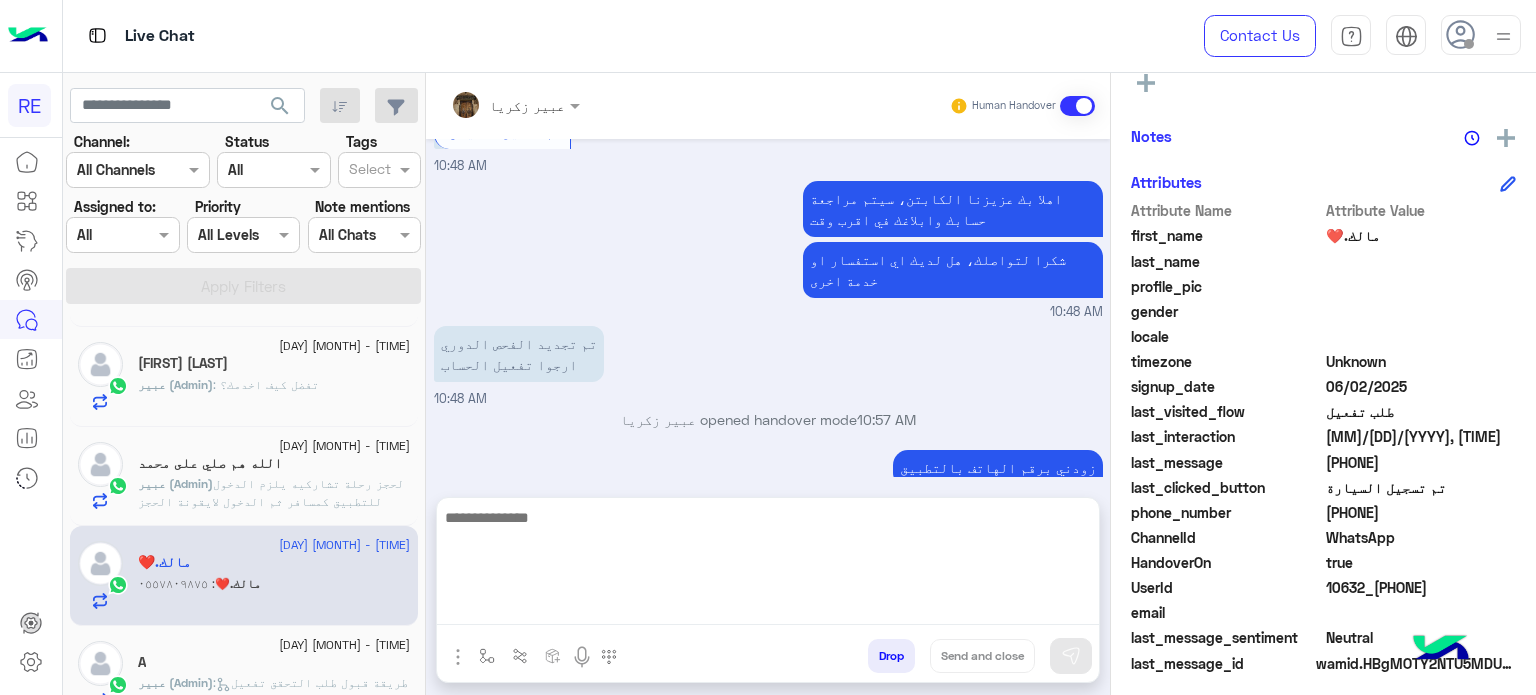 click at bounding box center [768, 565] 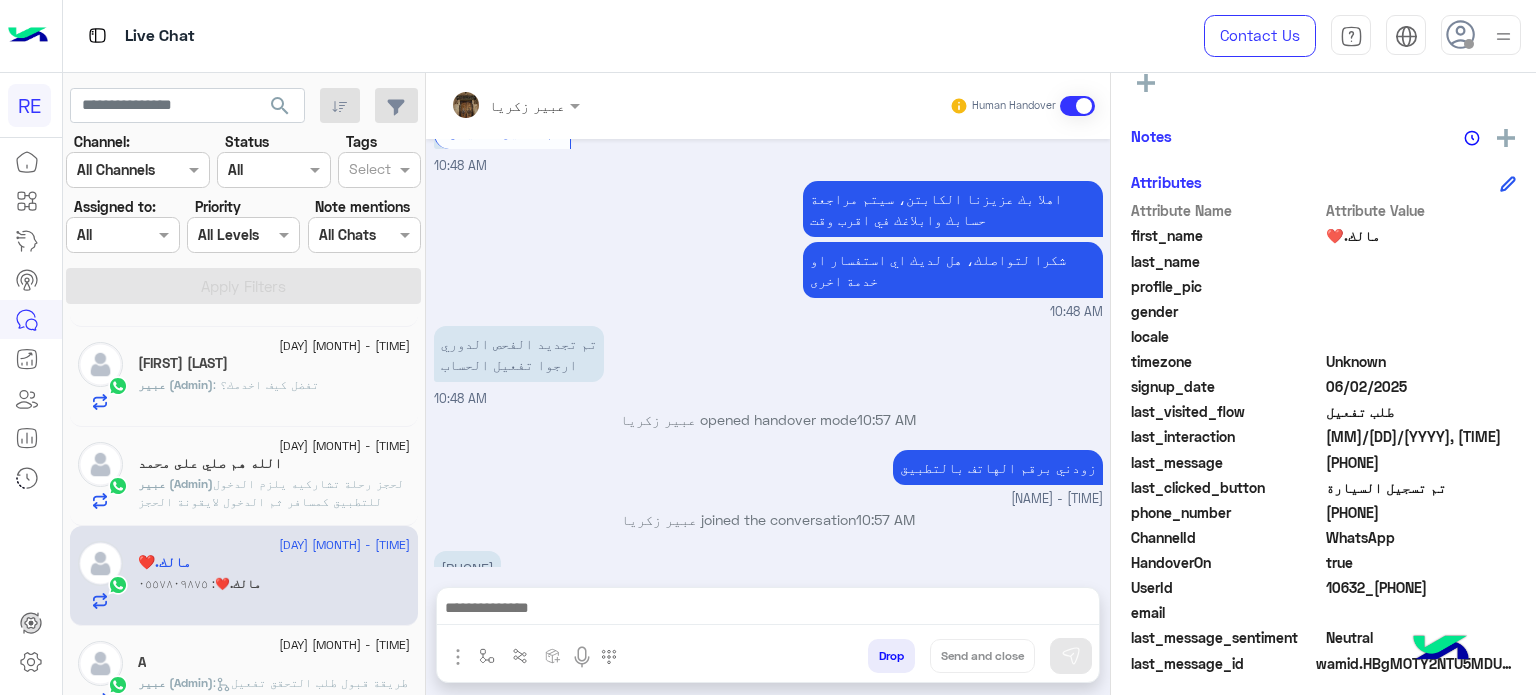 click on "تم تجديد الفحص الدوري ارجوا تفعيل الحساب [TIME]" at bounding box center (768, 365) 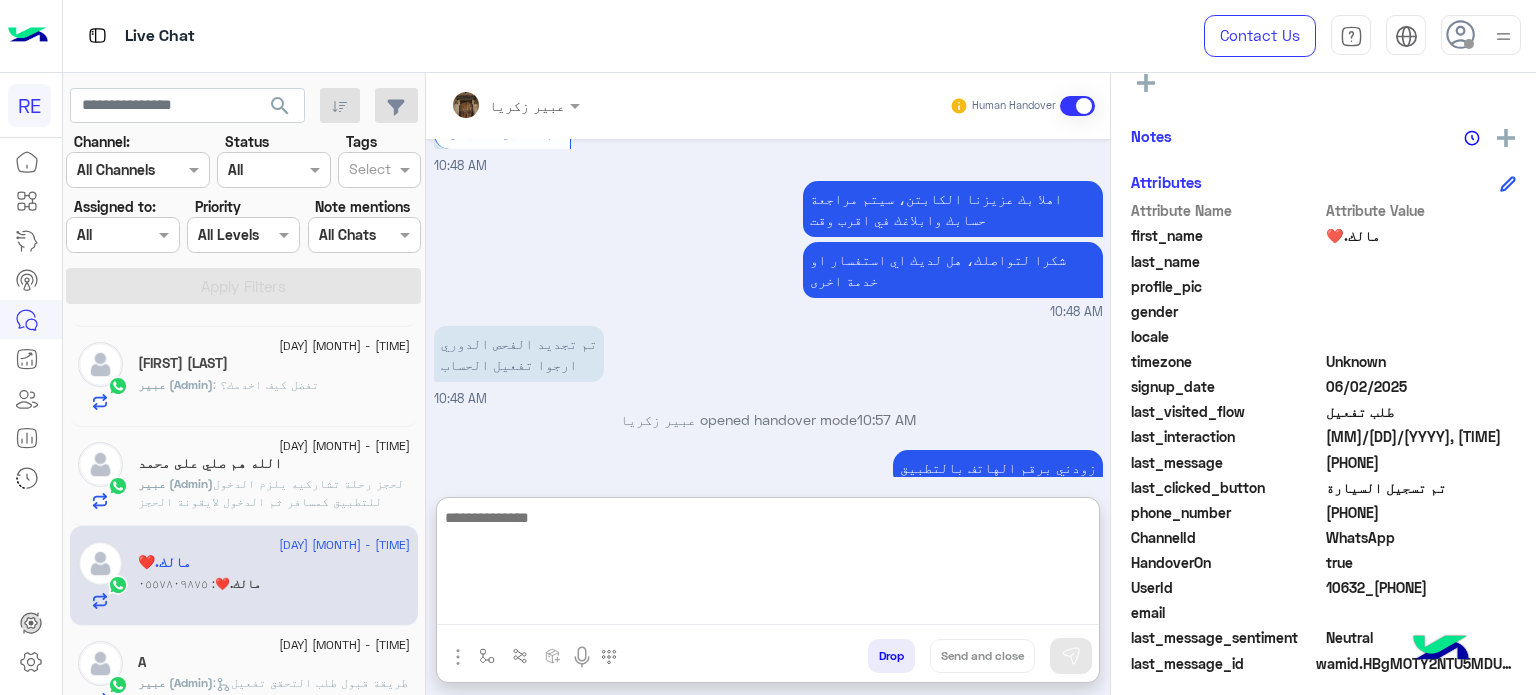 click at bounding box center [768, 565] 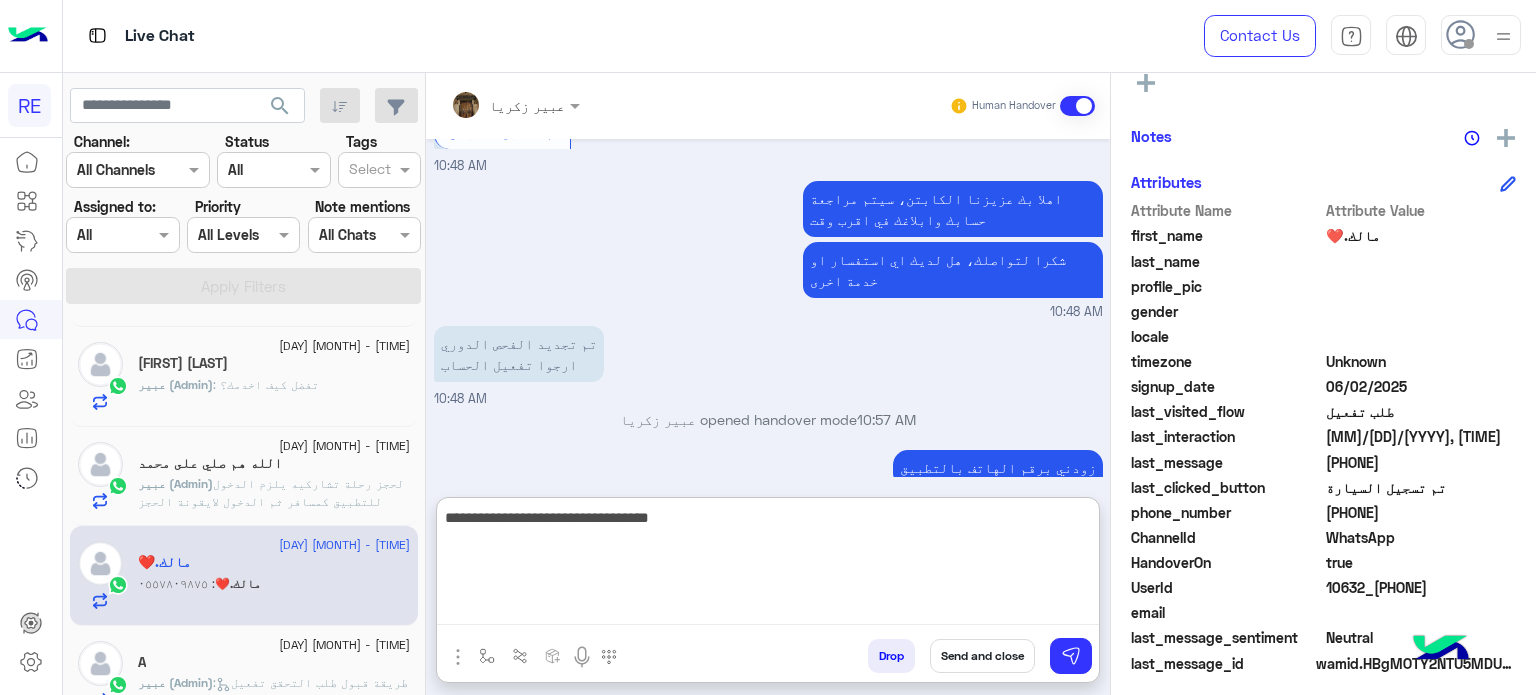 type on "**********" 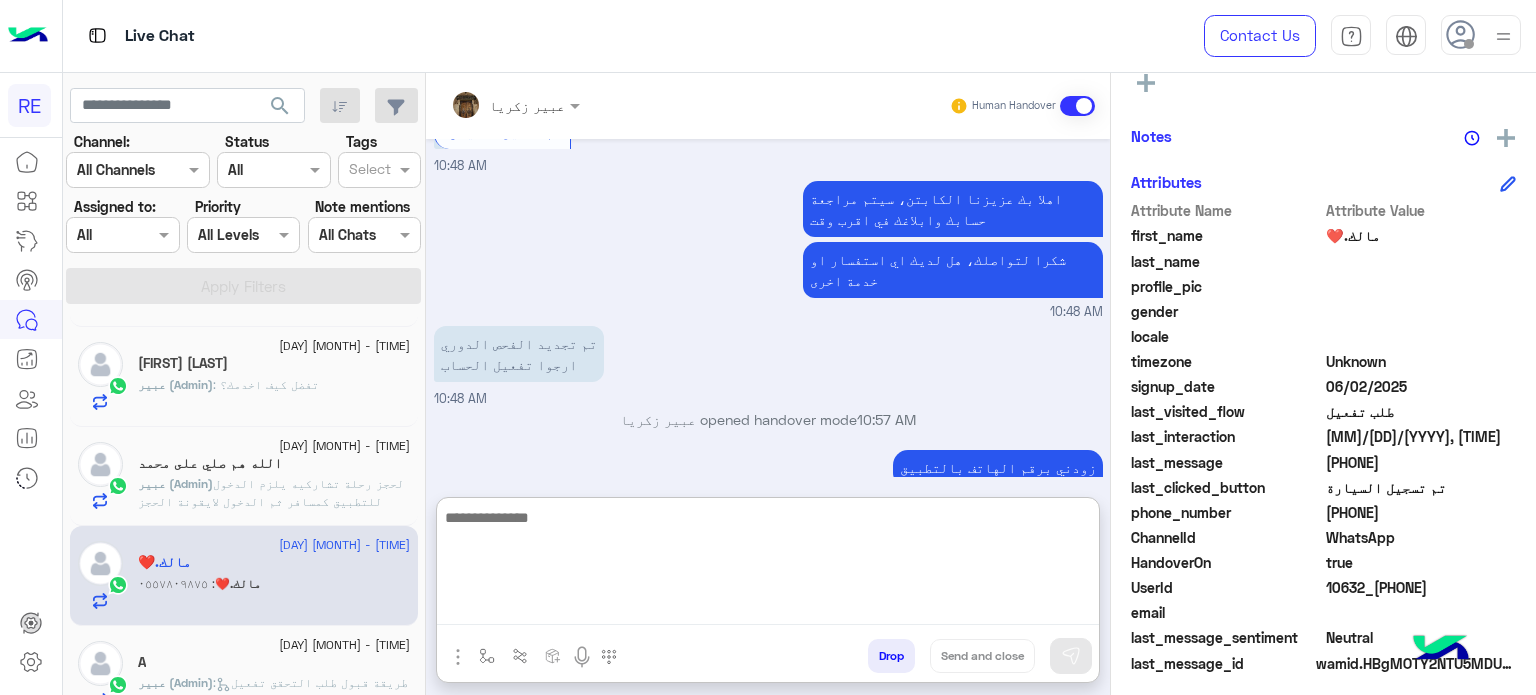 scroll, scrollTop: 1319, scrollLeft: 0, axis: vertical 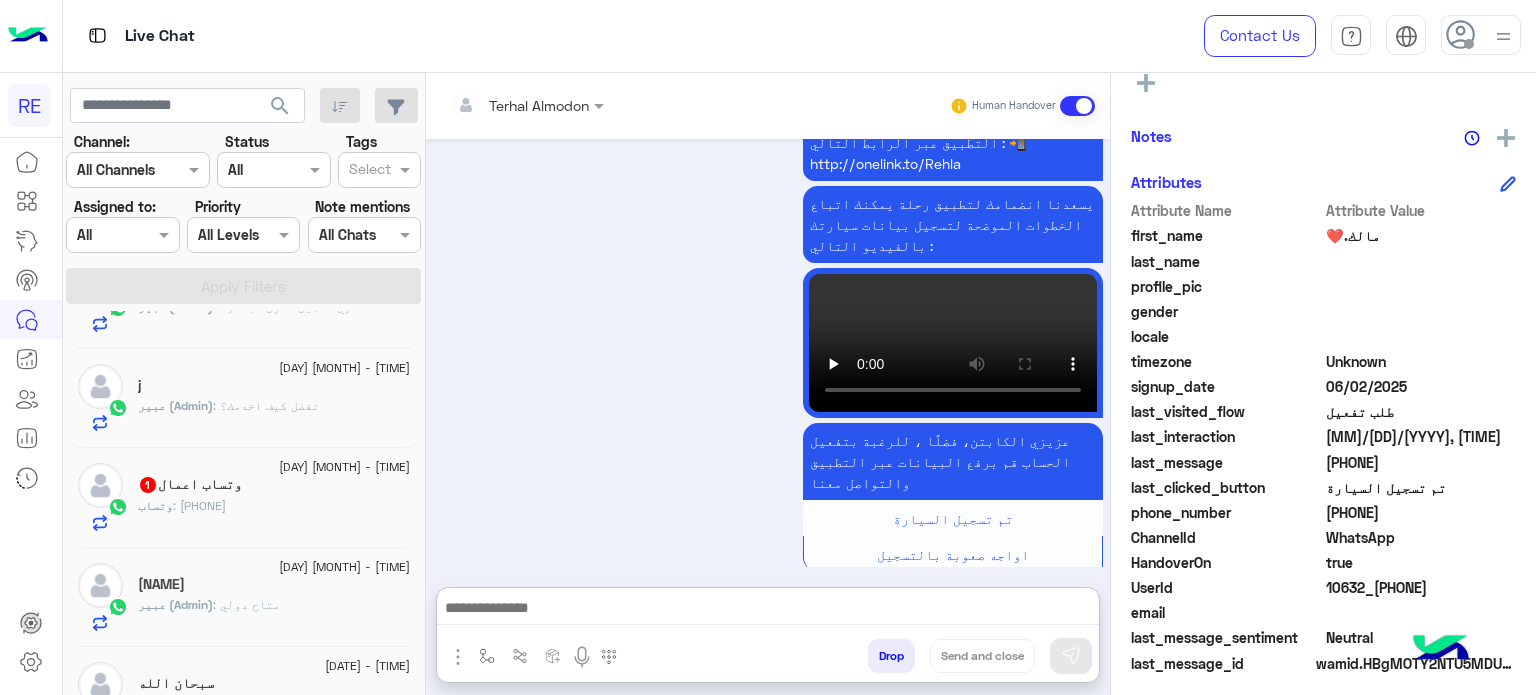 click on "وتساب : [PHONE]" 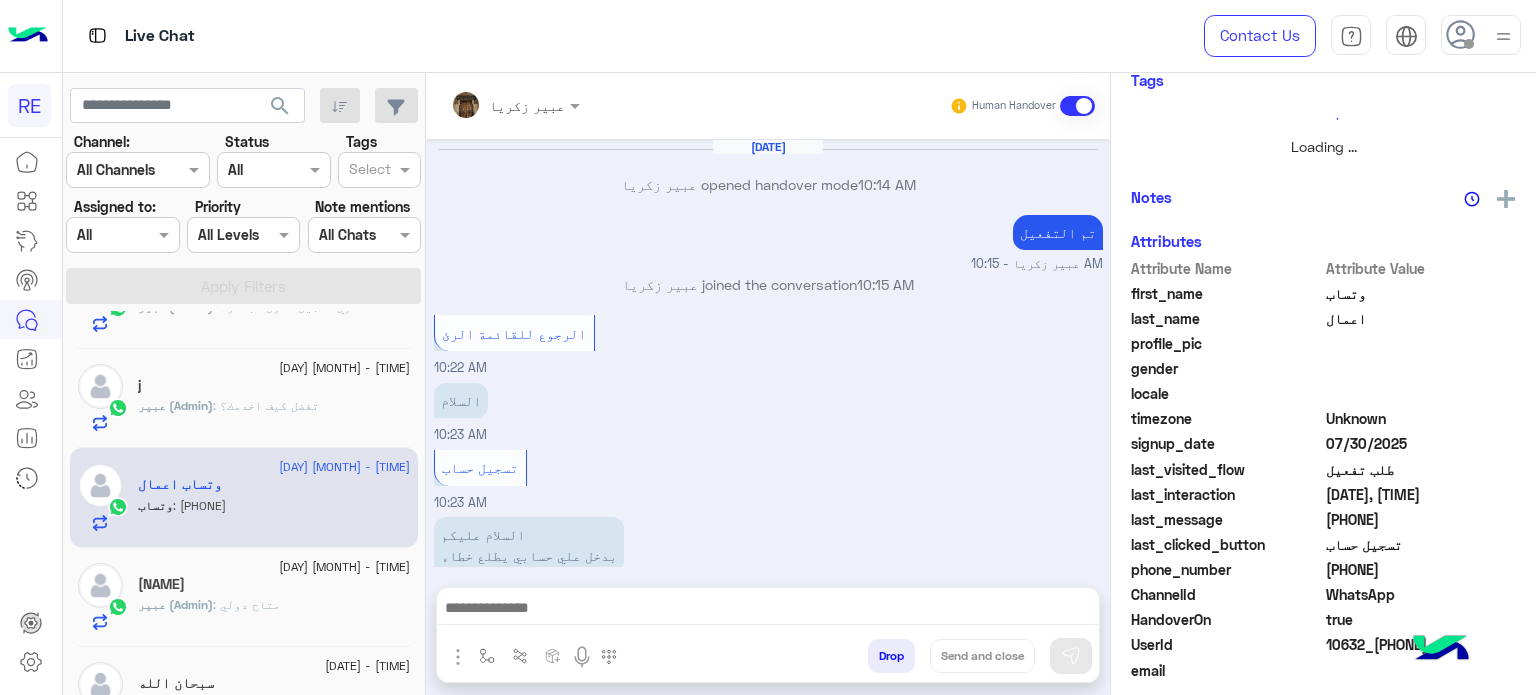 scroll, scrollTop: 228, scrollLeft: 0, axis: vertical 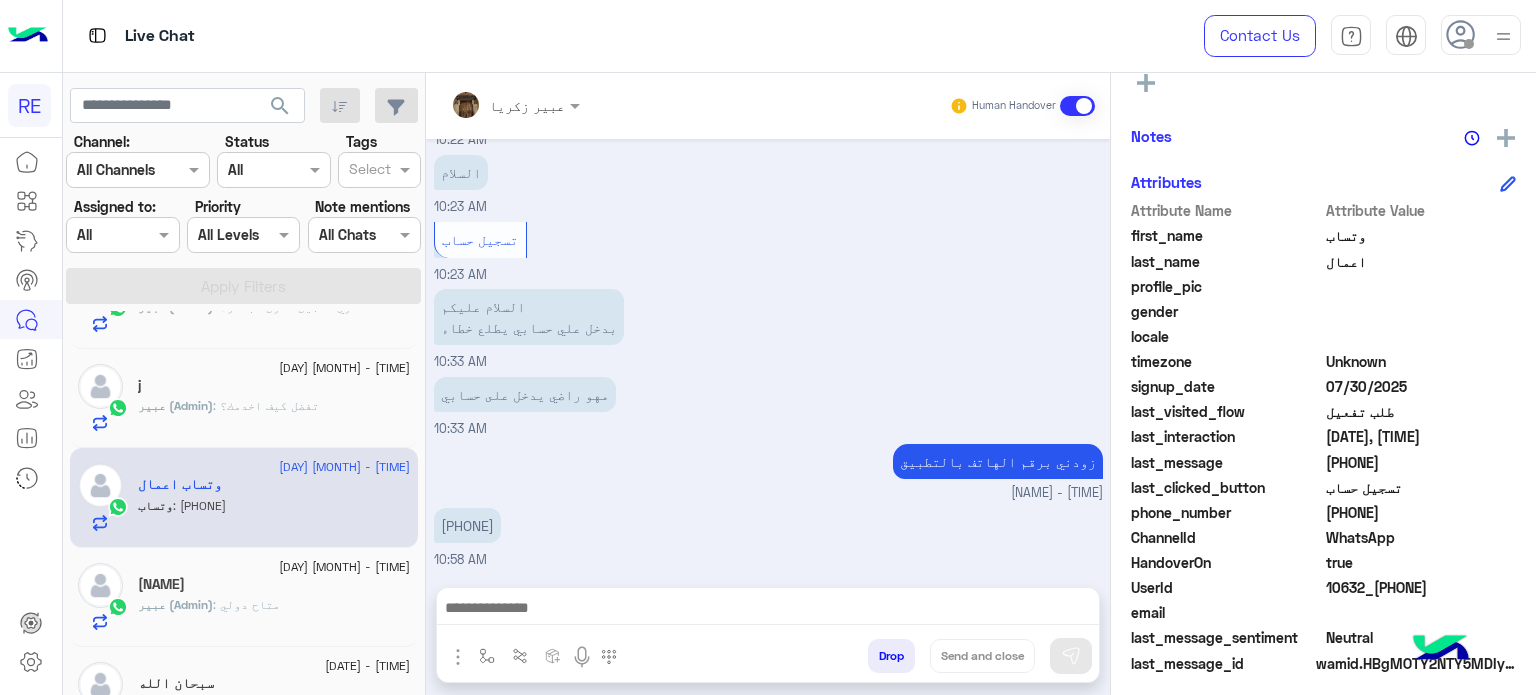 drag, startPoint x: 1416, startPoint y: 512, endPoint x: 1349, endPoint y: 515, distance: 67.06713 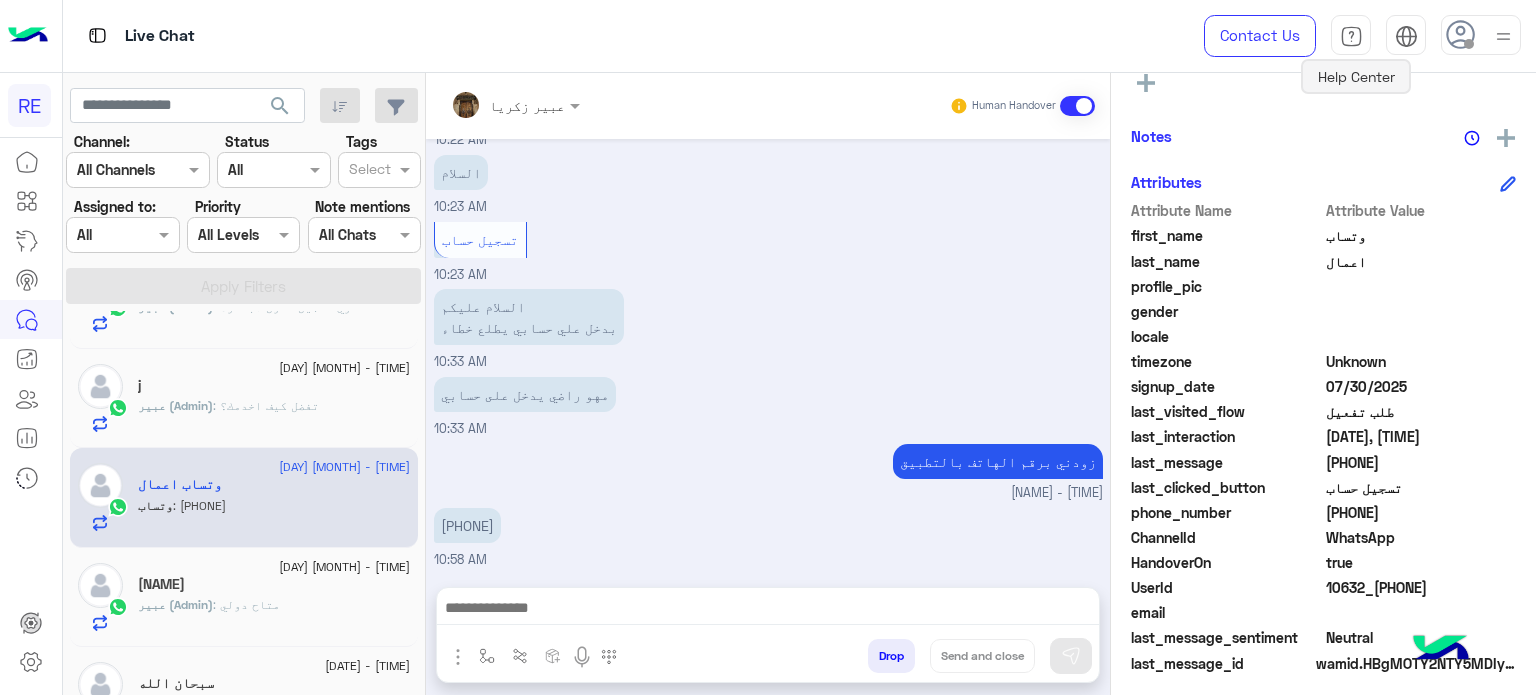 scroll, scrollTop: 1364, scrollLeft: 0, axis: vertical 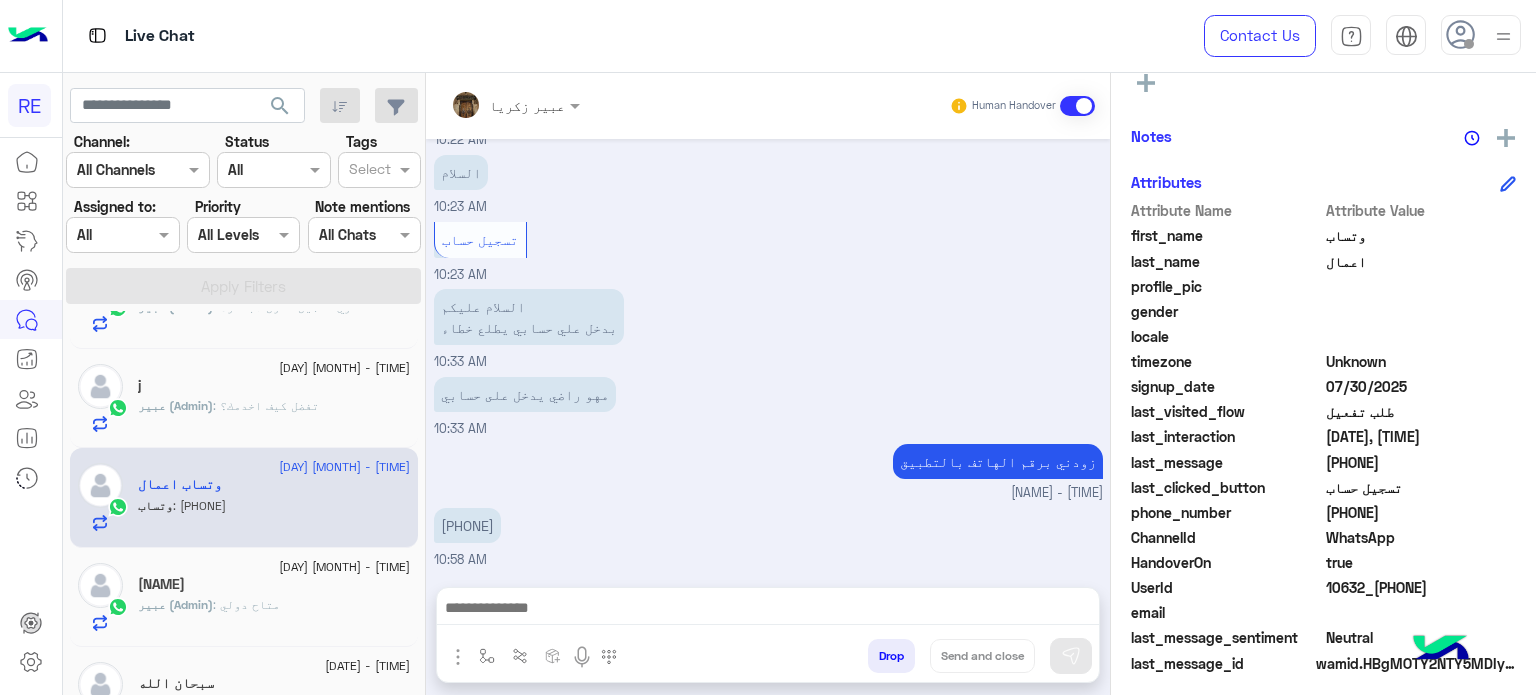 click at bounding box center (768, 613) 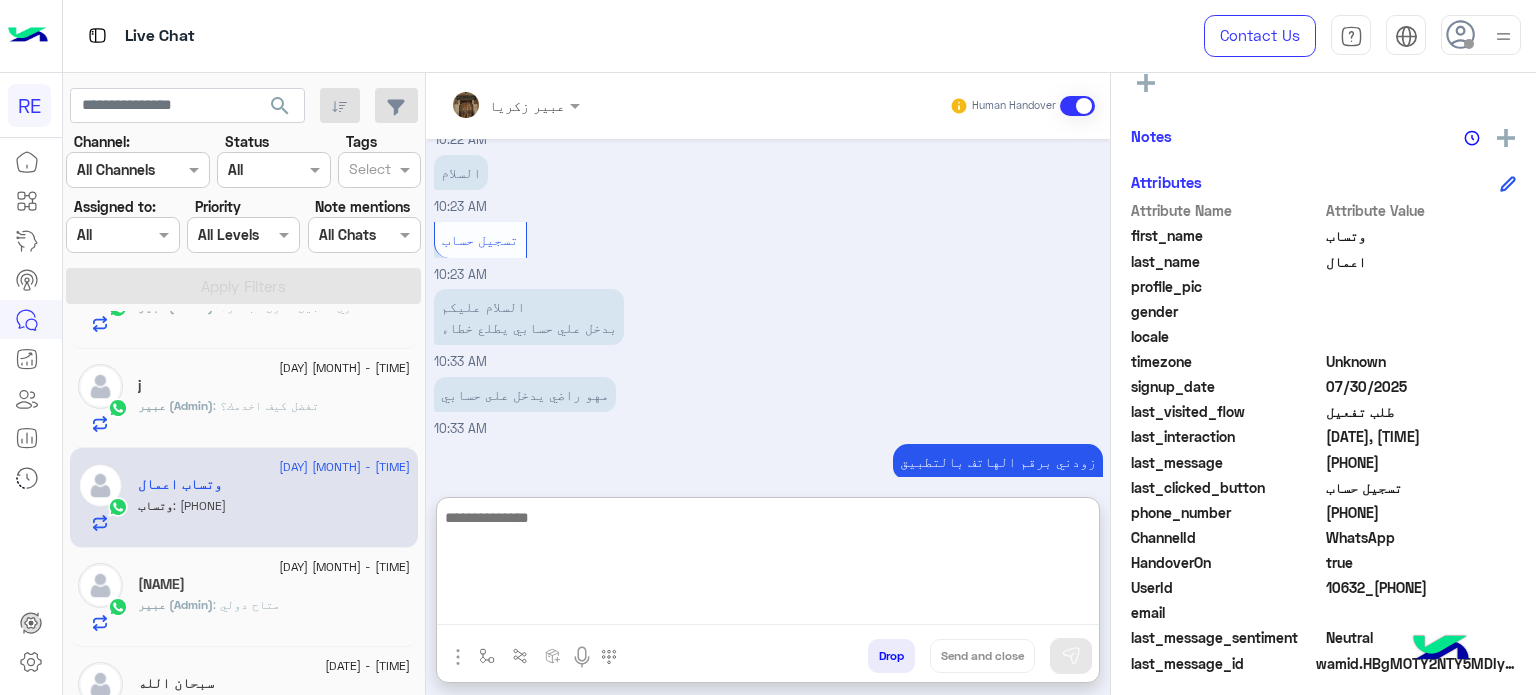 click at bounding box center (768, 565) 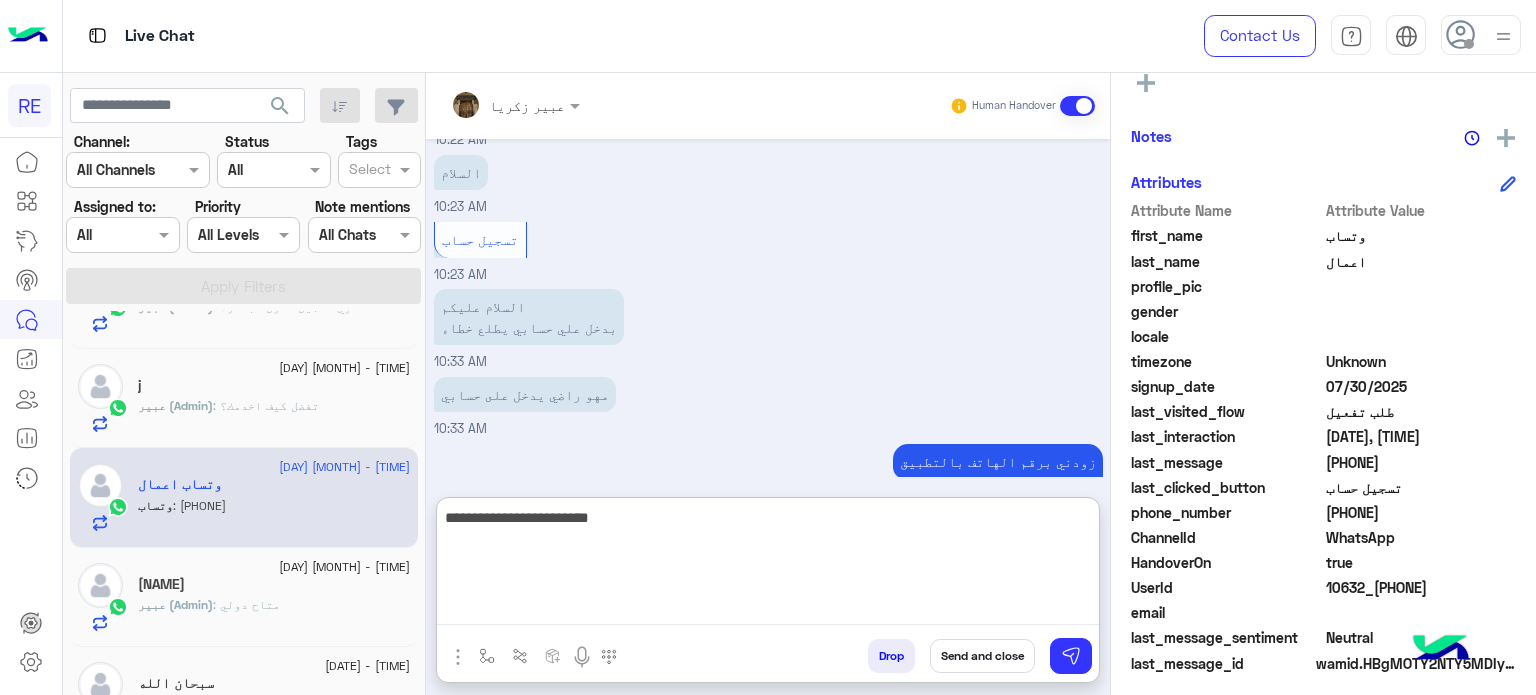 paste on "**********" 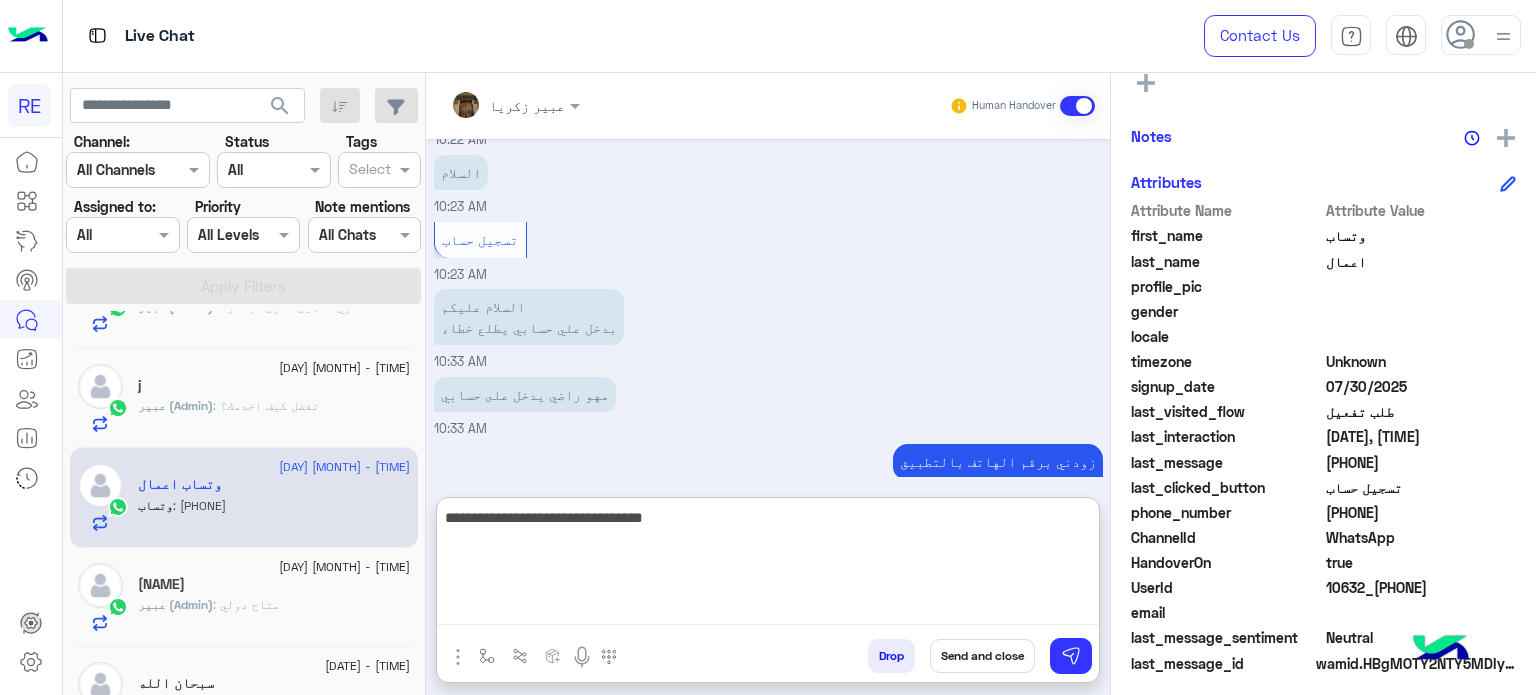type on "**********" 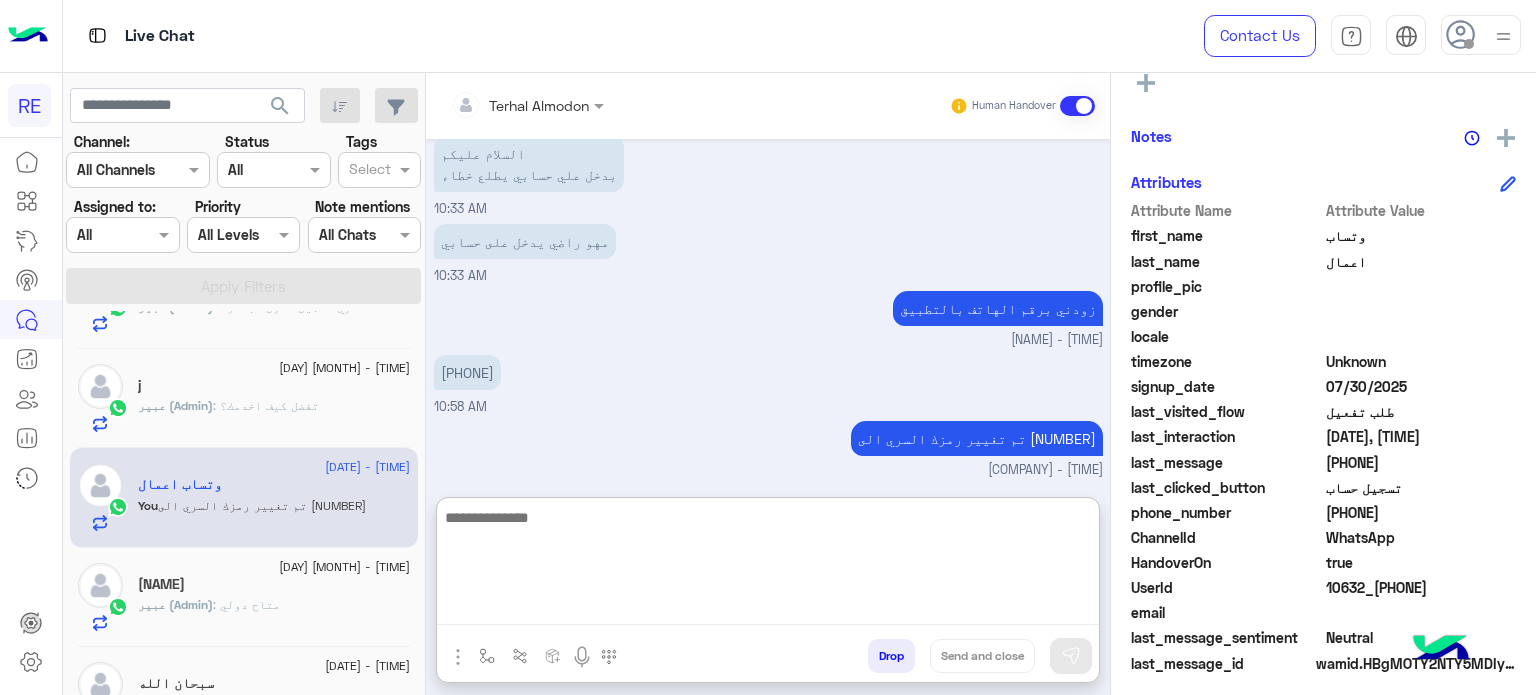 scroll, scrollTop: 418, scrollLeft: 0, axis: vertical 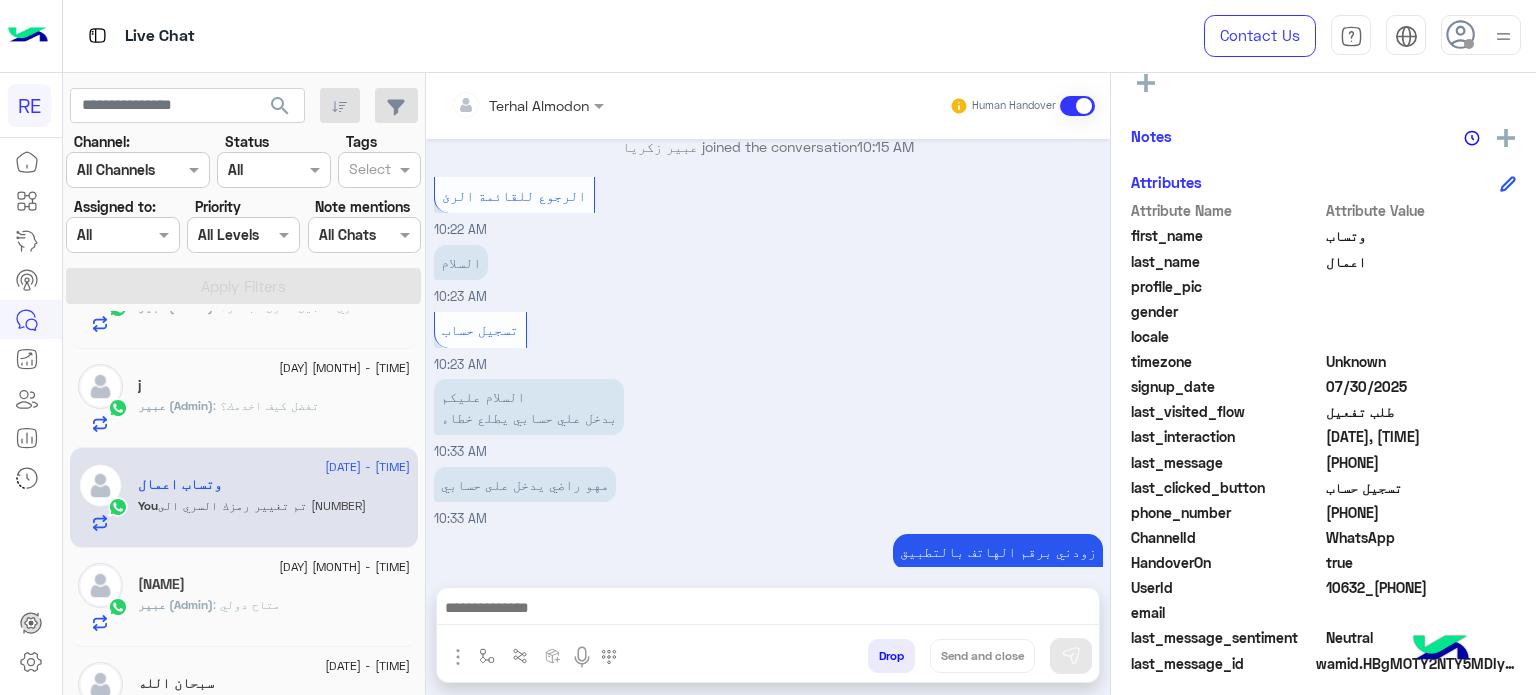 click on "عبير (Admin)" 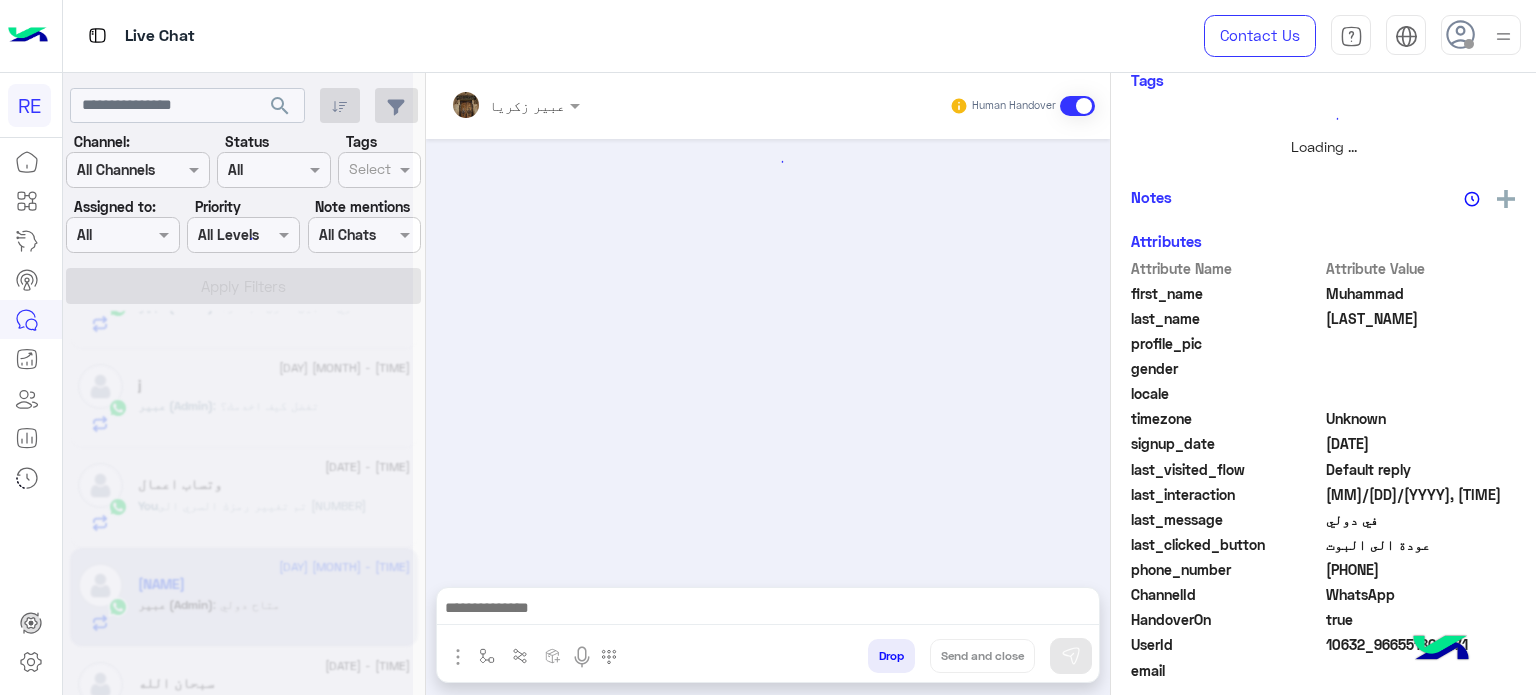 scroll, scrollTop: 169, scrollLeft: 0, axis: vertical 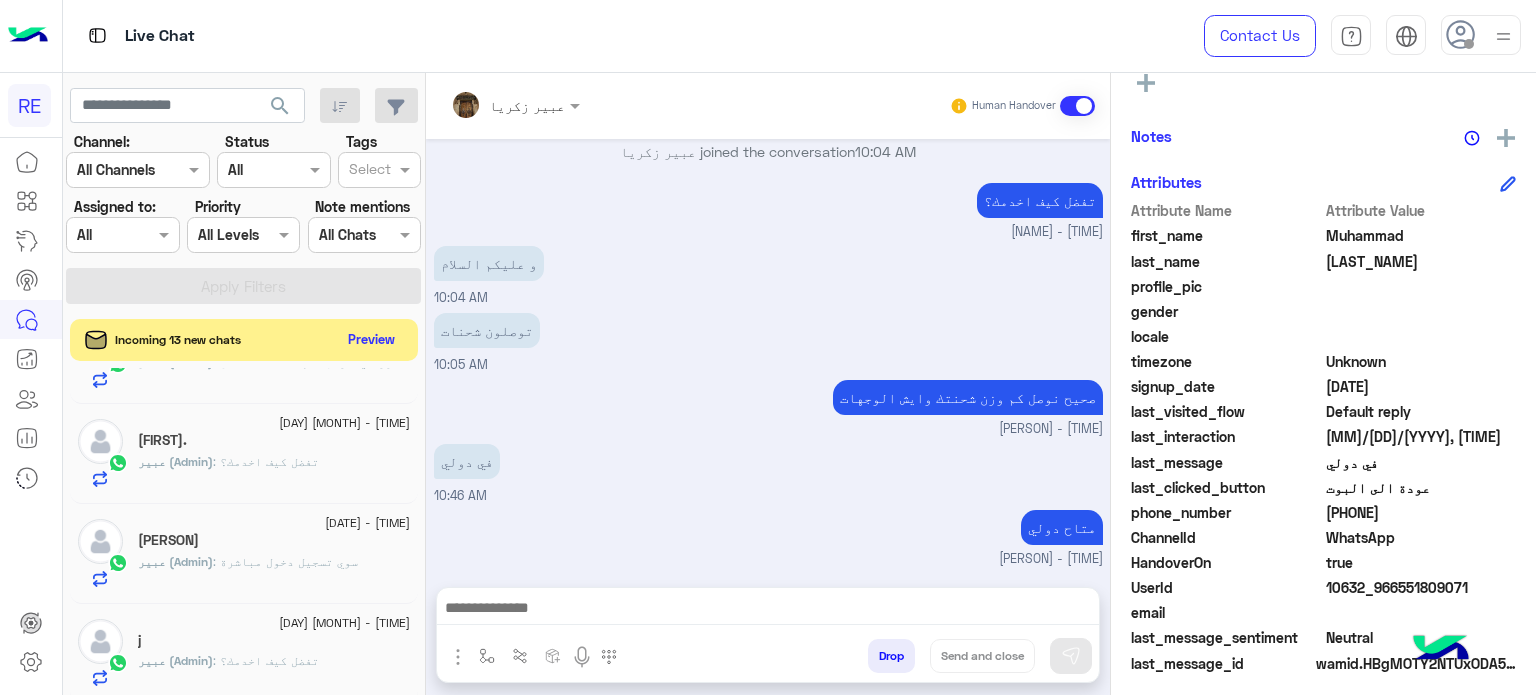 click on "Preview" 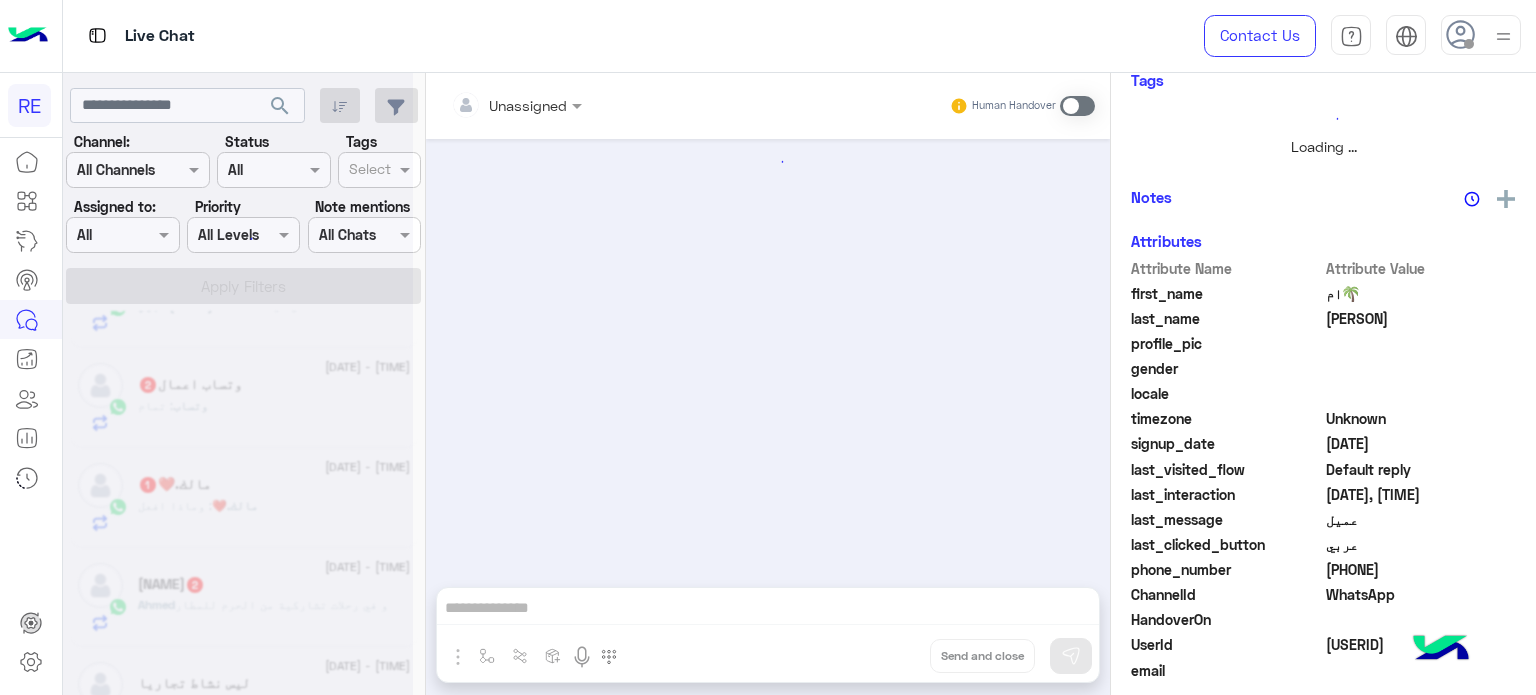 scroll, scrollTop: 0, scrollLeft: 0, axis: both 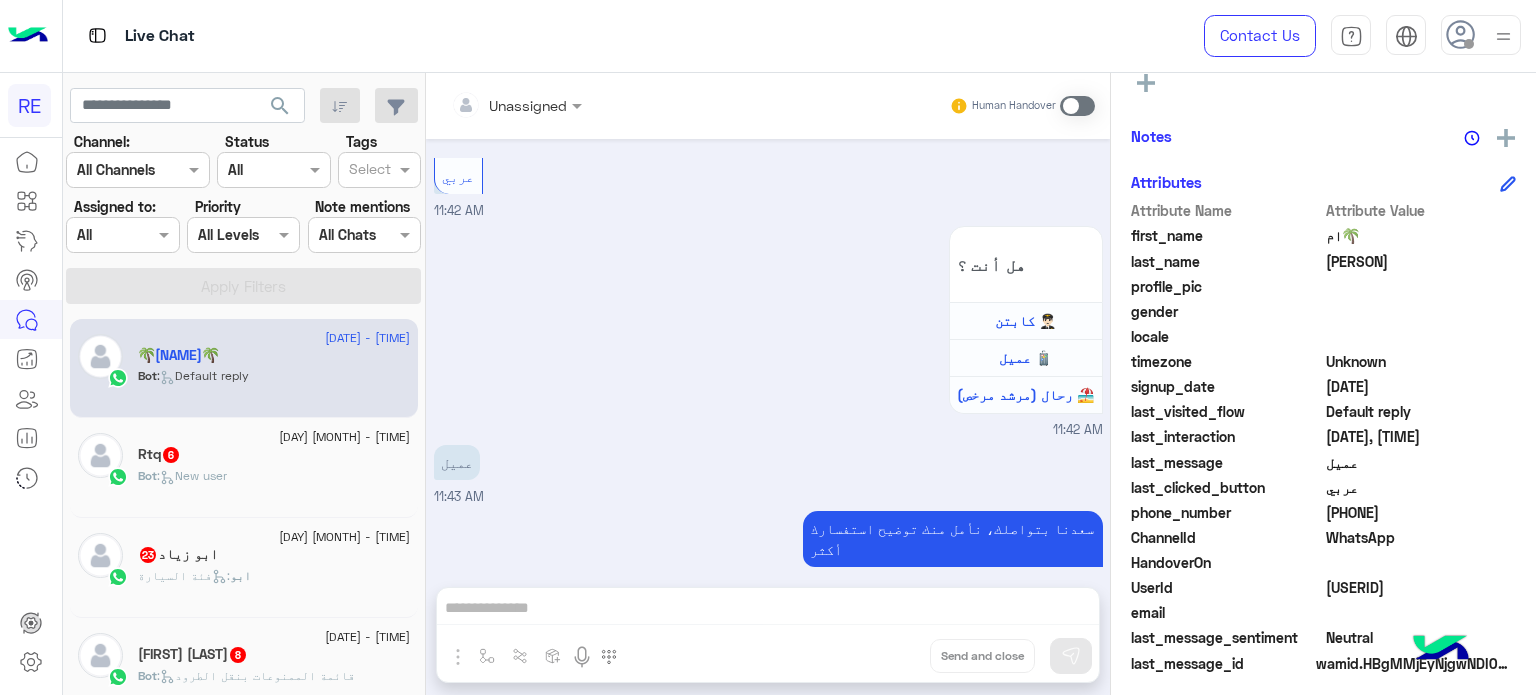 click on "Bot :   New user" 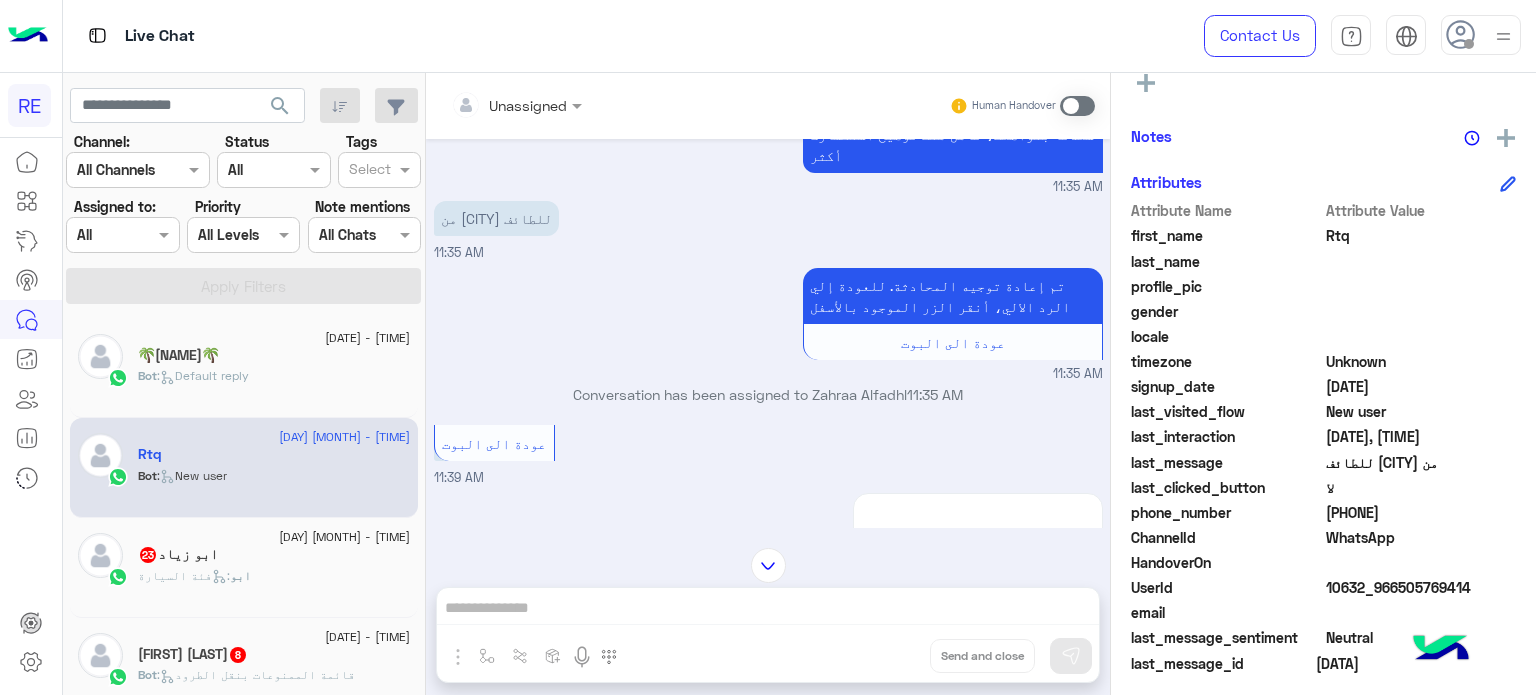 scroll, scrollTop: 0, scrollLeft: 0, axis: both 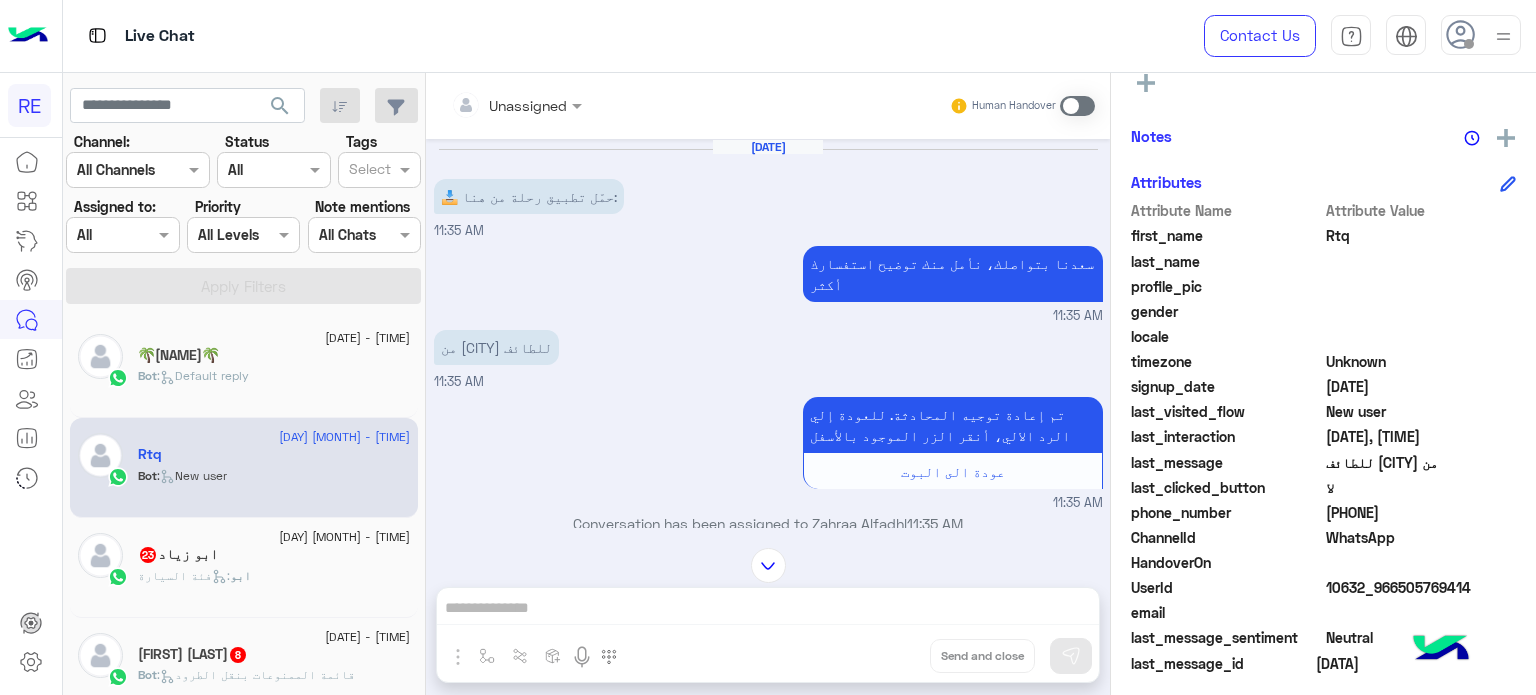 click at bounding box center [1077, 106] 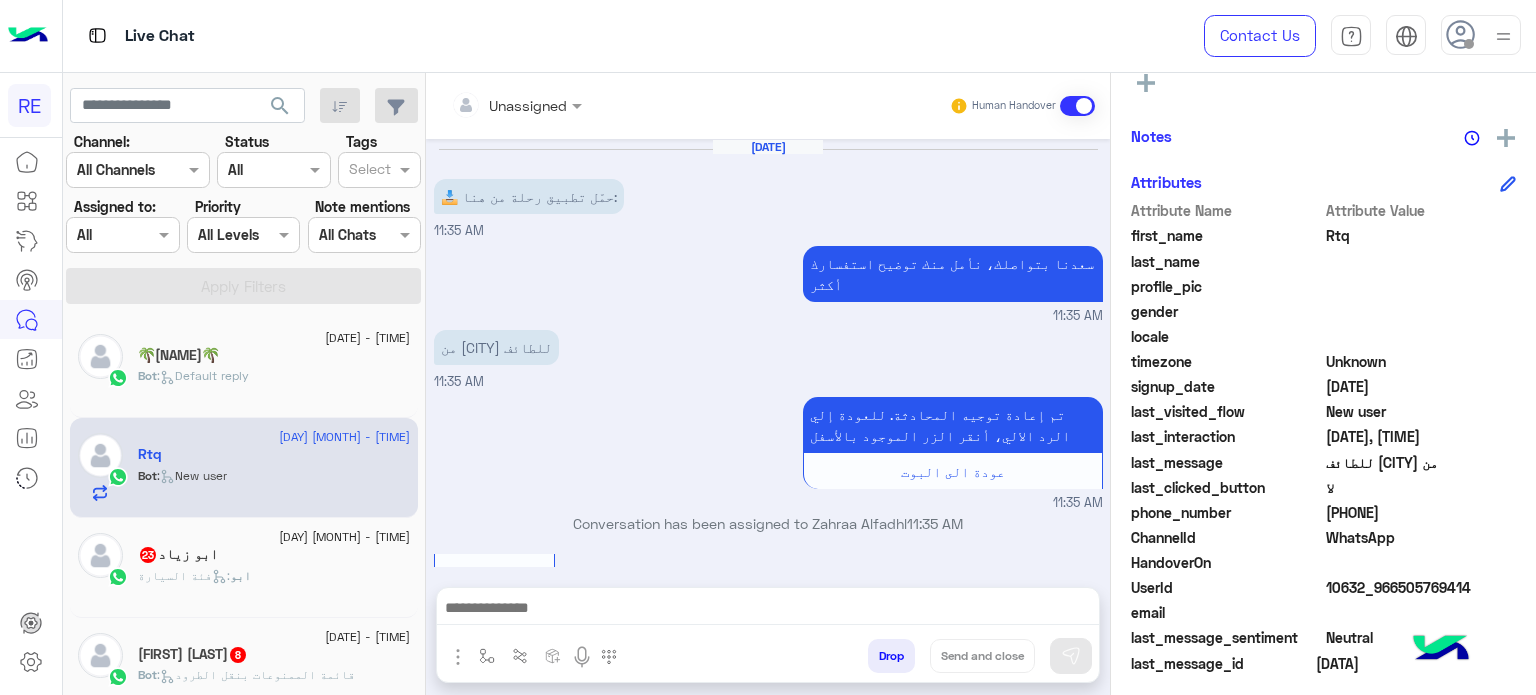 scroll, scrollTop: 1440, scrollLeft: 0, axis: vertical 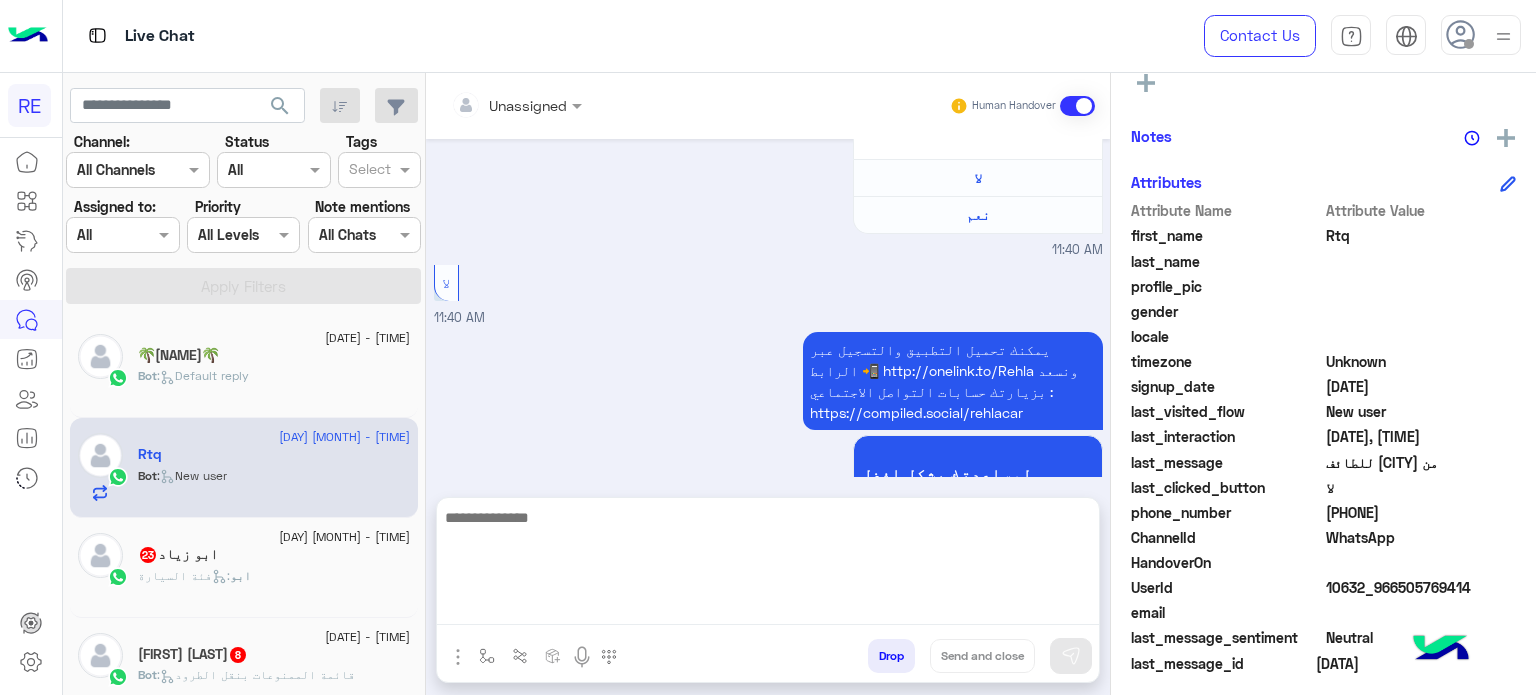 click at bounding box center [768, 565] 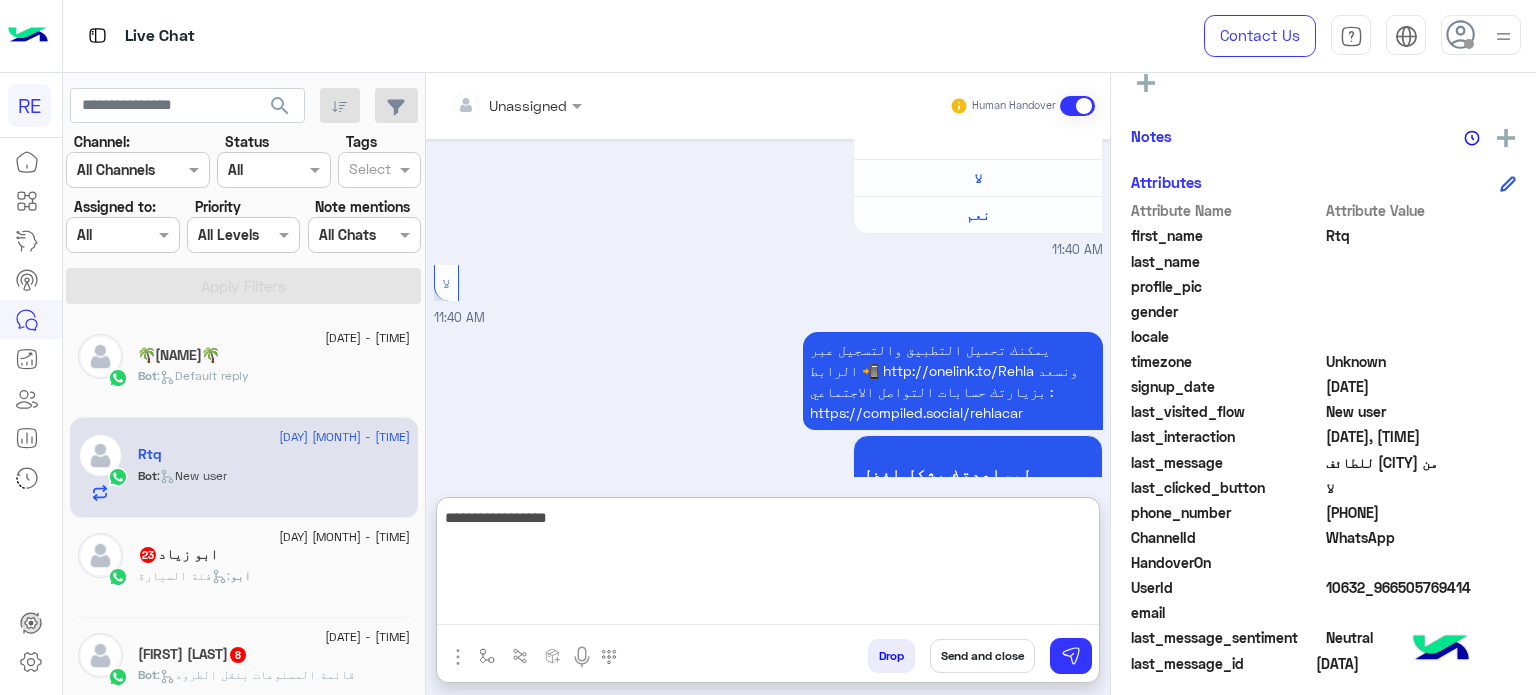 type on "**********" 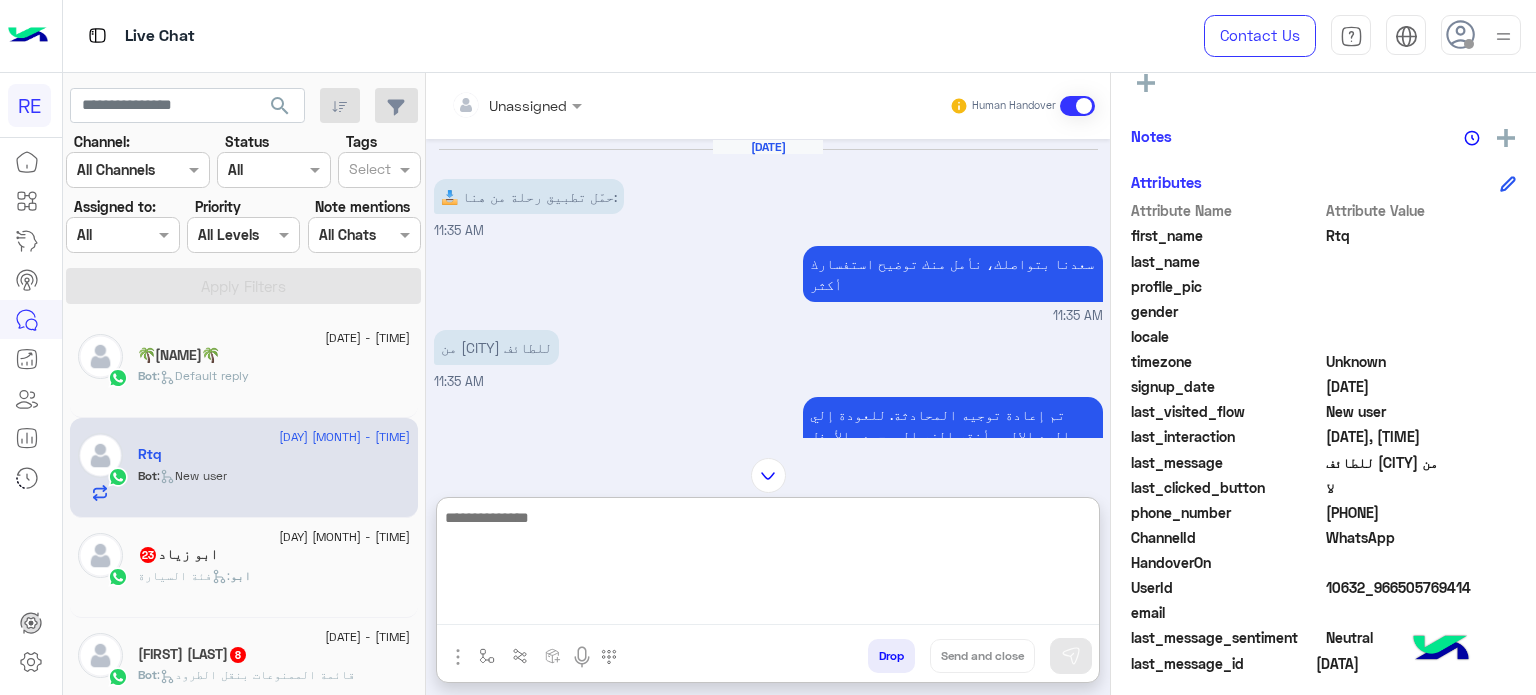 scroll, scrollTop: 1704, scrollLeft: 0, axis: vertical 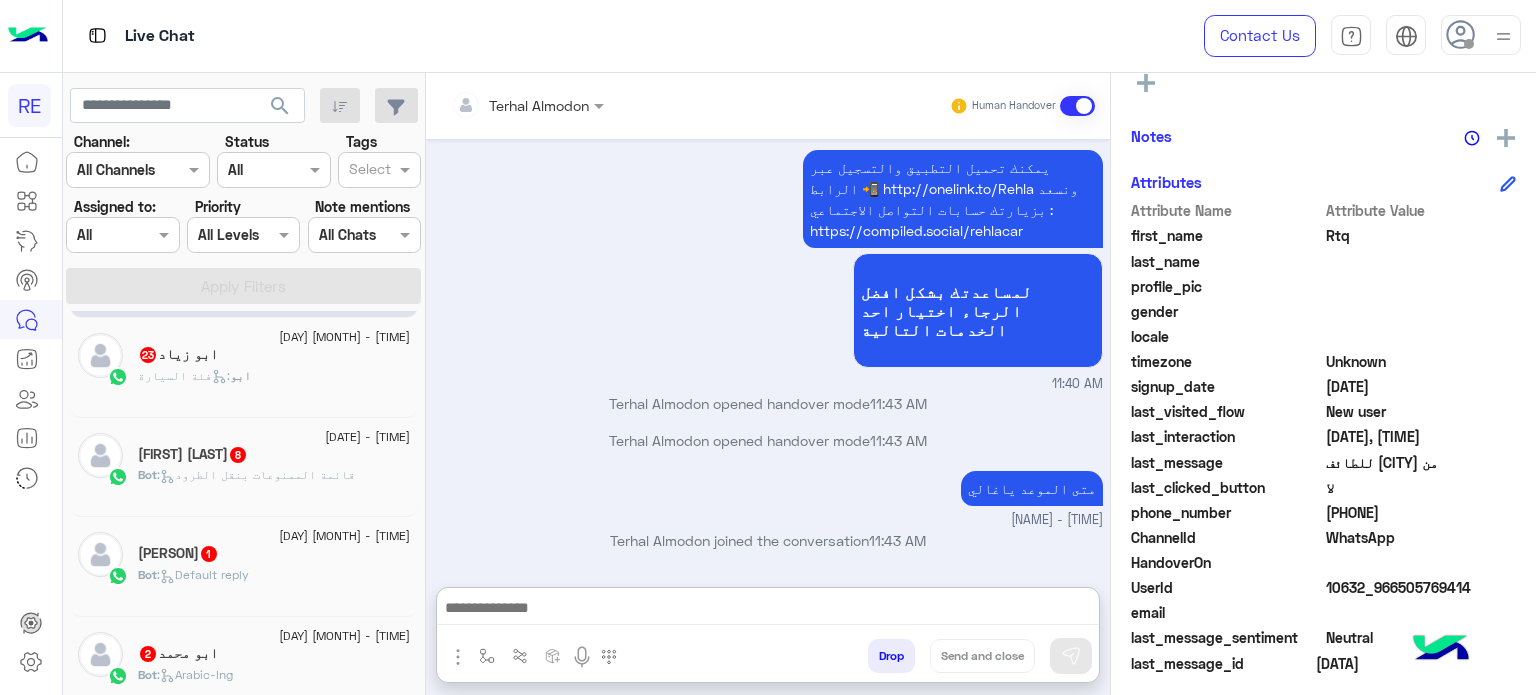 click on "Bot : قائمة الممنوعات بنقل الطرود" 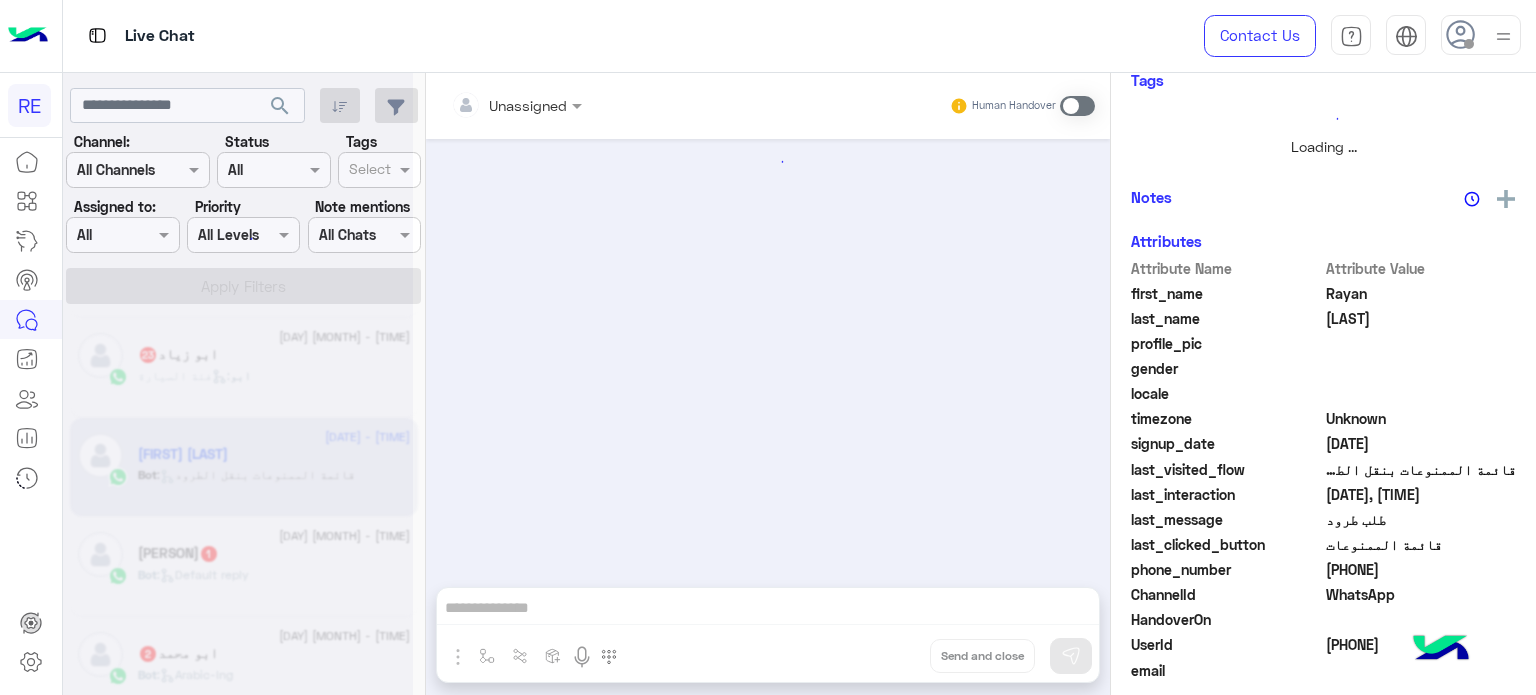 scroll, scrollTop: 0, scrollLeft: 0, axis: both 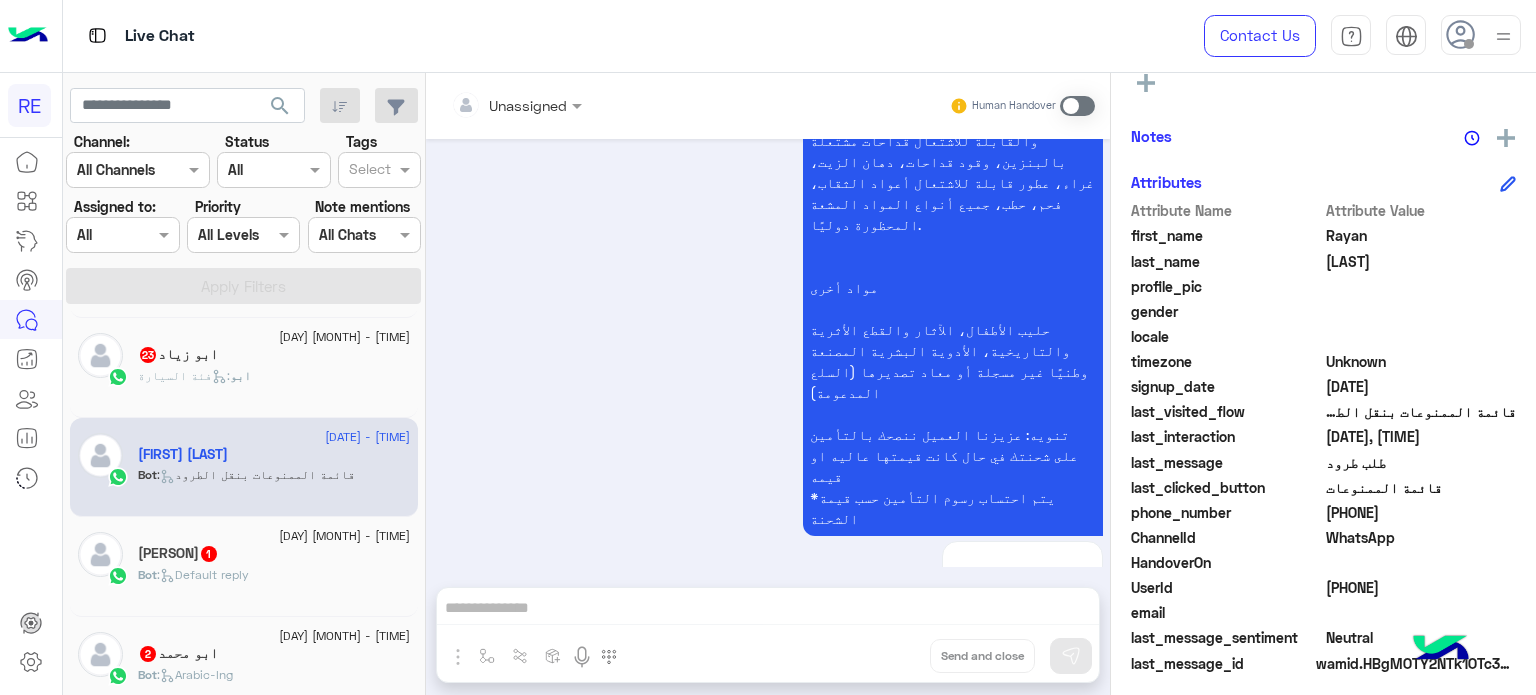 click on "Unassigned Human Handover     Aug 3, 2025   عربي    11:37 AM  هل أنت ؟   كابتن 👨🏻‍✈️   عميل 🧳   رحال (مرشد مرخص) 🏖️     11:37 AM   عميل     11:37 AM  هل لديك حساب مسجل على التطبيق   لا   نعم     11:37 AM   لا    11:37 AM  يمكنك تحميل التطبيق والتسجيل عبر الرابط 📲
http://onelink.to/Rehla
ونسعد بزيارتك حسابات التواصل الاجتماعي :
https://compiled.social/rehlacar    لمساعدتك بشكل افضل
الرجاء اختيار احد الخدمات التالية     11:37 AM   طلب توصيل طرد    11:37 AM   https://rehlacar.com/send-package/add-request  قائمة الممنوعات     11:37 AM   قائمة الممنوعات    11:38 AM  يمكنك إلاطلاع على القائمة التالية لمعرفه الممنوعات بنقل الطرود:  النقل المبرد :    مواد أخرى اي خدمة اخرى ؟  لا   Drop" at bounding box center (768, 388) 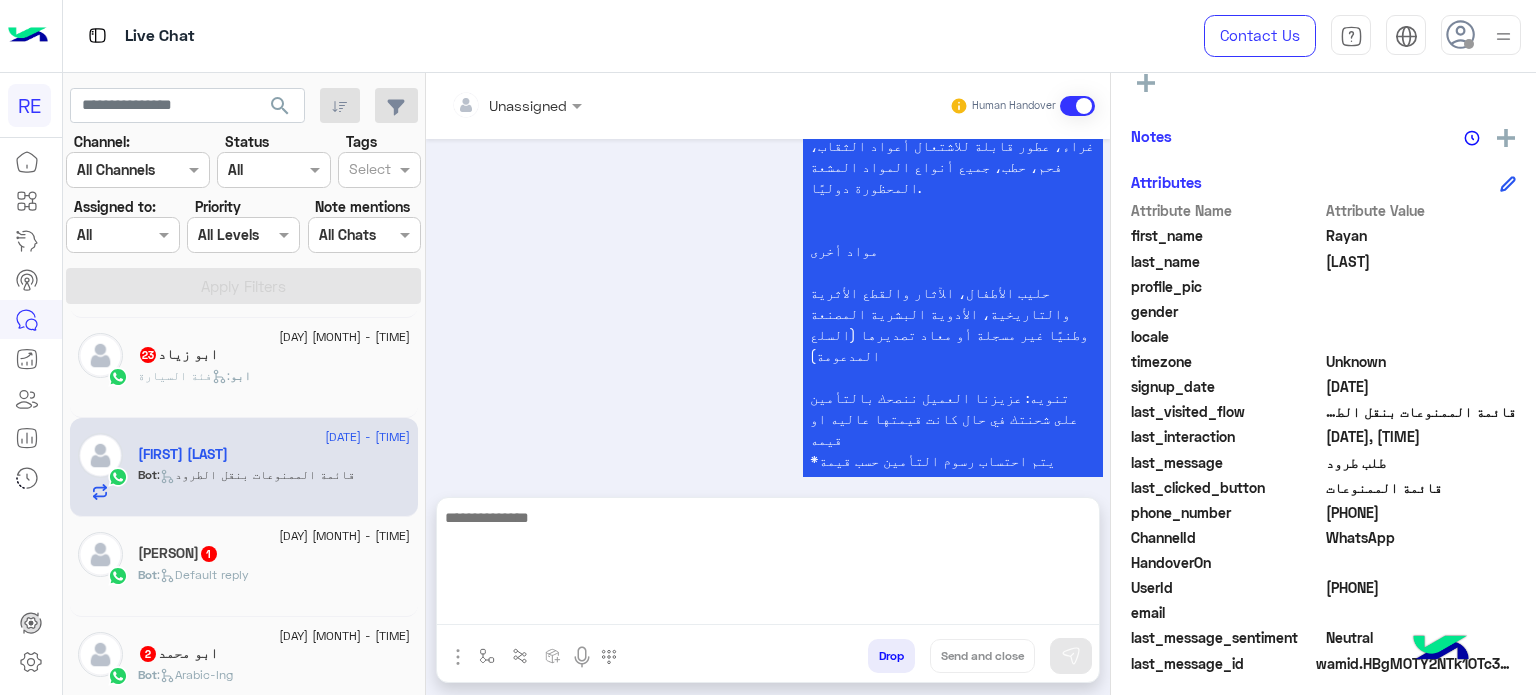 click at bounding box center (768, 565) 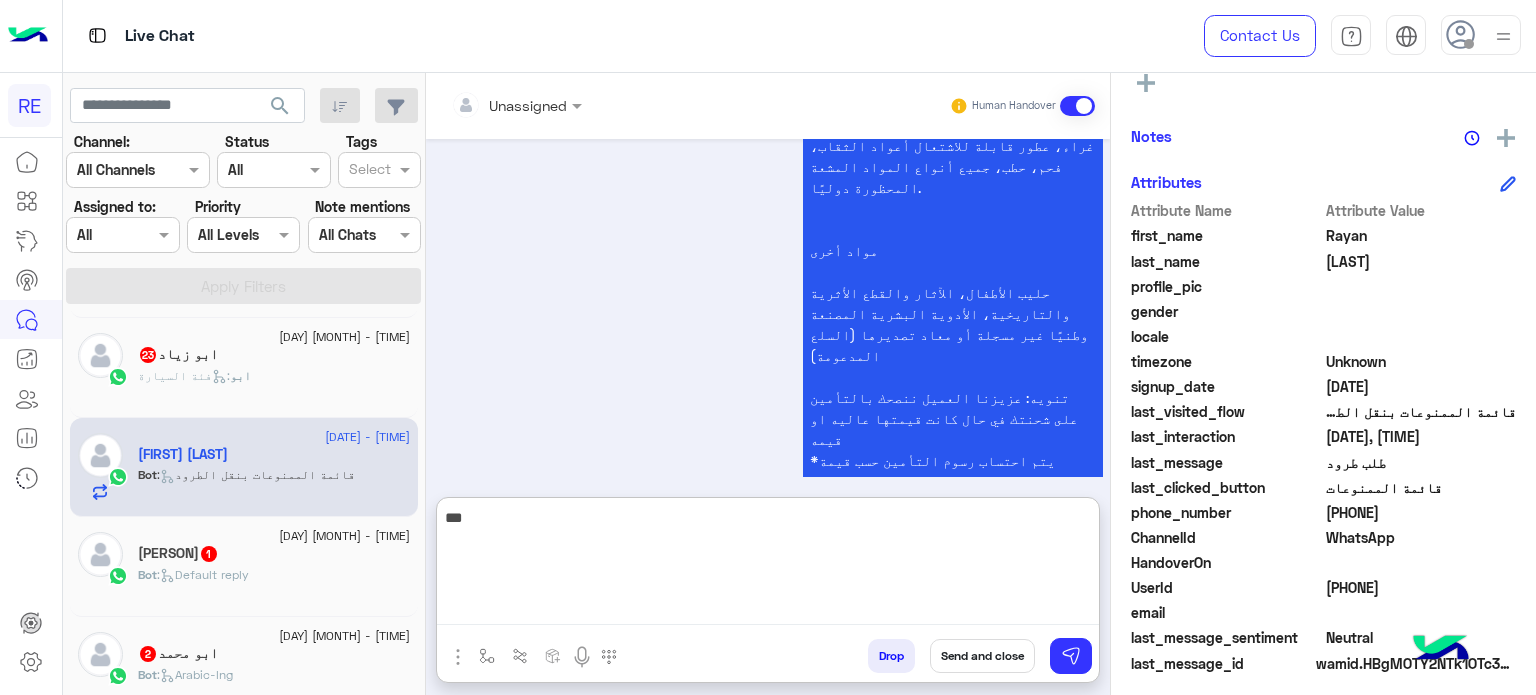 type on "****" 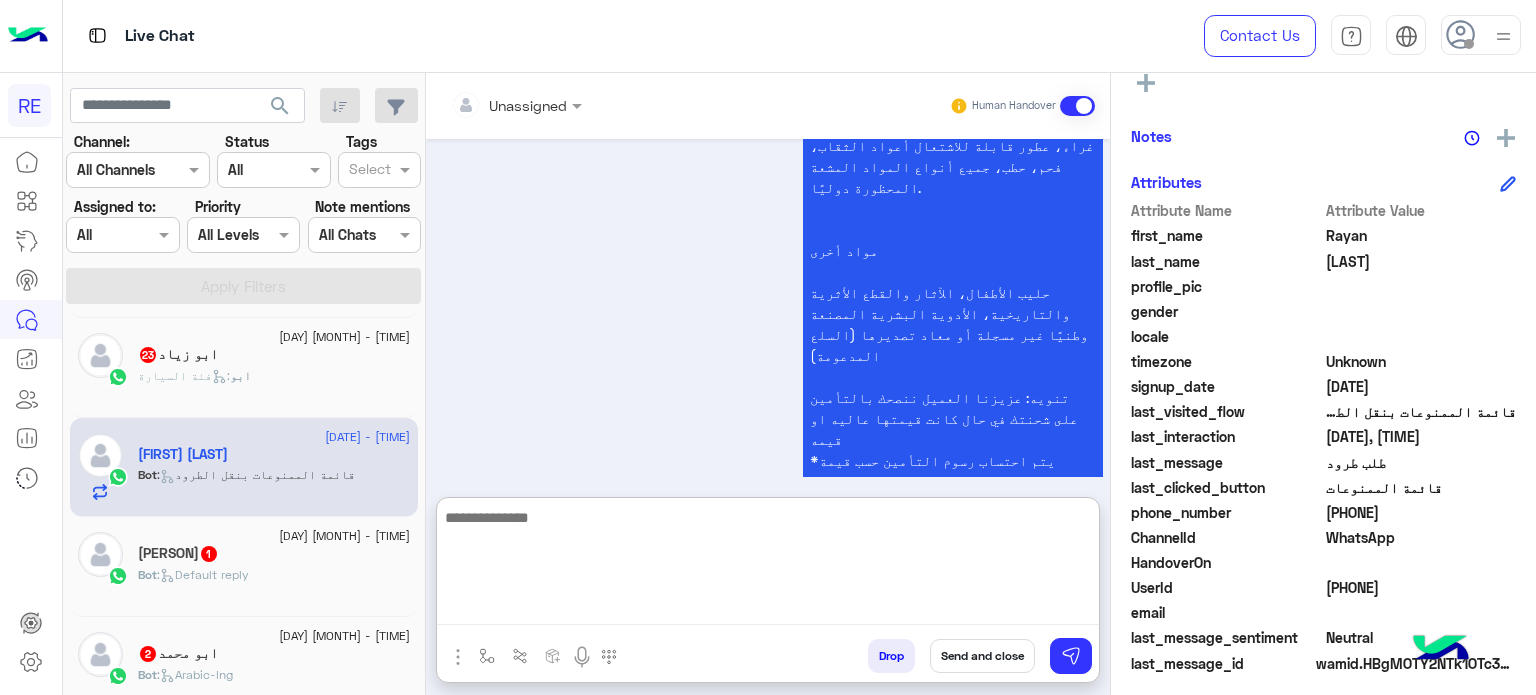 scroll, scrollTop: 1920, scrollLeft: 0, axis: vertical 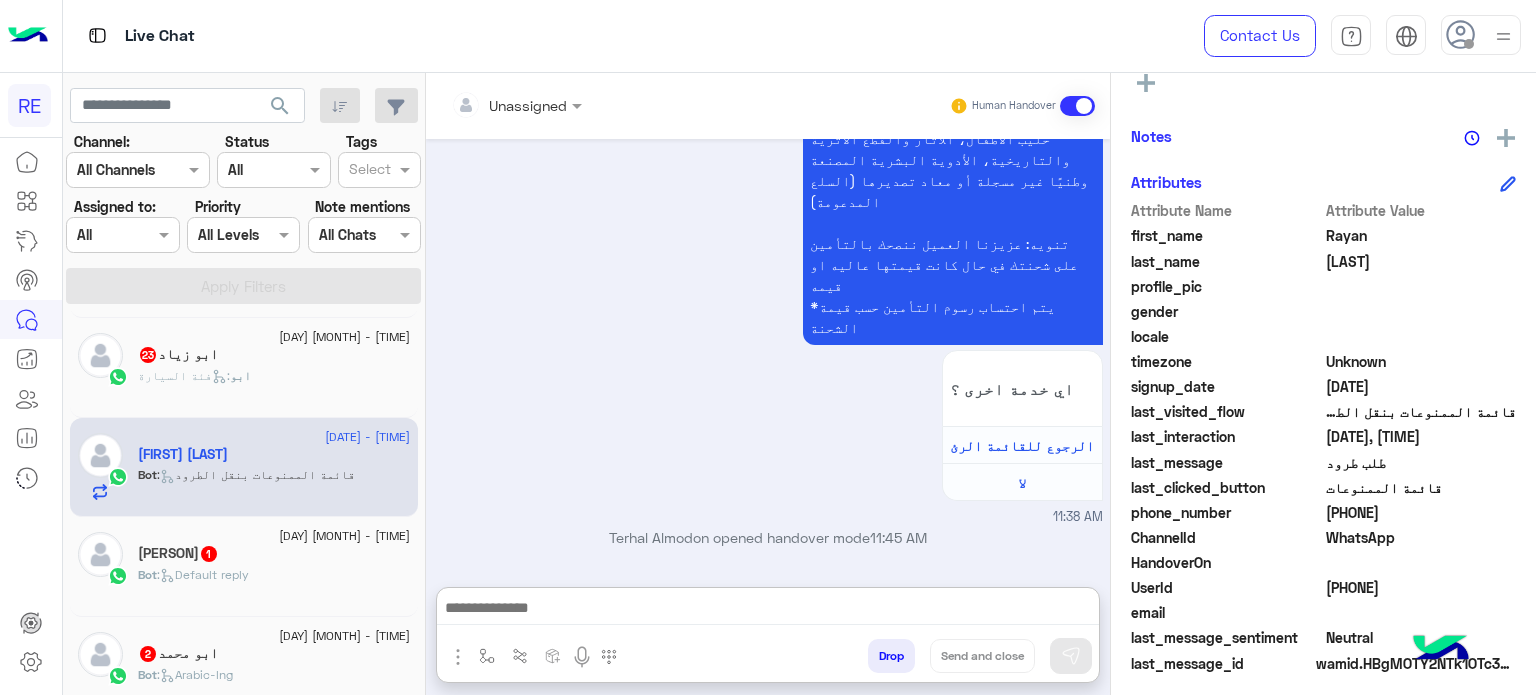 click on "Bot :   Default reply" 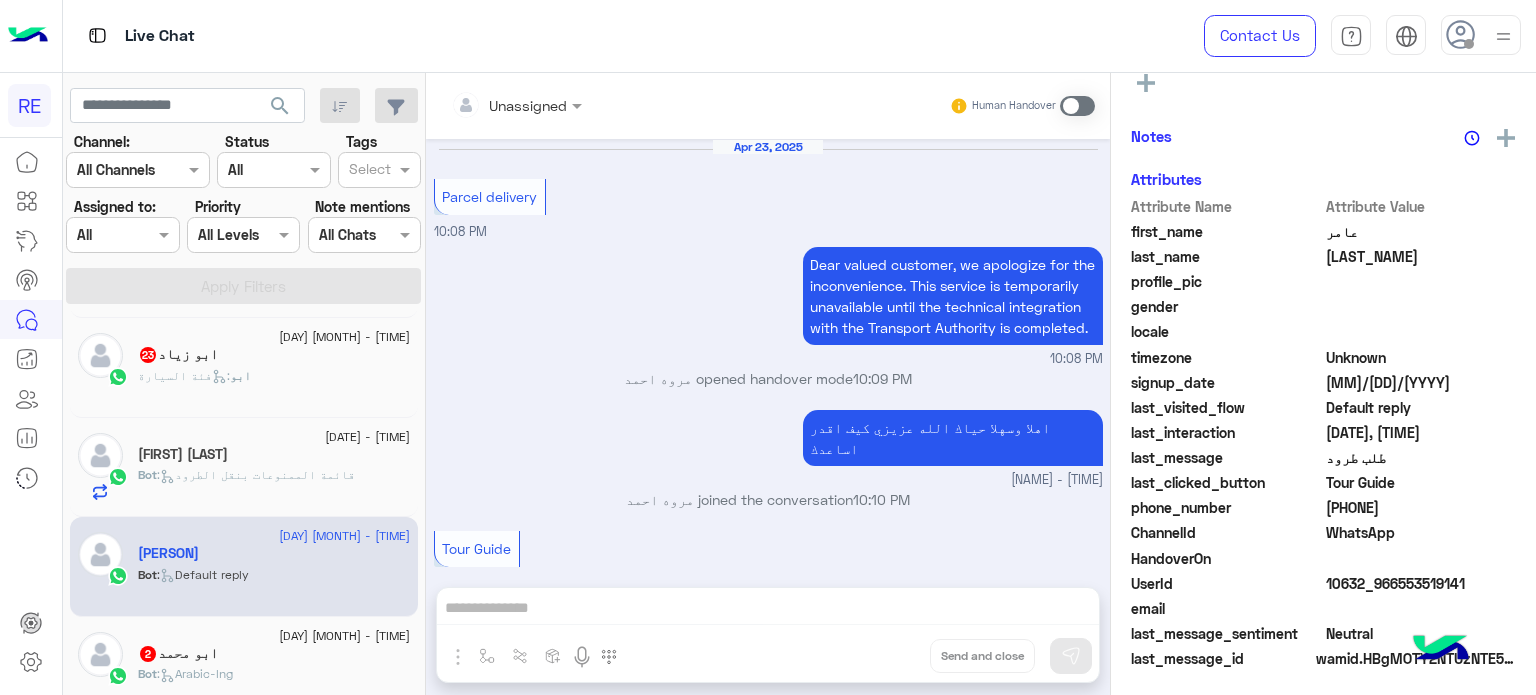 scroll, scrollTop: 431, scrollLeft: 0, axis: vertical 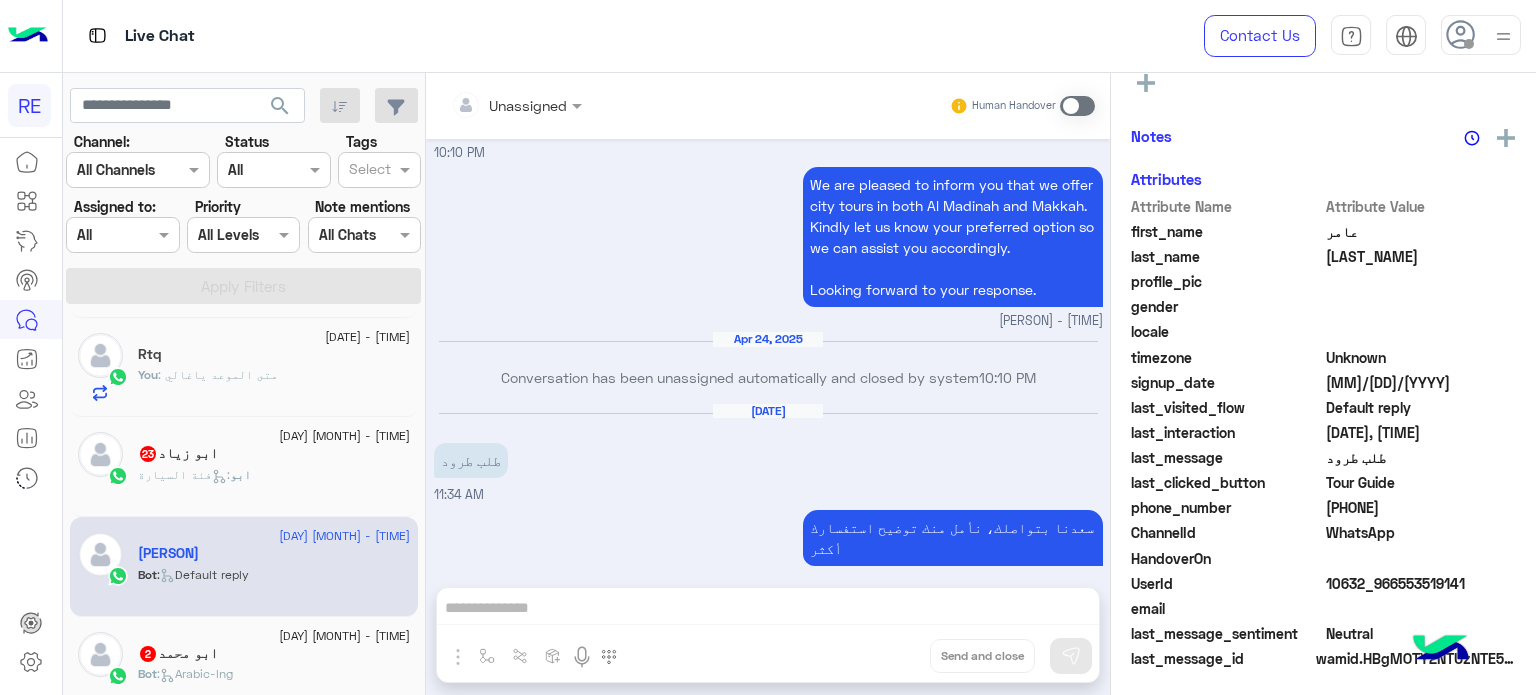 click on "Unassigned Human Handover [DATE] Parcel delivery [TIME] Dear valued customer, we apologize for the inconvenience. This service is temporarily unavailable until the technical integration with the Transport Authority is completed. [TIME] [PERSON] opened handover mode [TIME] اهلا وسهلا حياك الله عزيزي كيف اقدر اساعدك [PERSON] - [TIME] [PERSON] joined the conversation [TIME] Tour Guide [TIME] We are pleased to inform you that we offer city tours in both Al Madinah and Makkah. Kindly let us know your preferred option so we can assist you accordingly. Looking forward to your response. [PERSON] - [TIME] [DATE] Conversation has been unassigned automatically and closed by system [TIME] [DATE] طلب طرود [TIME] سعدنا بتواصلك، نأمل منك توضيح استفسارك أكثر [TIME] Drop Send and close" at bounding box center (768, 388) 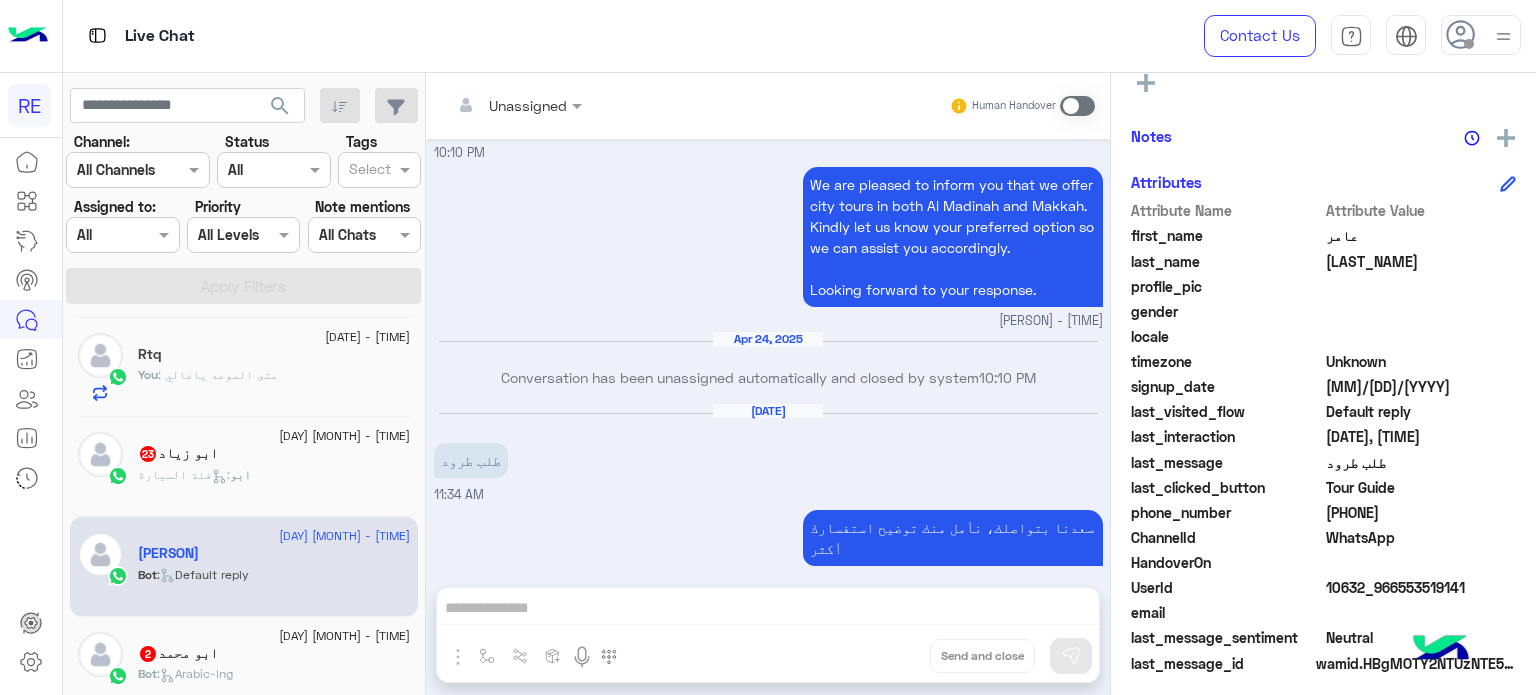 click at bounding box center [1077, 106] 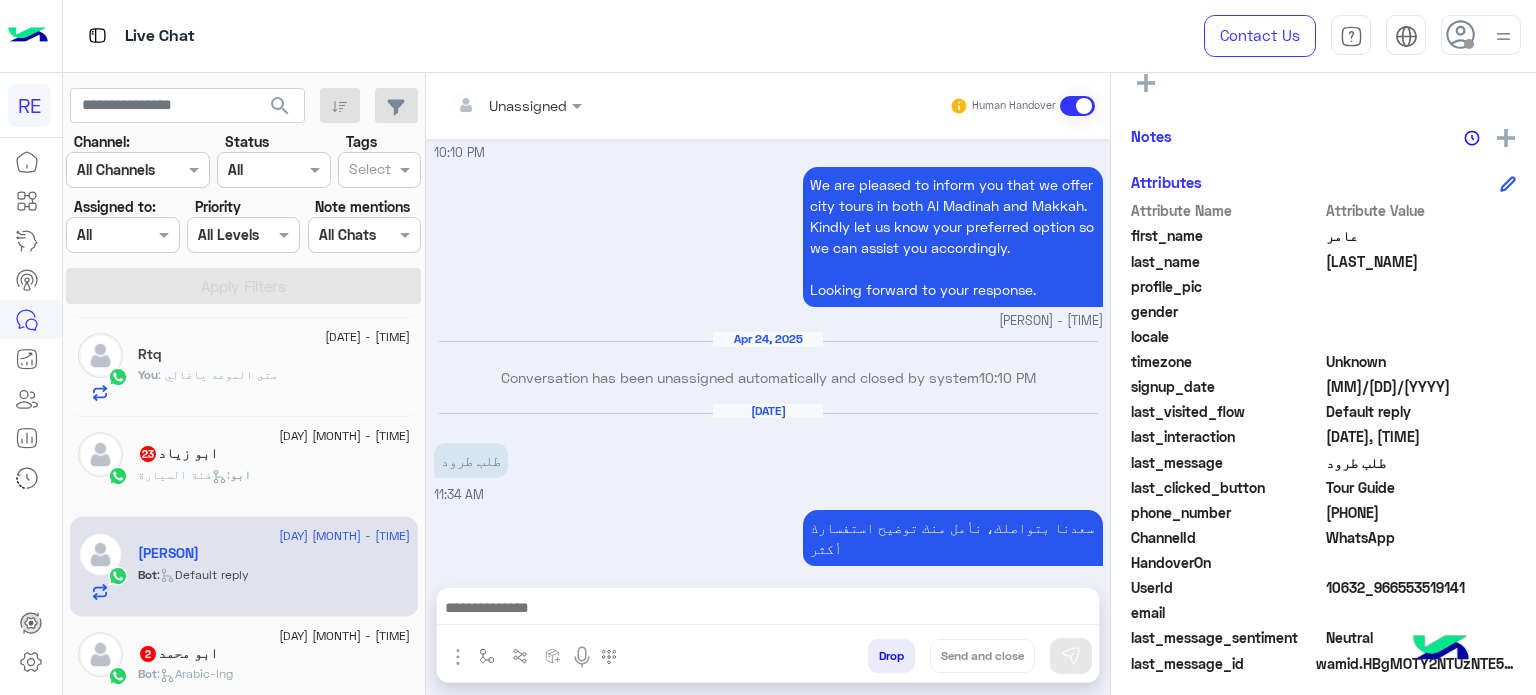 scroll, scrollTop: 467, scrollLeft: 0, axis: vertical 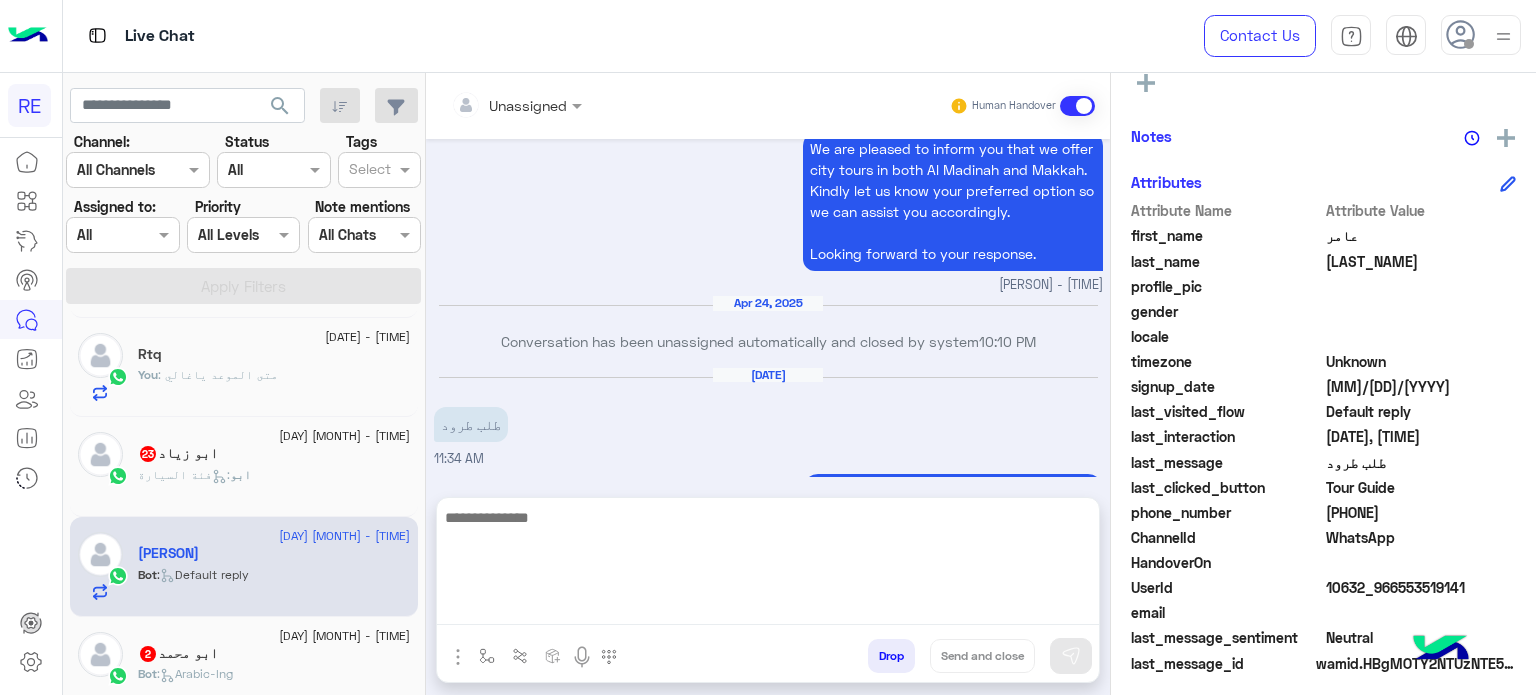 click at bounding box center (768, 565) 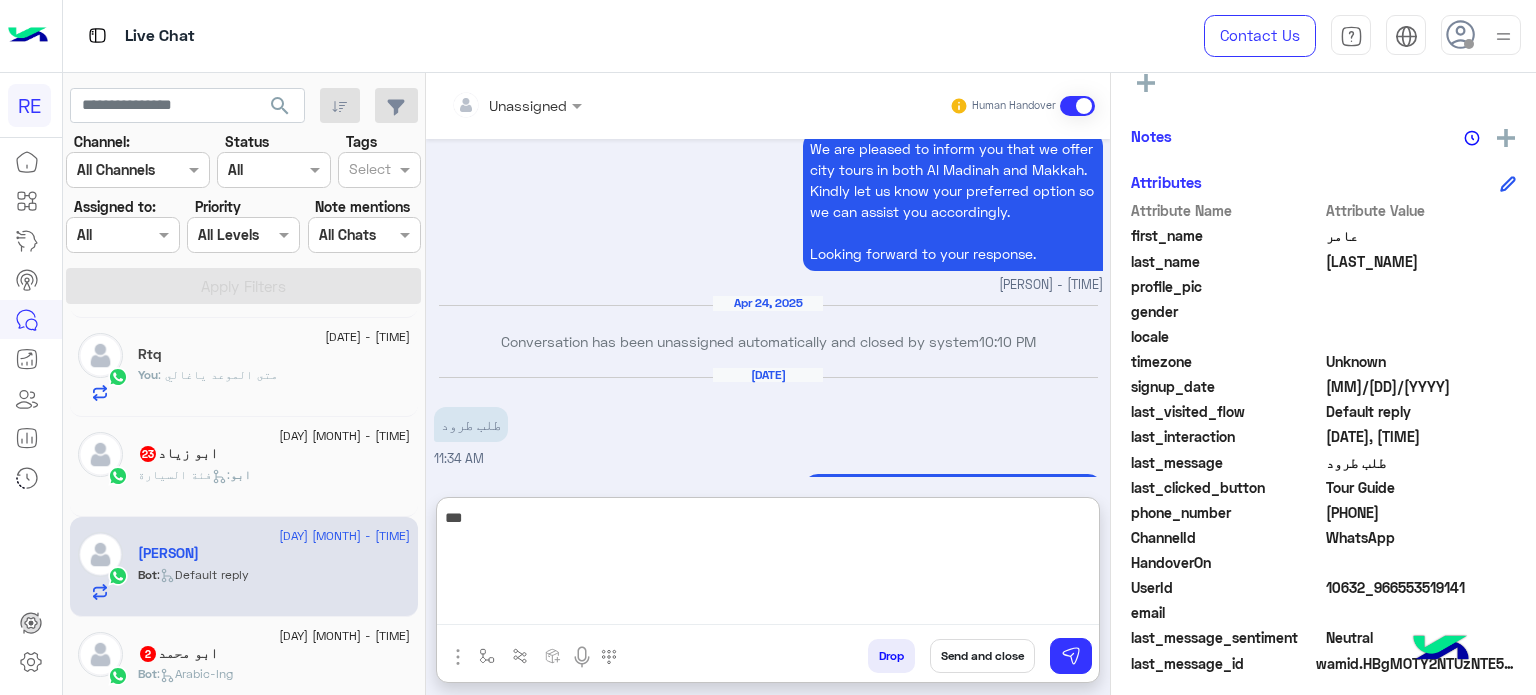 type on "****" 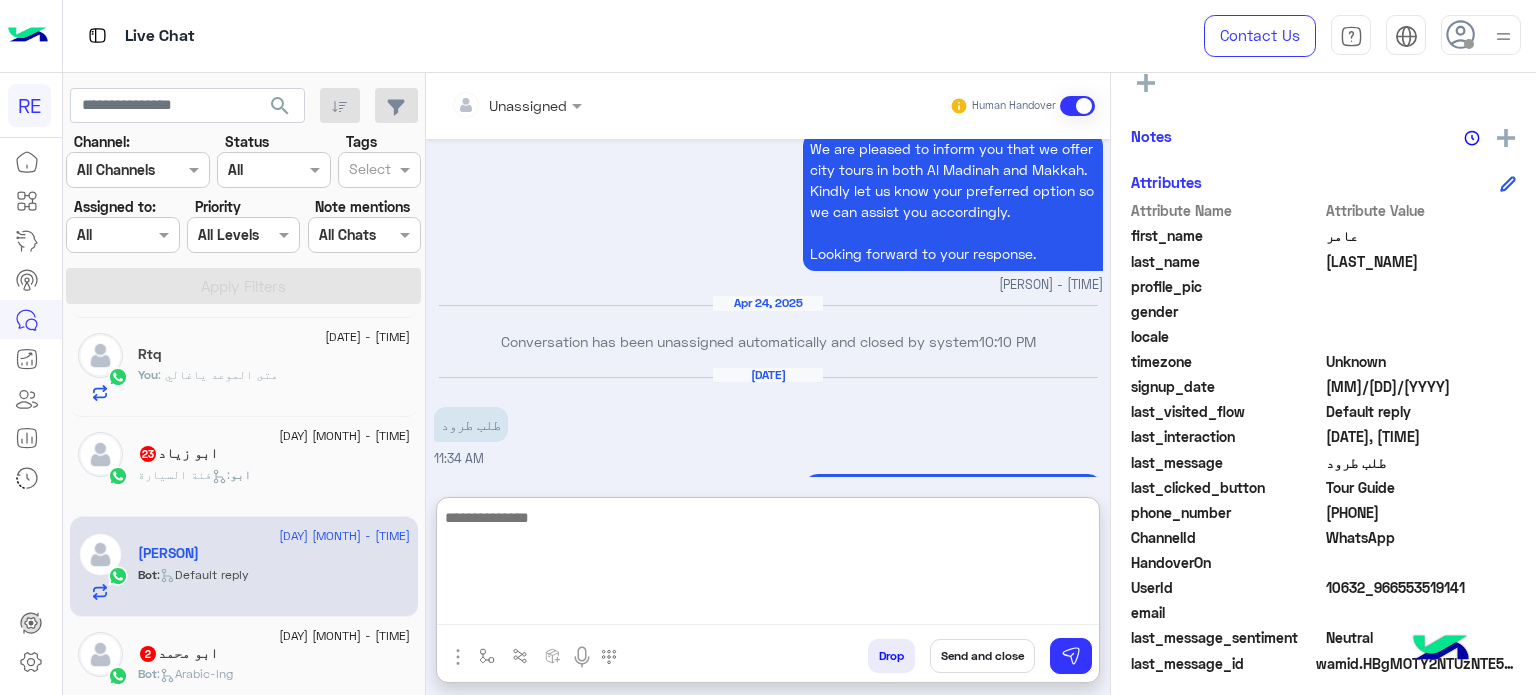 scroll, scrollTop: 621, scrollLeft: 0, axis: vertical 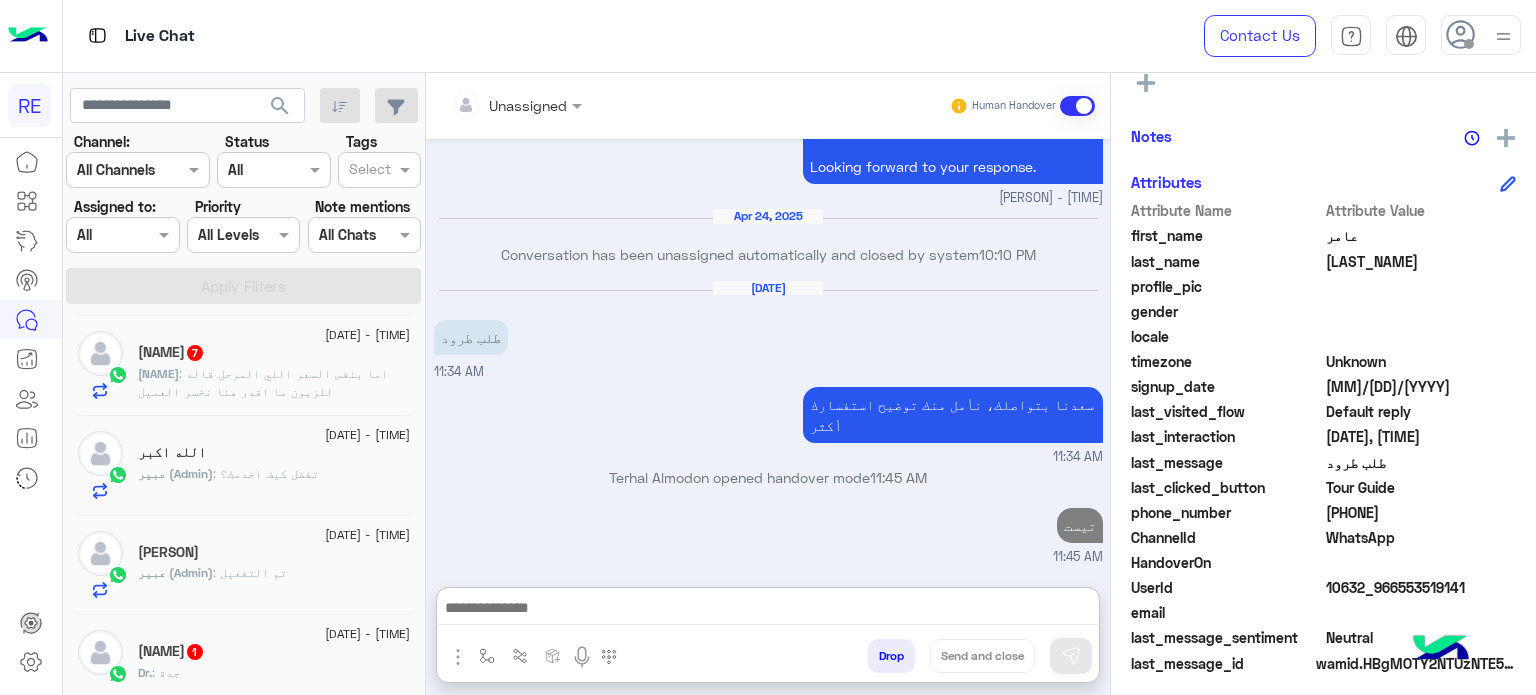 click on "[NAME]" 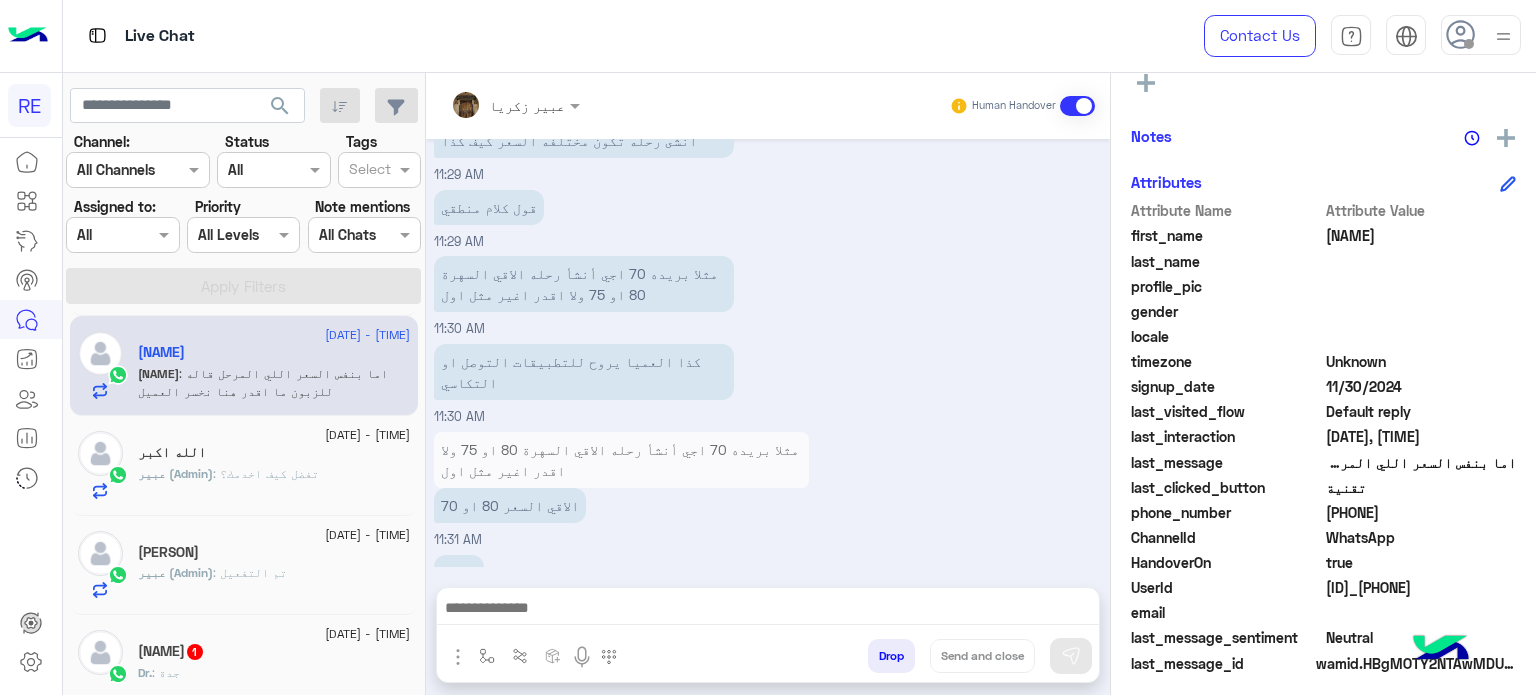 scroll, scrollTop: 1488, scrollLeft: 0, axis: vertical 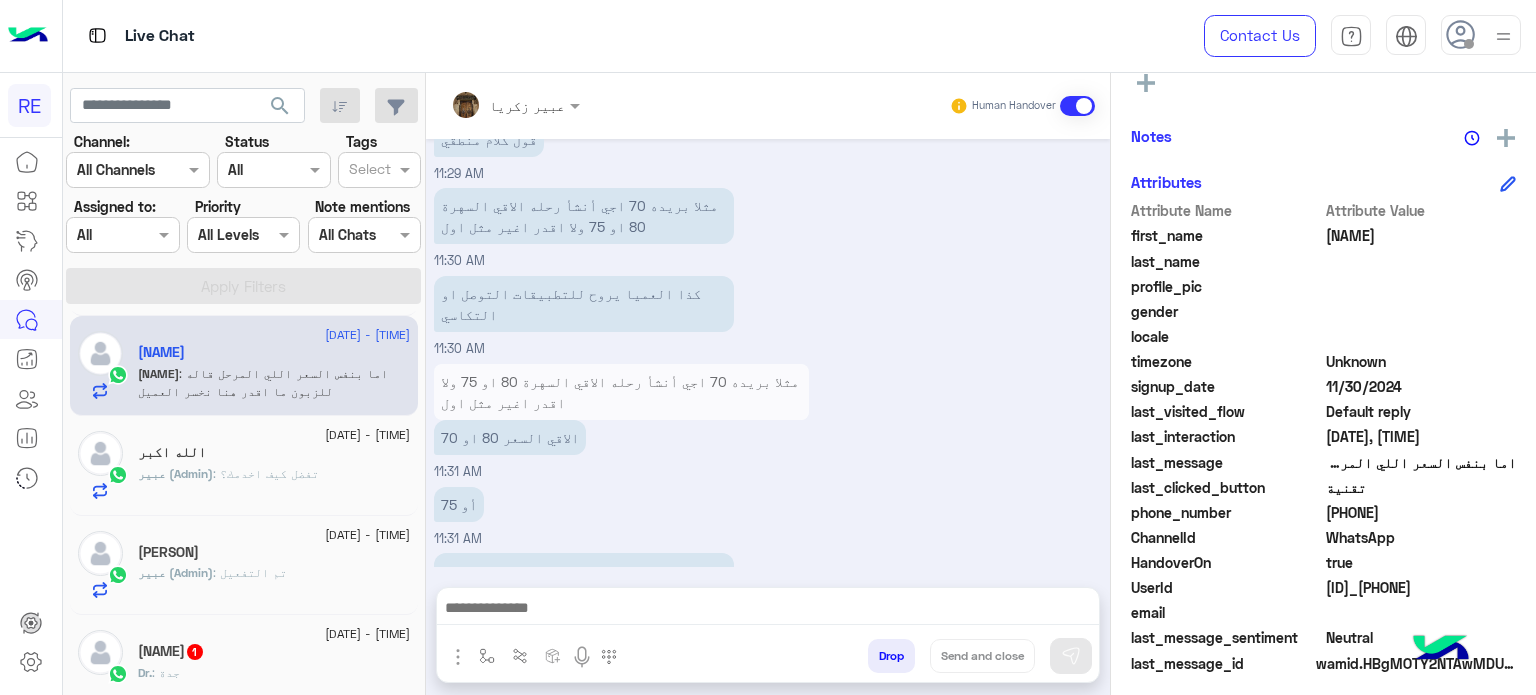 click on "[PERSON] 1" 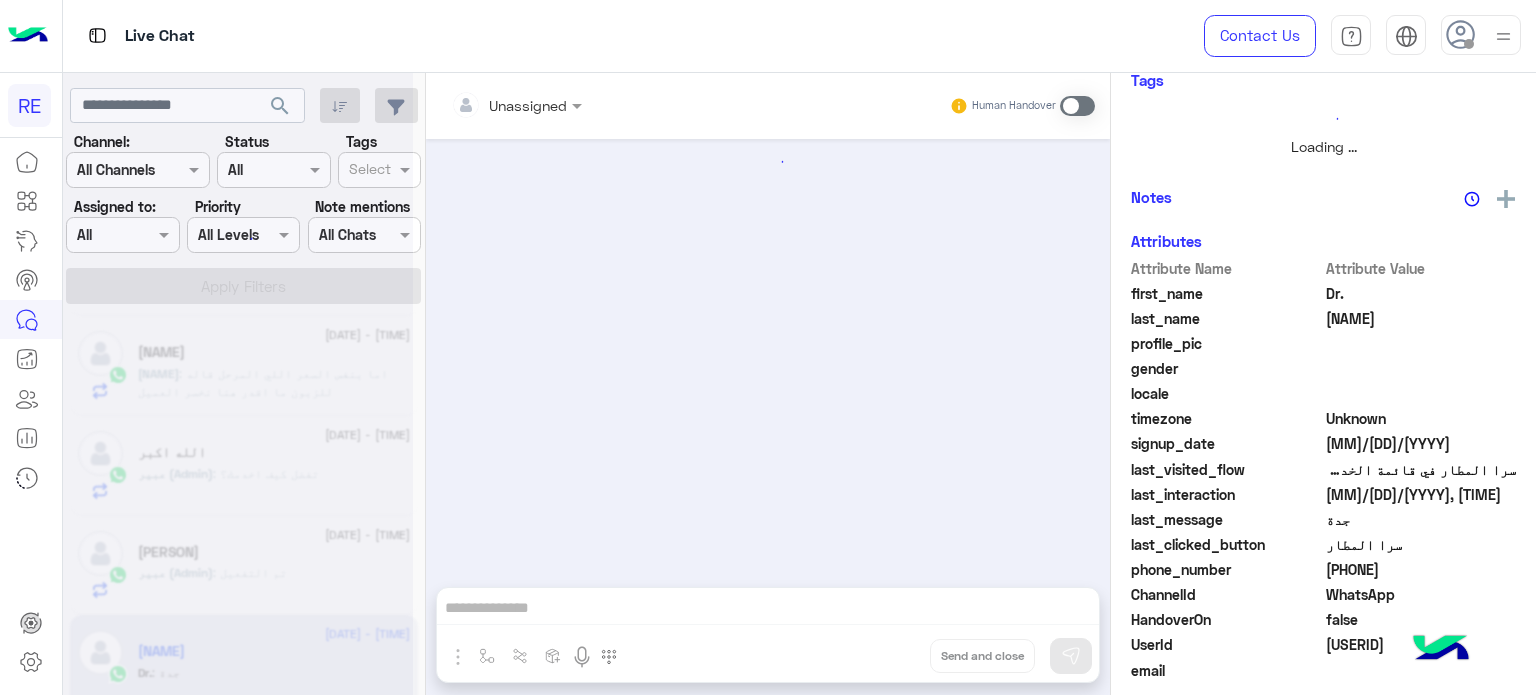scroll, scrollTop: 1421, scrollLeft: 0, axis: vertical 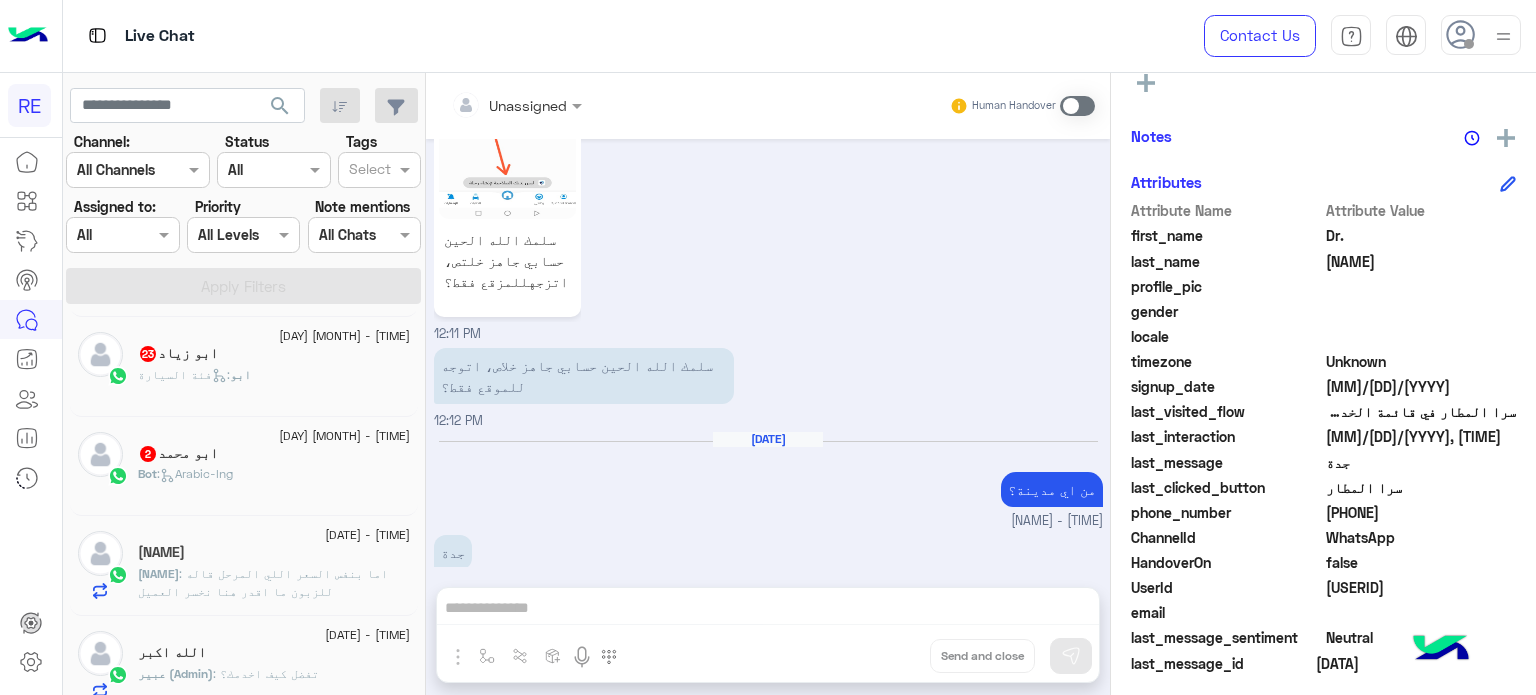 click on "Bot :   Arabic-lng" 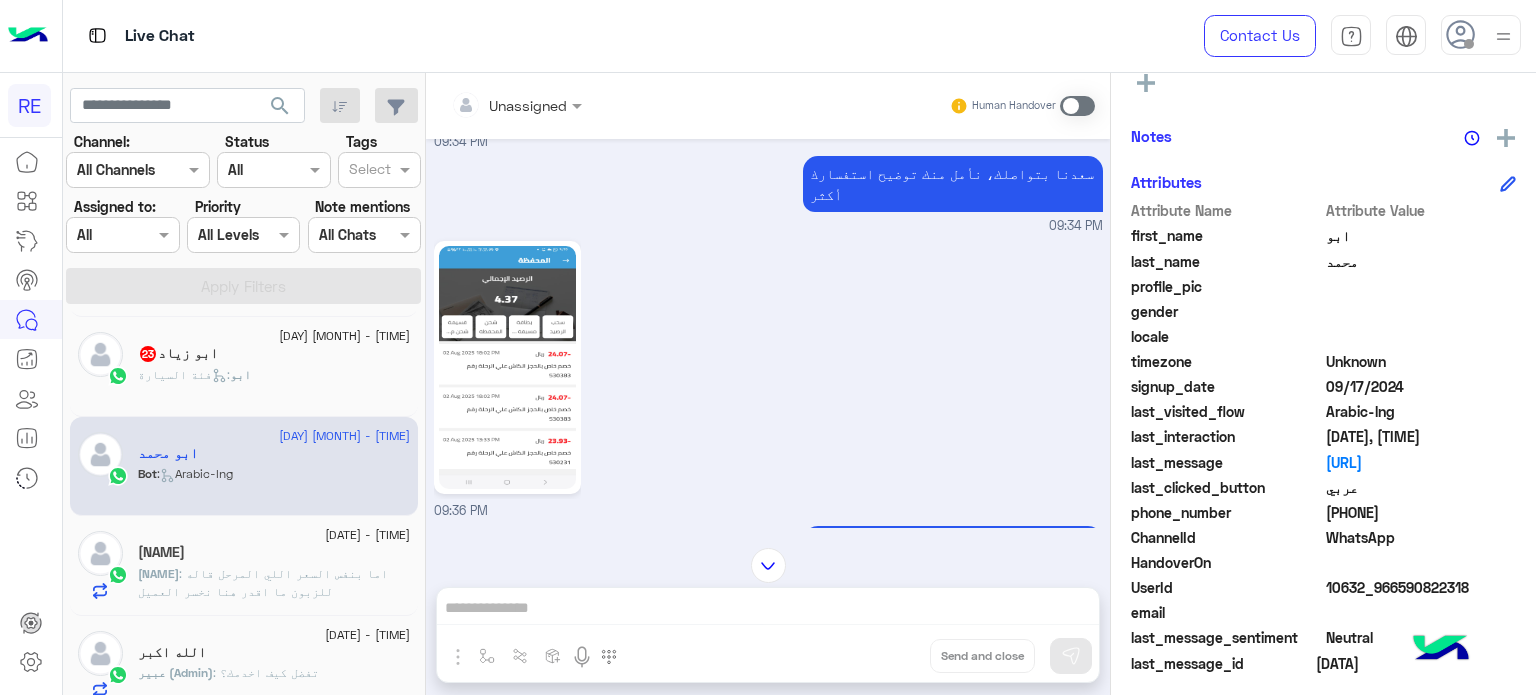 scroll, scrollTop: 1255, scrollLeft: 0, axis: vertical 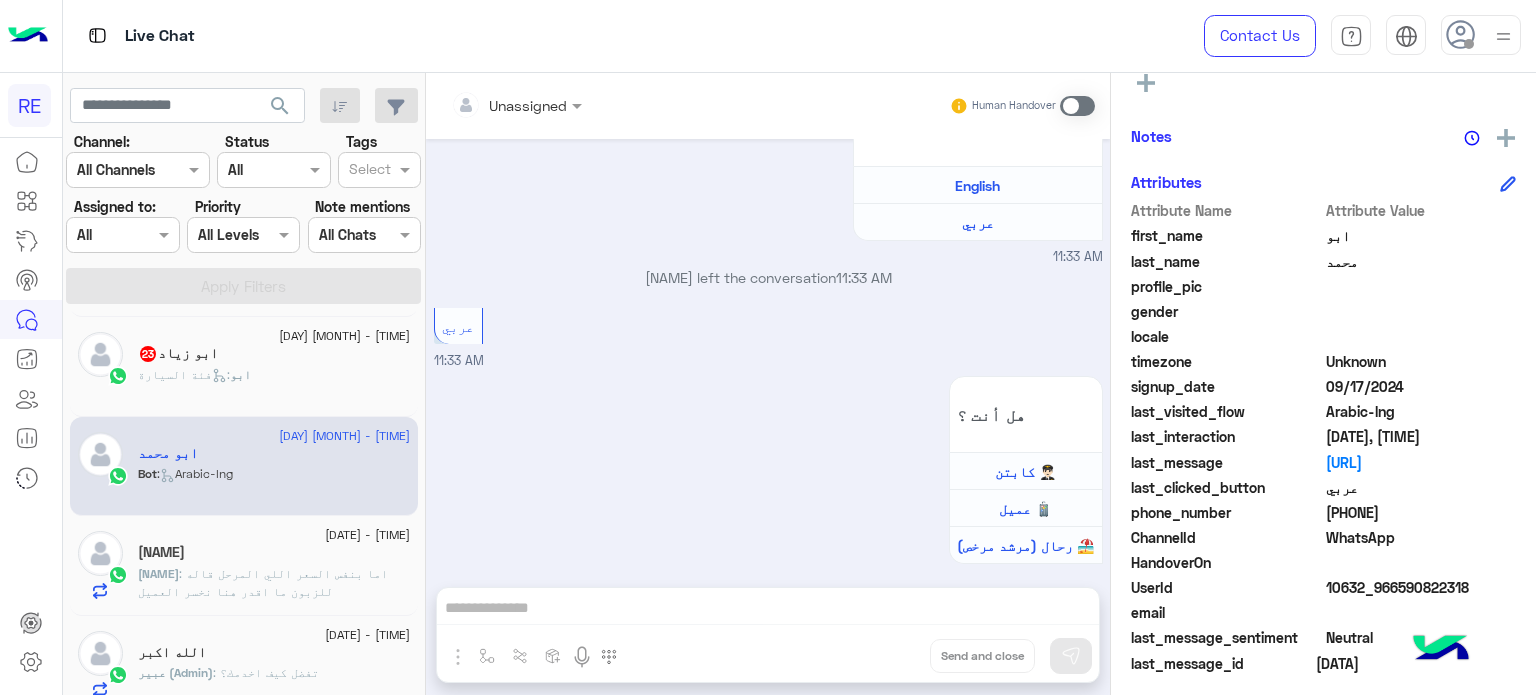 click on "ابو زياد 23" 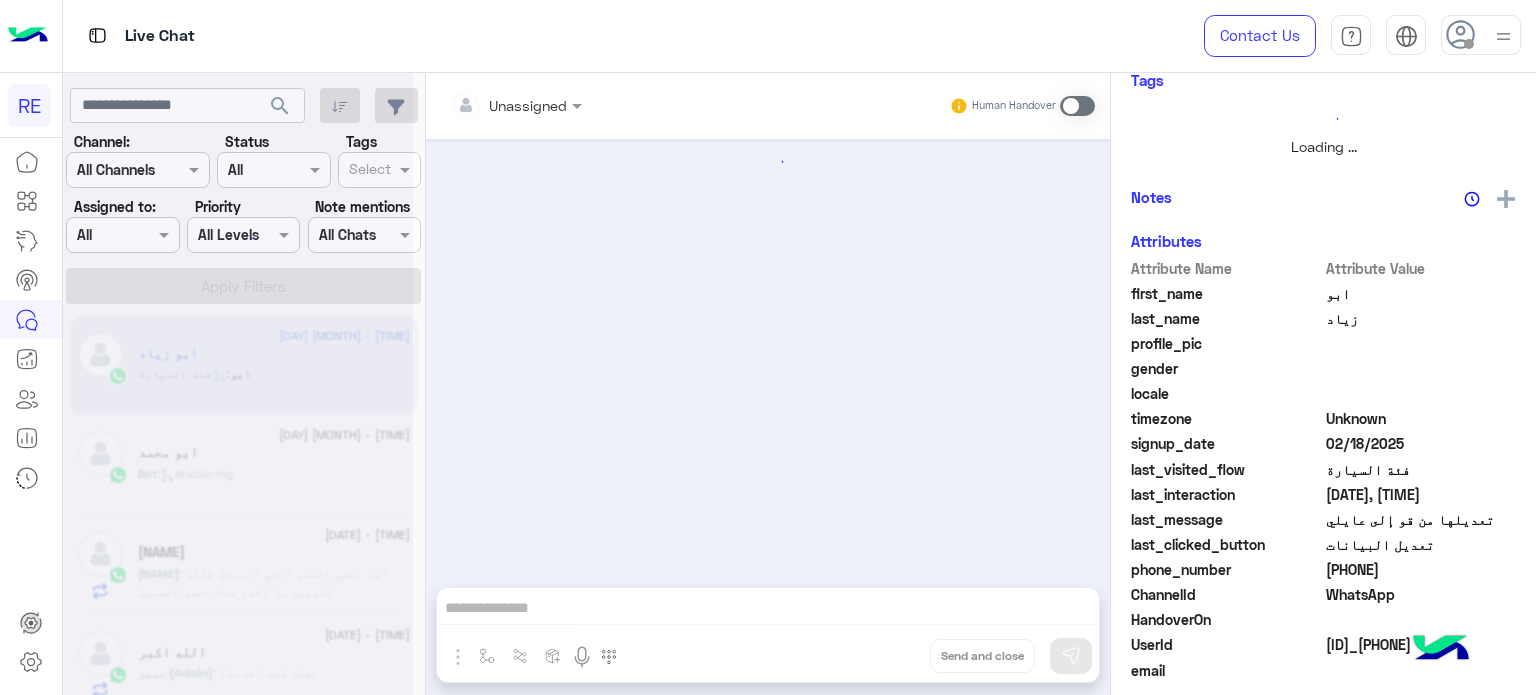 scroll, scrollTop: 337, scrollLeft: 0, axis: vertical 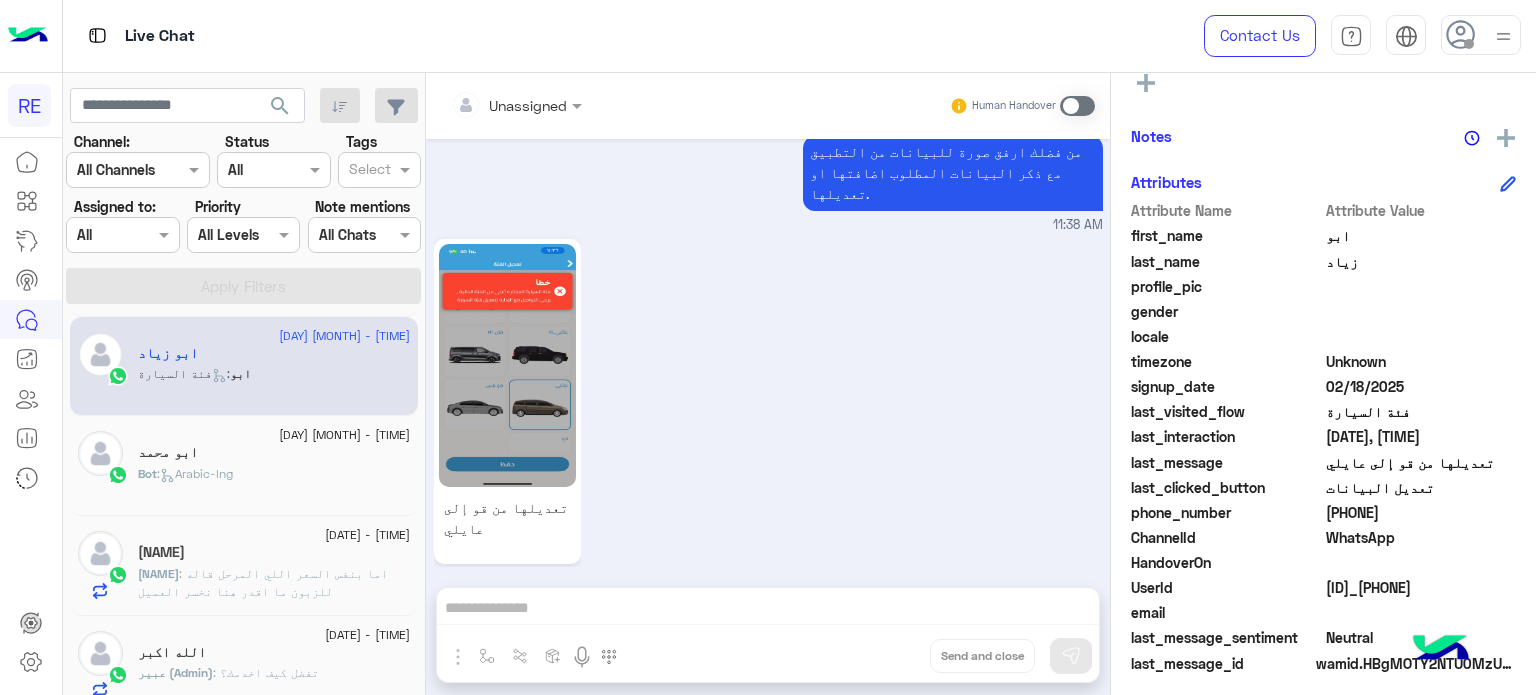 drag, startPoint x: 1418, startPoint y: 508, endPoint x: 1344, endPoint y: 511, distance: 74.06078 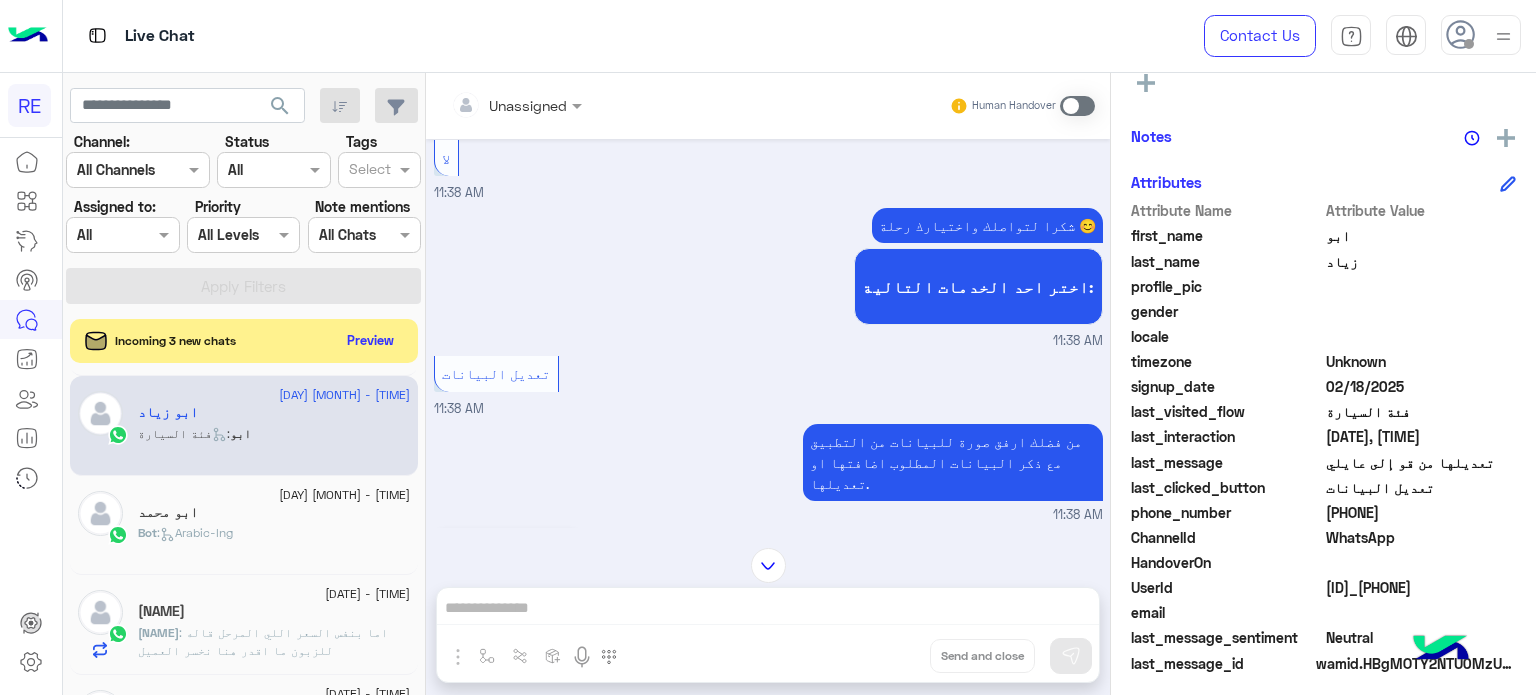 scroll, scrollTop: 387, scrollLeft: 0, axis: vertical 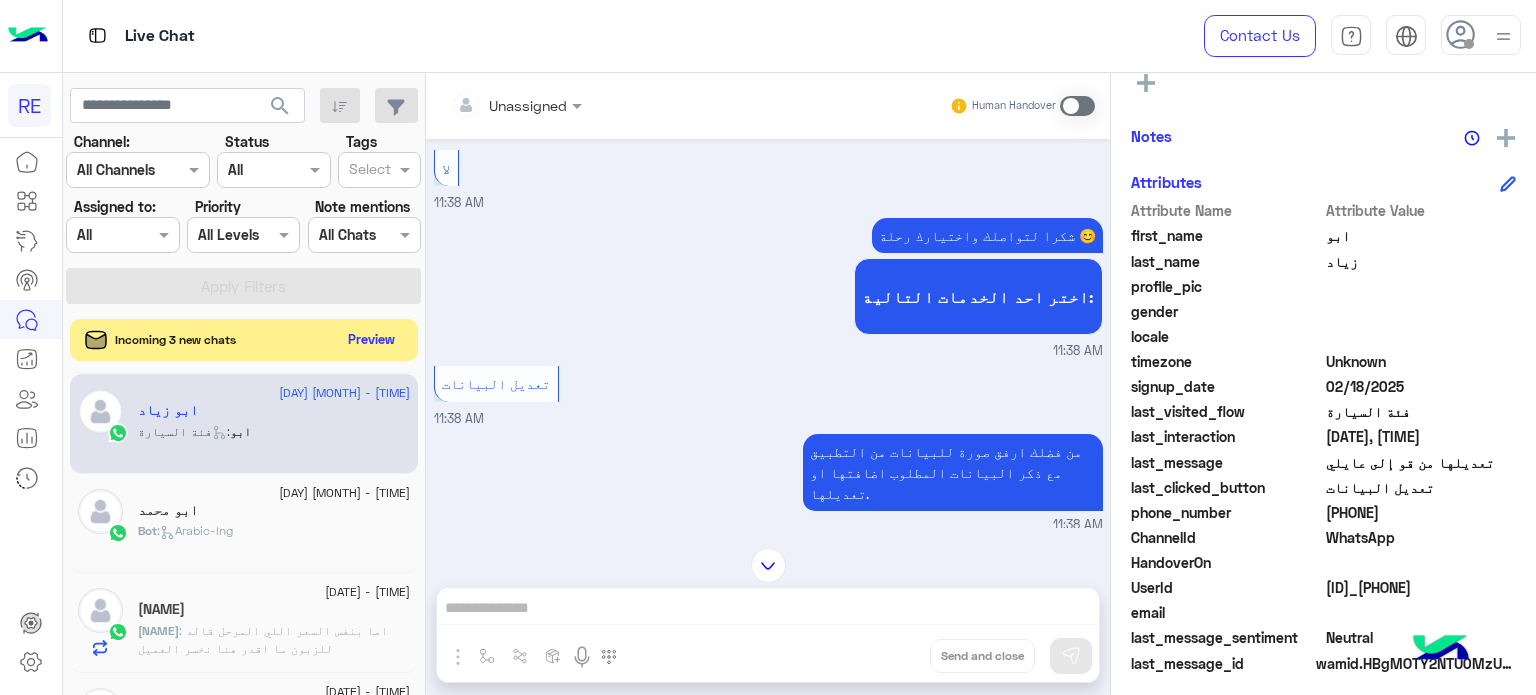 click on "Preview" 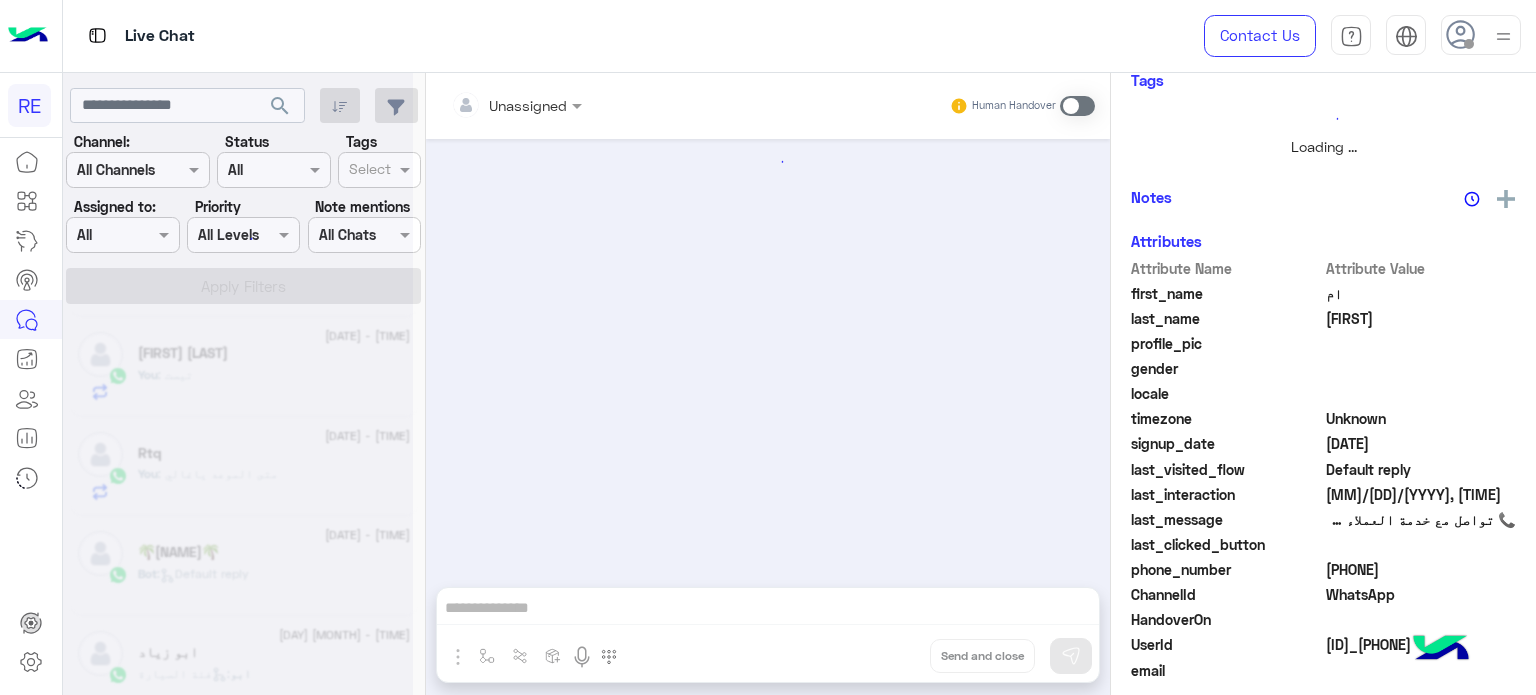 scroll, scrollTop: 0, scrollLeft: 0, axis: both 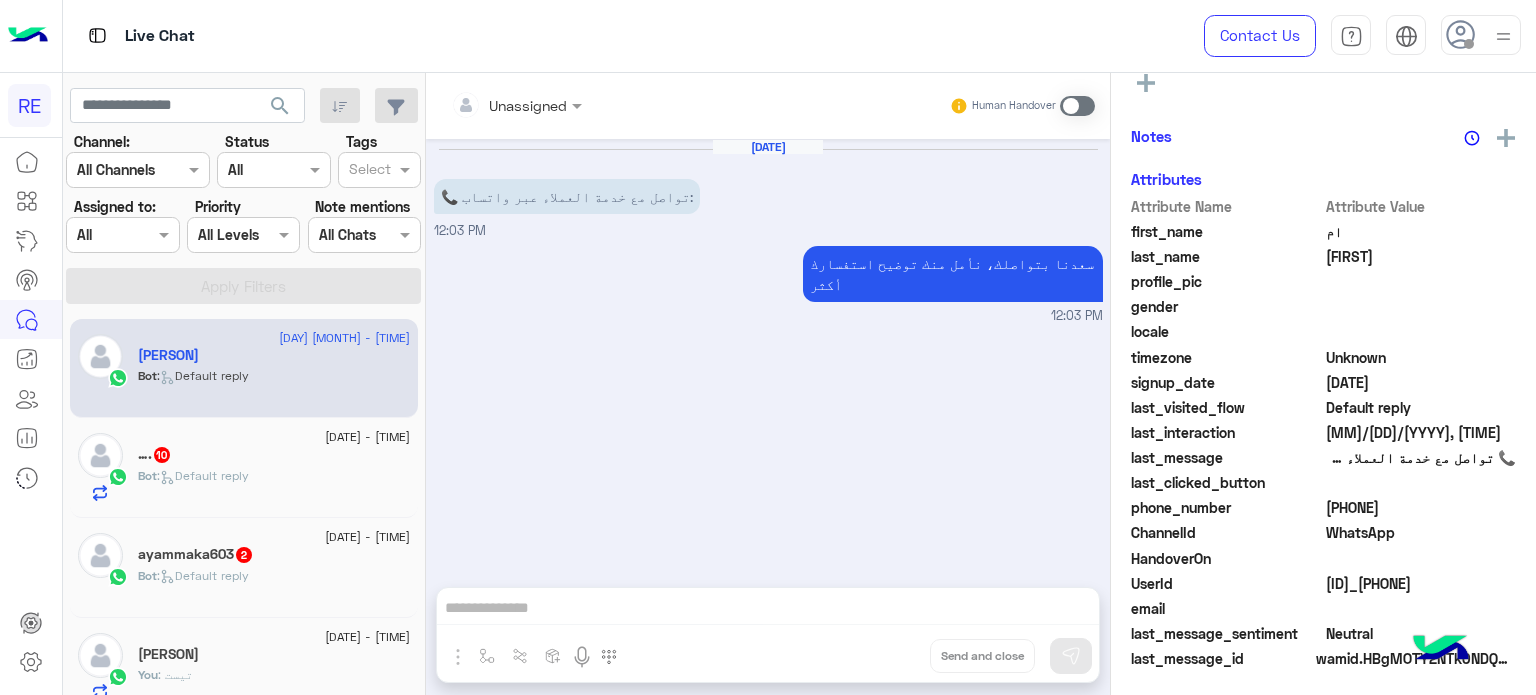 click on "Bot :   Default reply" 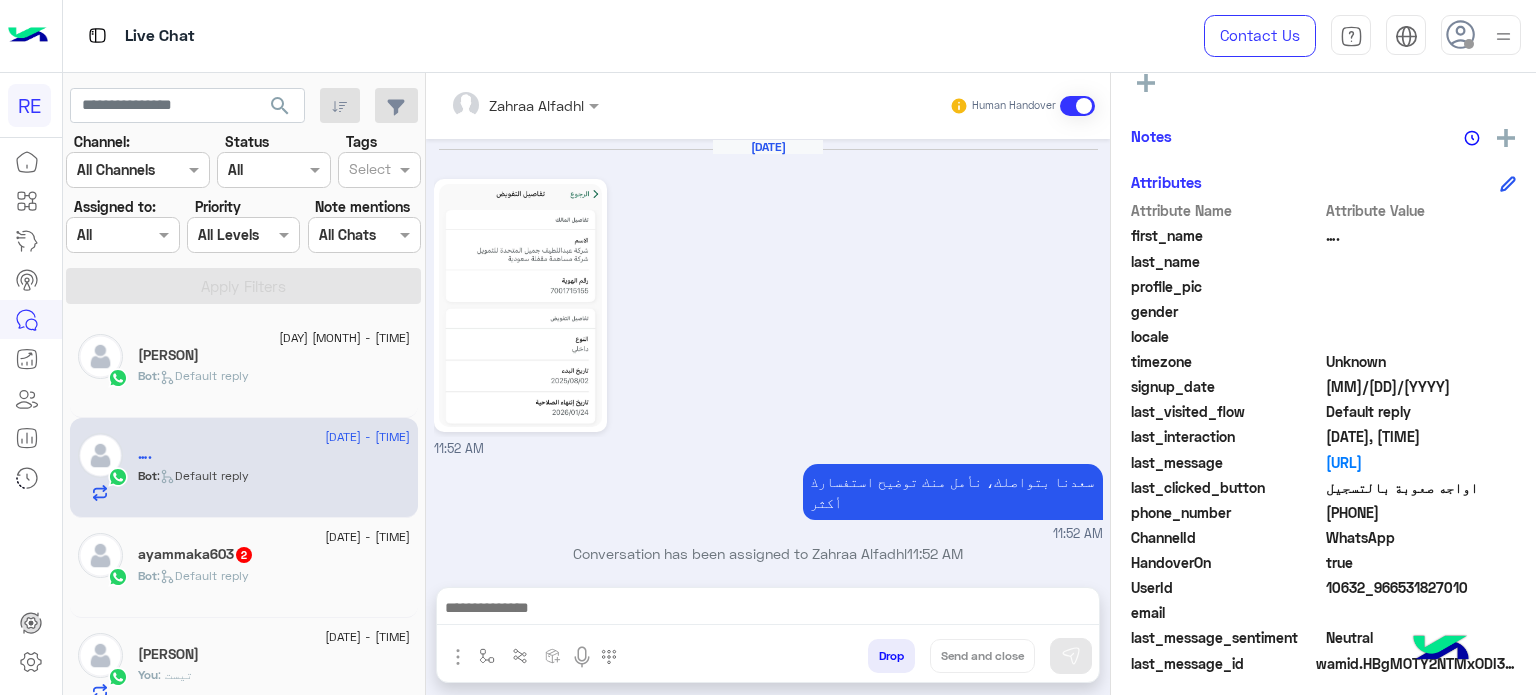 scroll, scrollTop: 372, scrollLeft: 0, axis: vertical 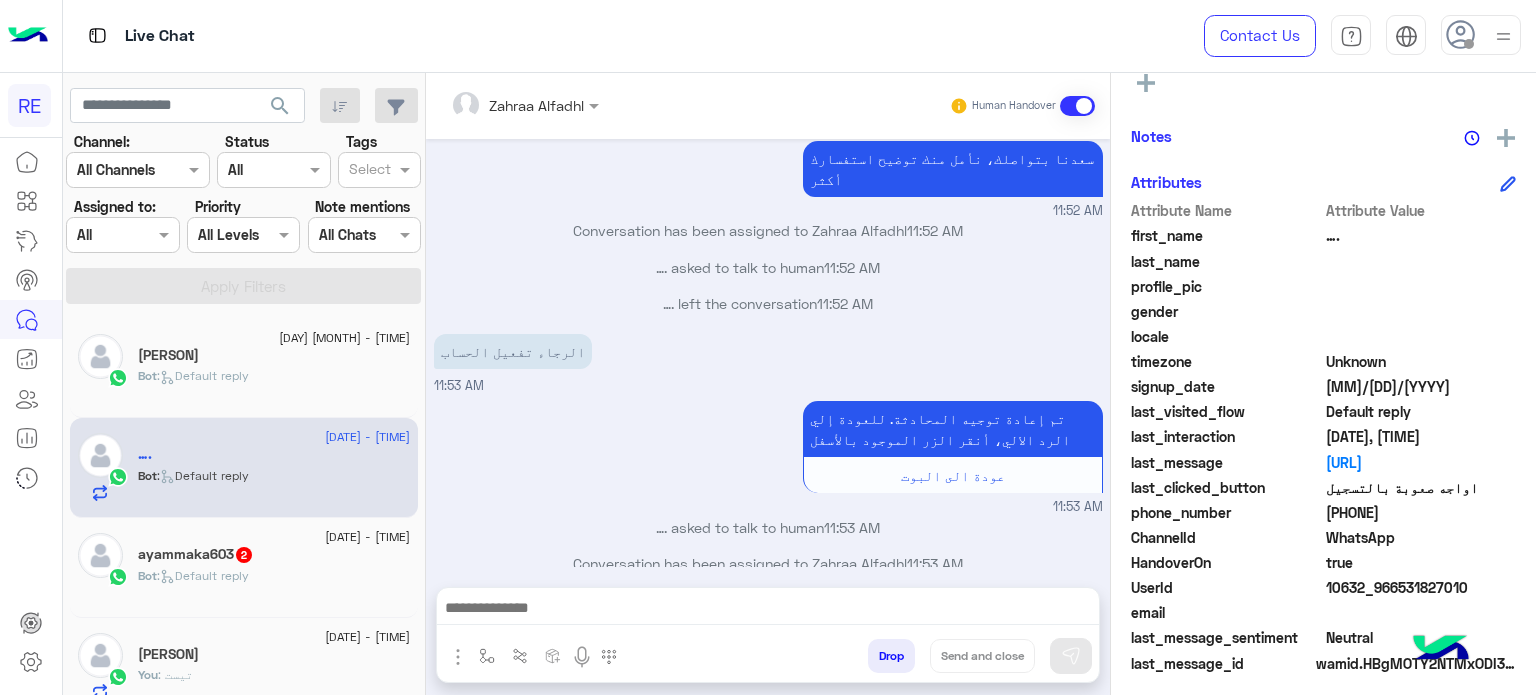 click on "Bot :   Default reply" 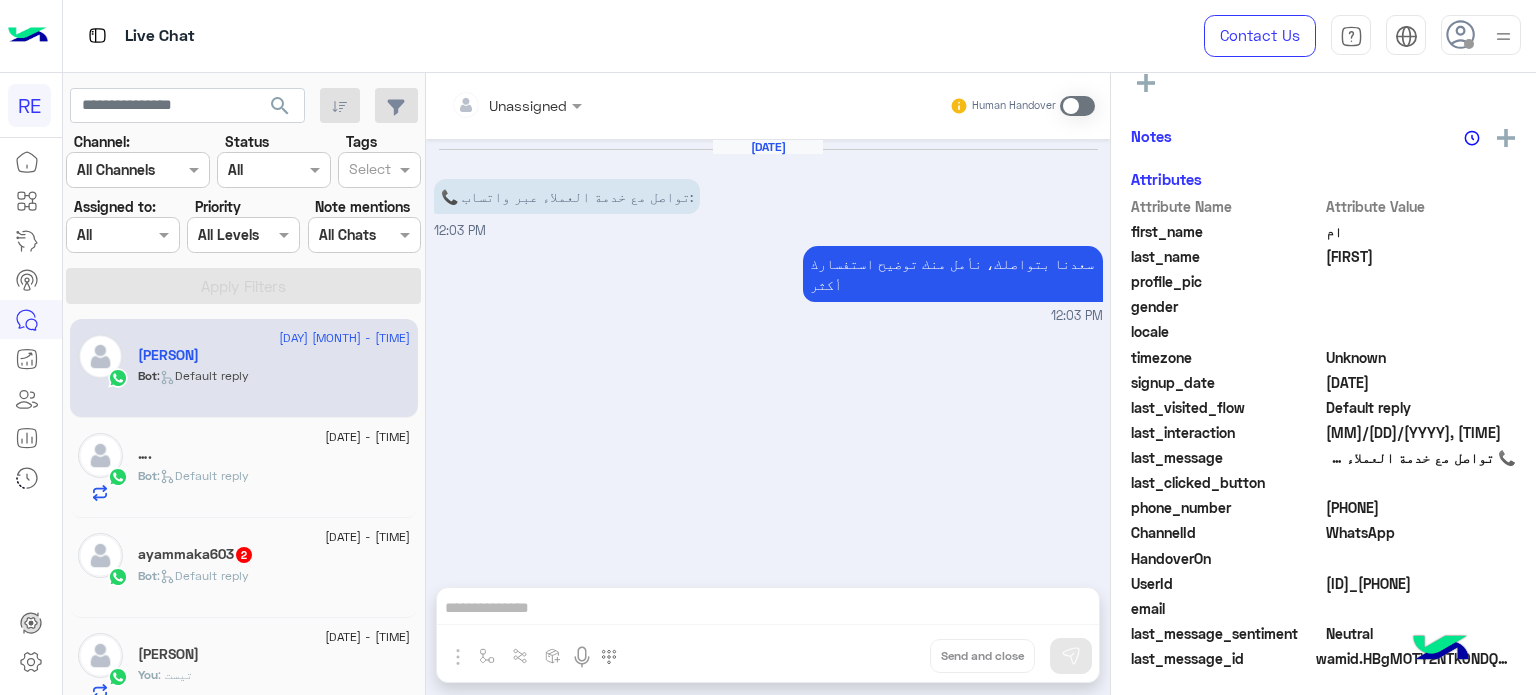 scroll, scrollTop: 372, scrollLeft: 0, axis: vertical 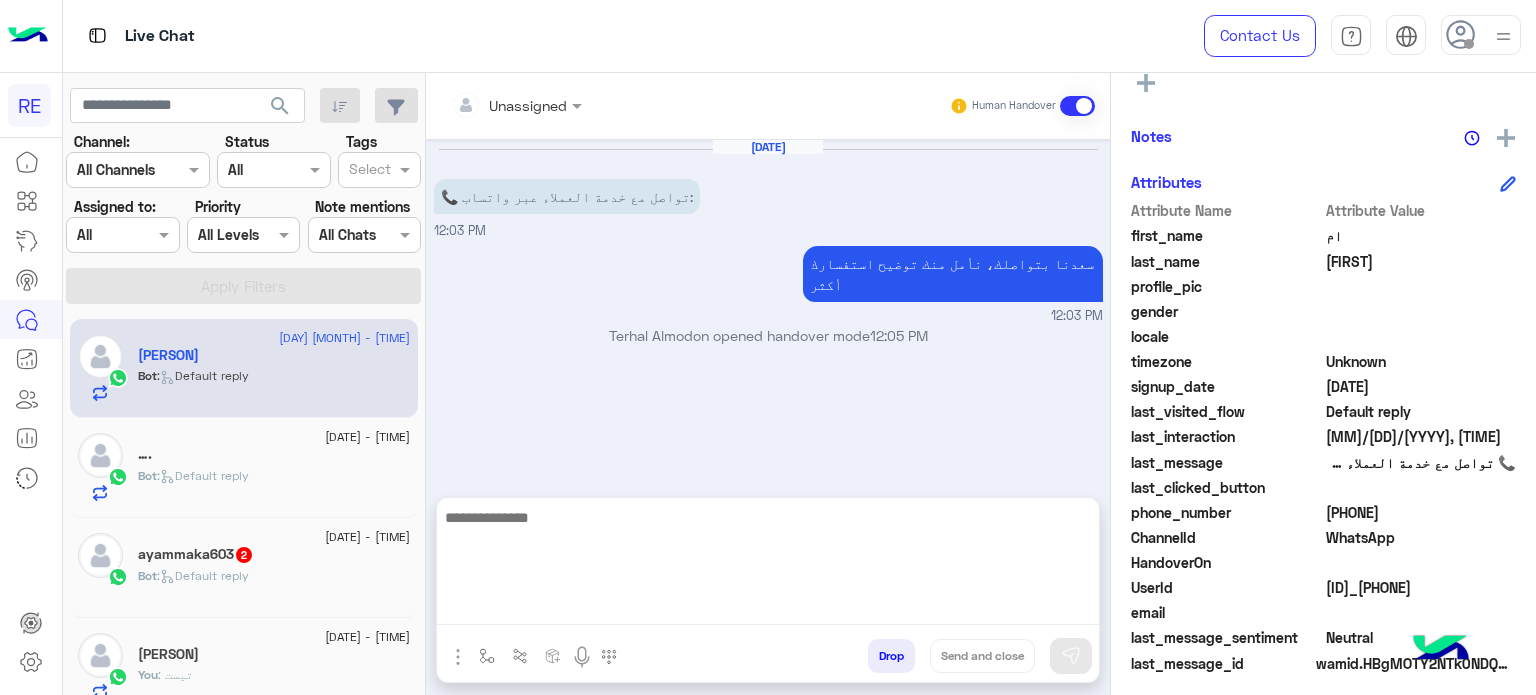 click at bounding box center [768, 565] 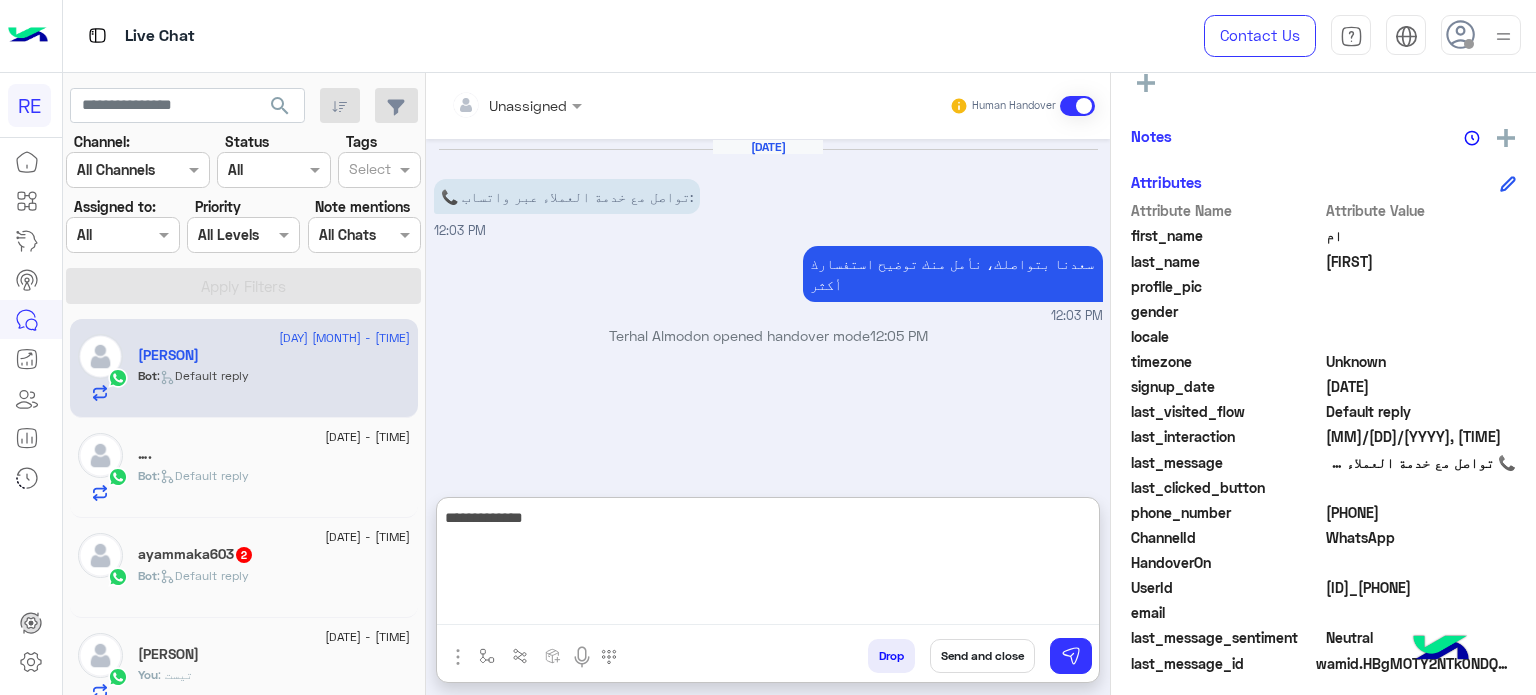 type on "**********" 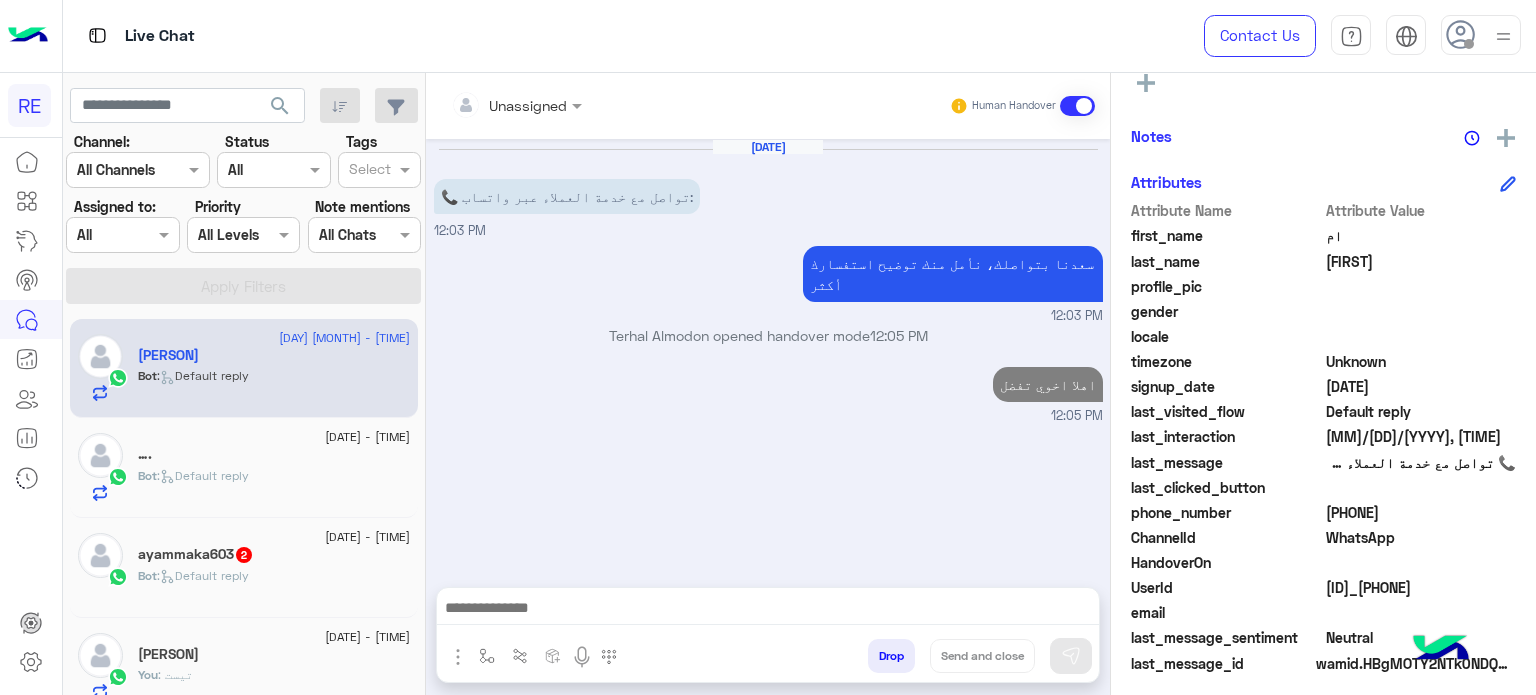 click on "…." 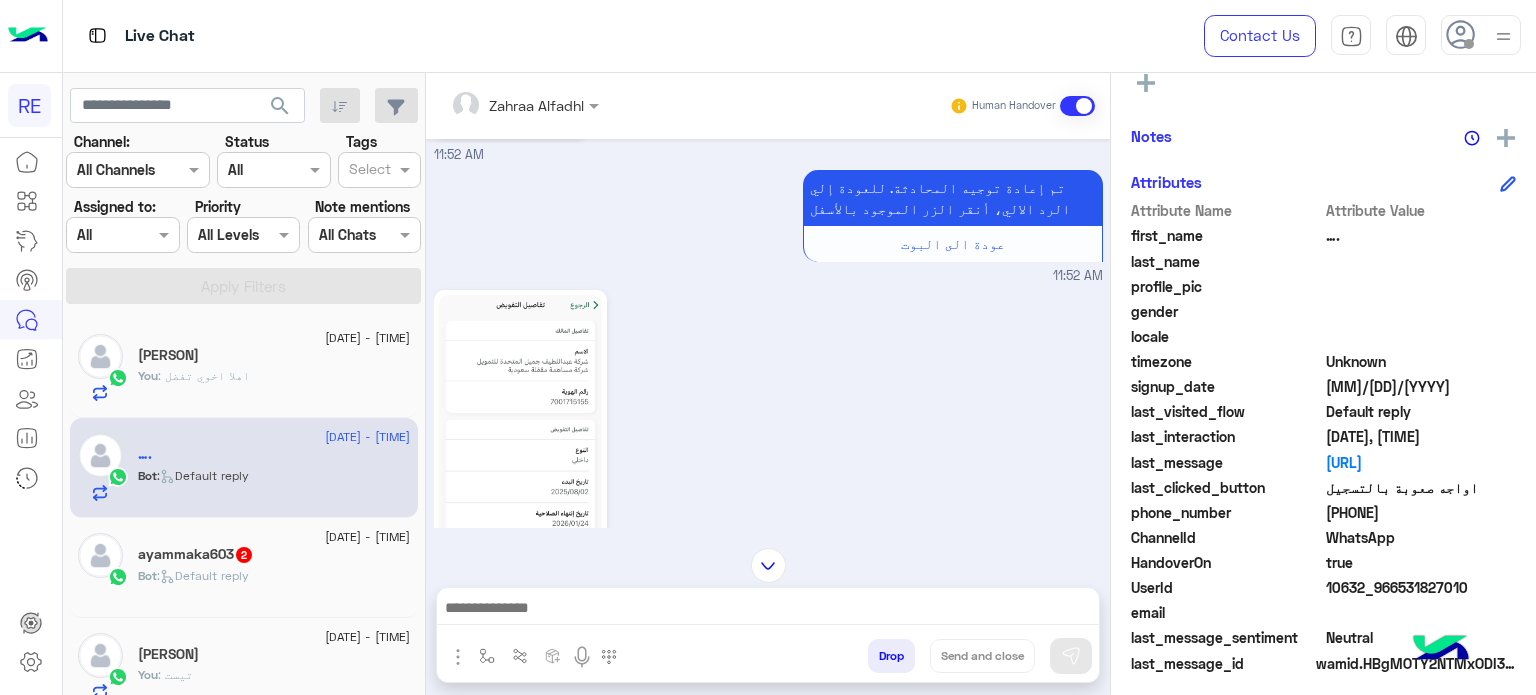 scroll, scrollTop: 2127, scrollLeft: 0, axis: vertical 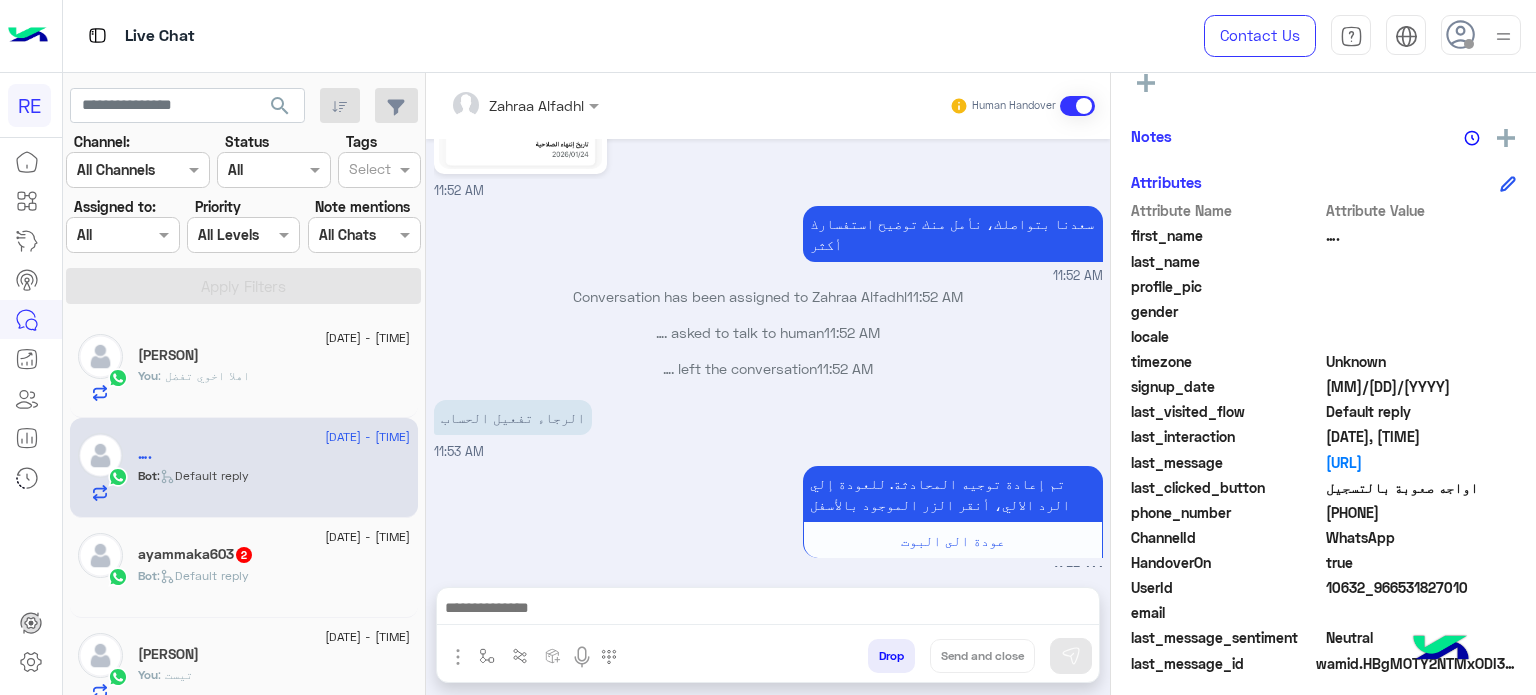 drag, startPoint x: 1414, startPoint y: 511, endPoint x: 1344, endPoint y: 515, distance: 70.11419 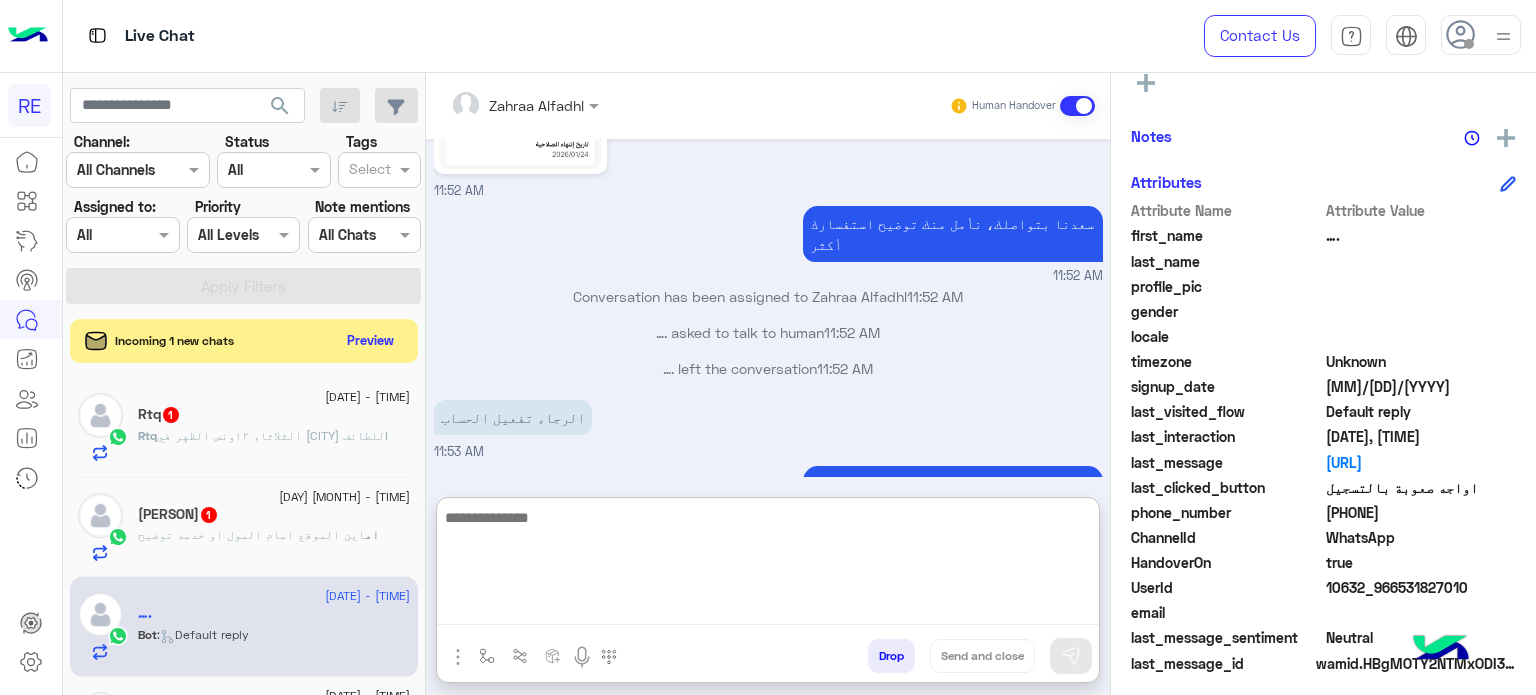 click at bounding box center [768, 565] 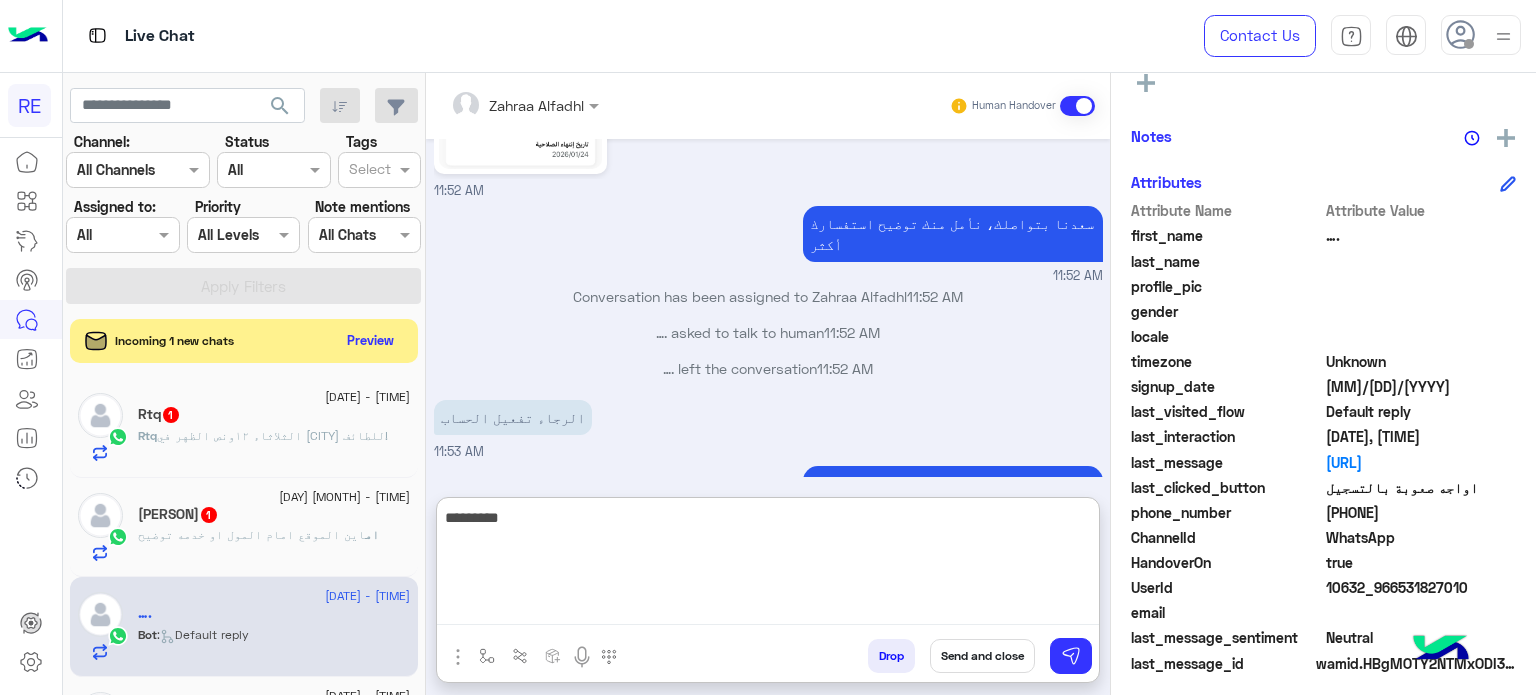type on "**********" 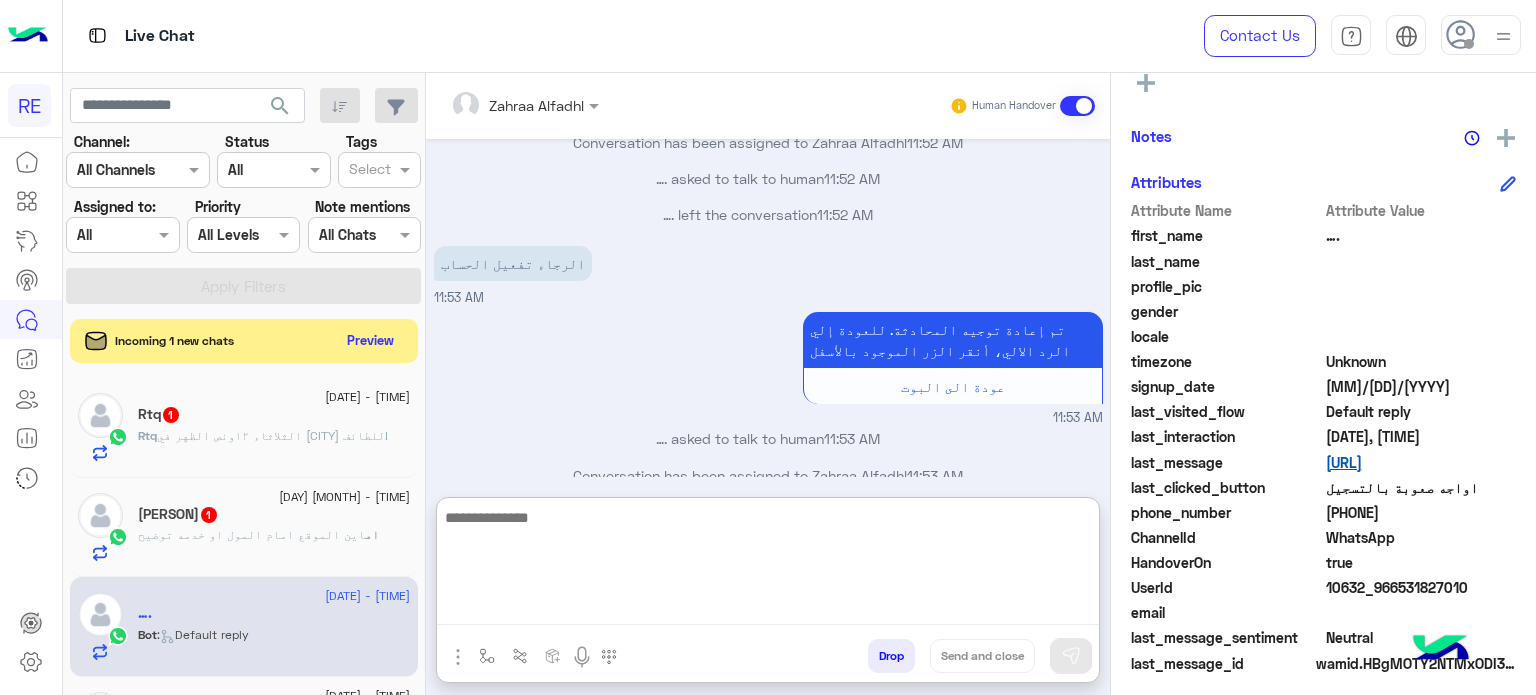 scroll, scrollTop: 2317, scrollLeft: 0, axis: vertical 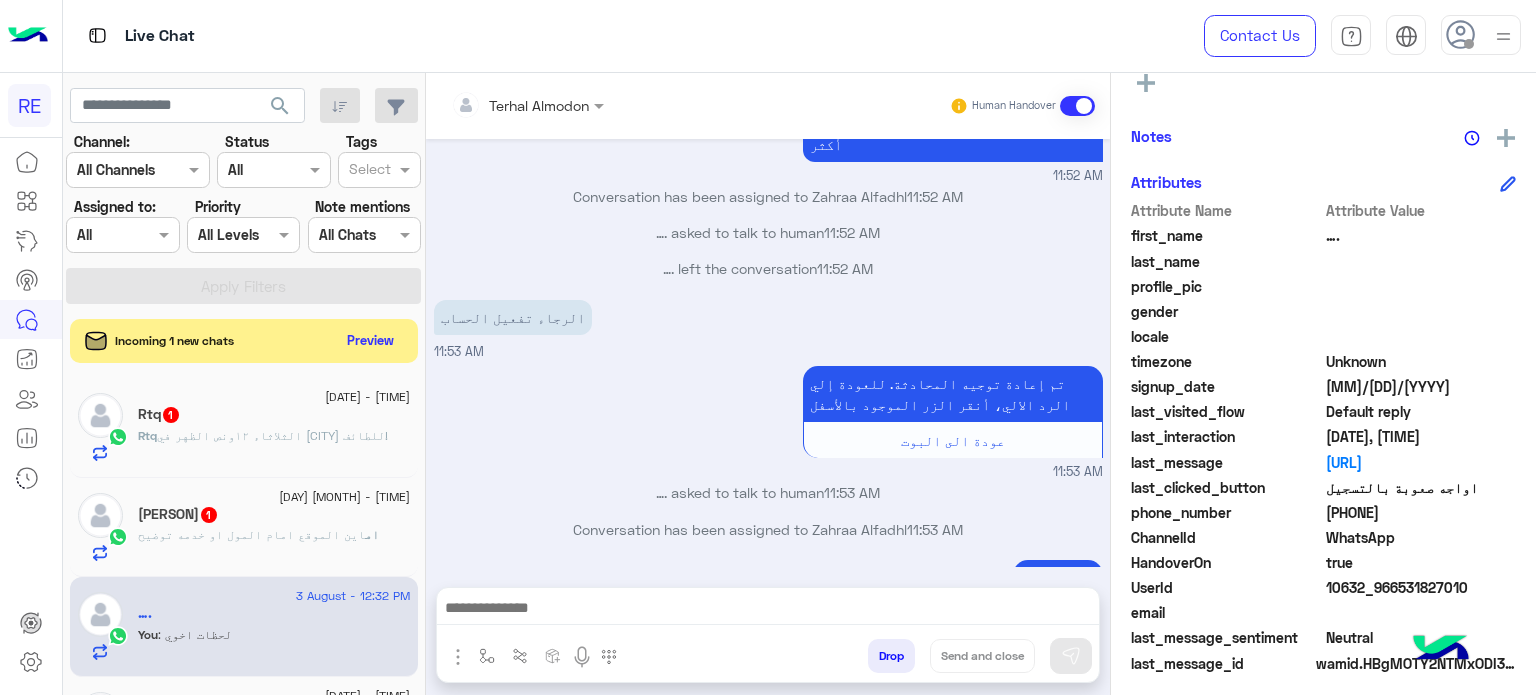 drag, startPoint x: 1415, startPoint y: 511, endPoint x: 1348, endPoint y: 515, distance: 67.11929 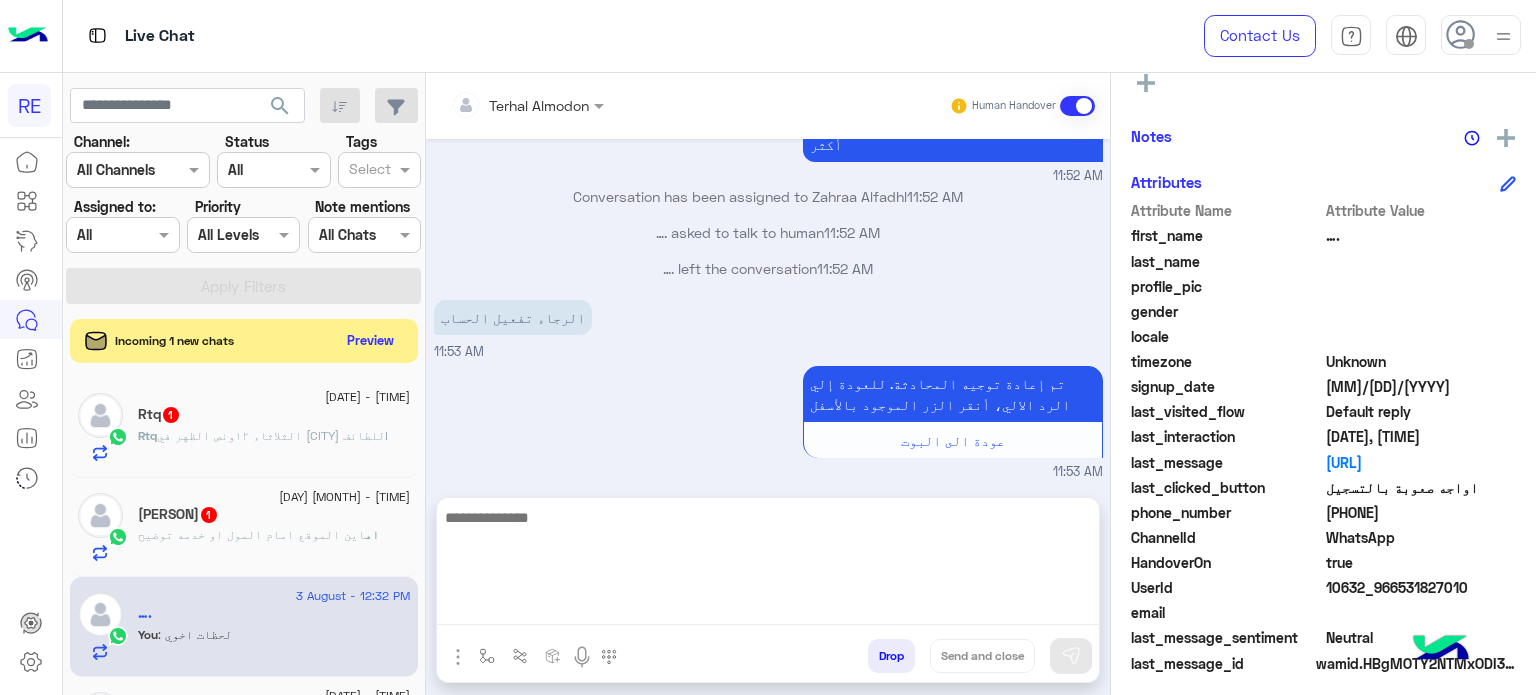 click at bounding box center [768, 565] 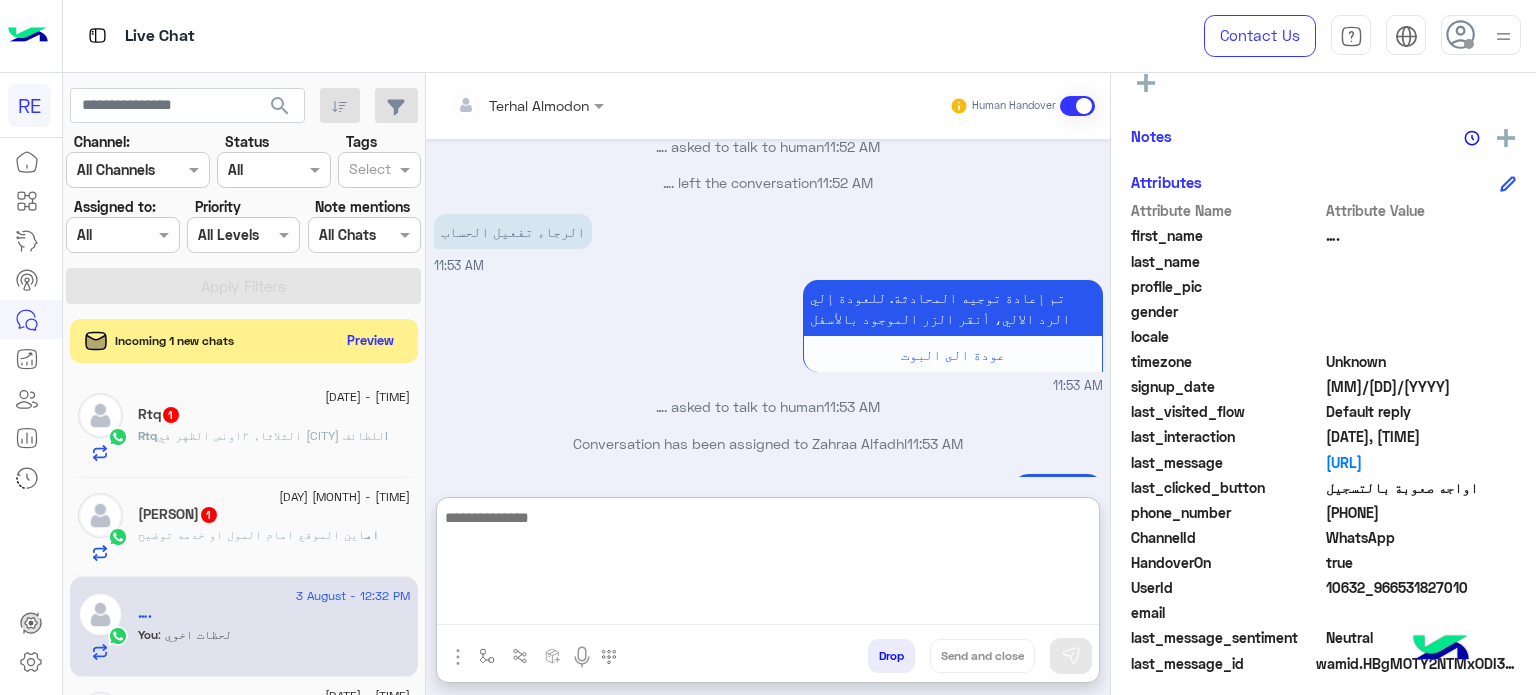 scroll, scrollTop: 2317, scrollLeft: 0, axis: vertical 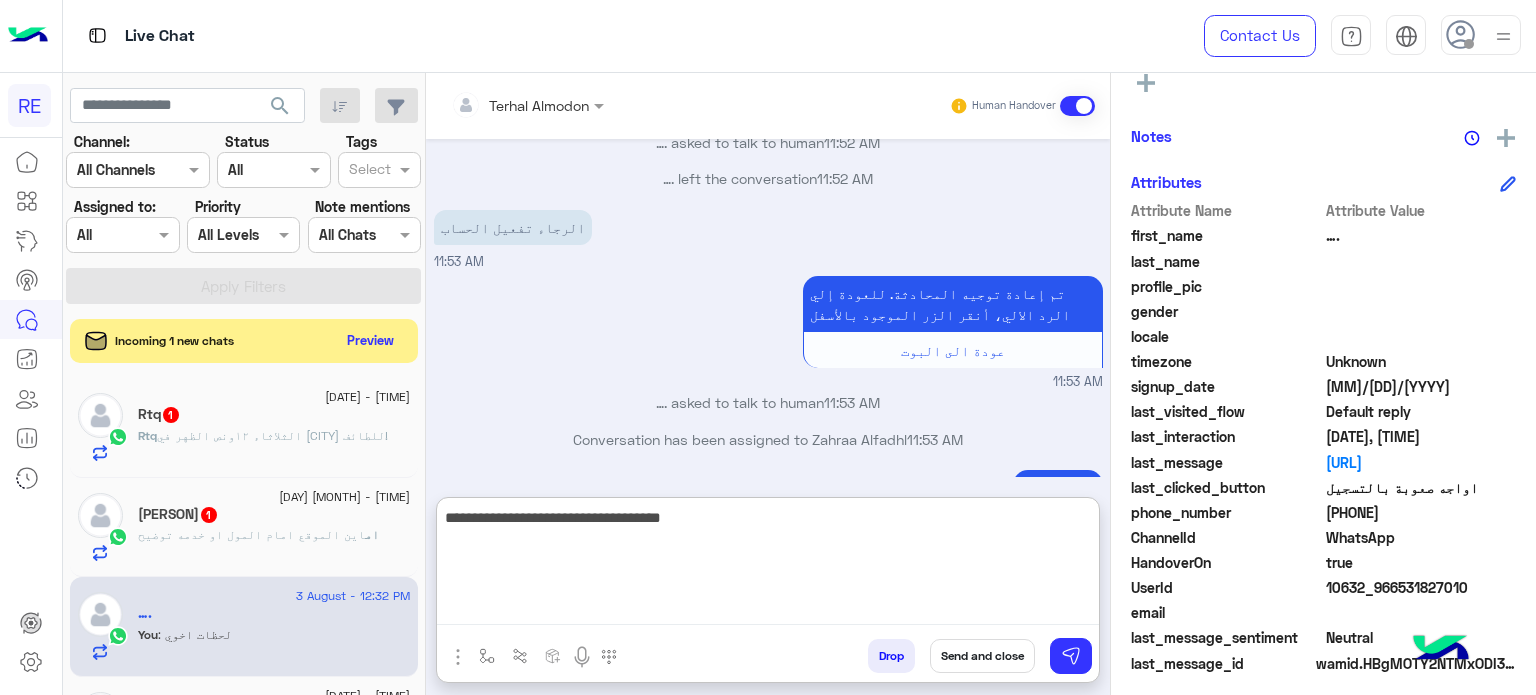 type on "**********" 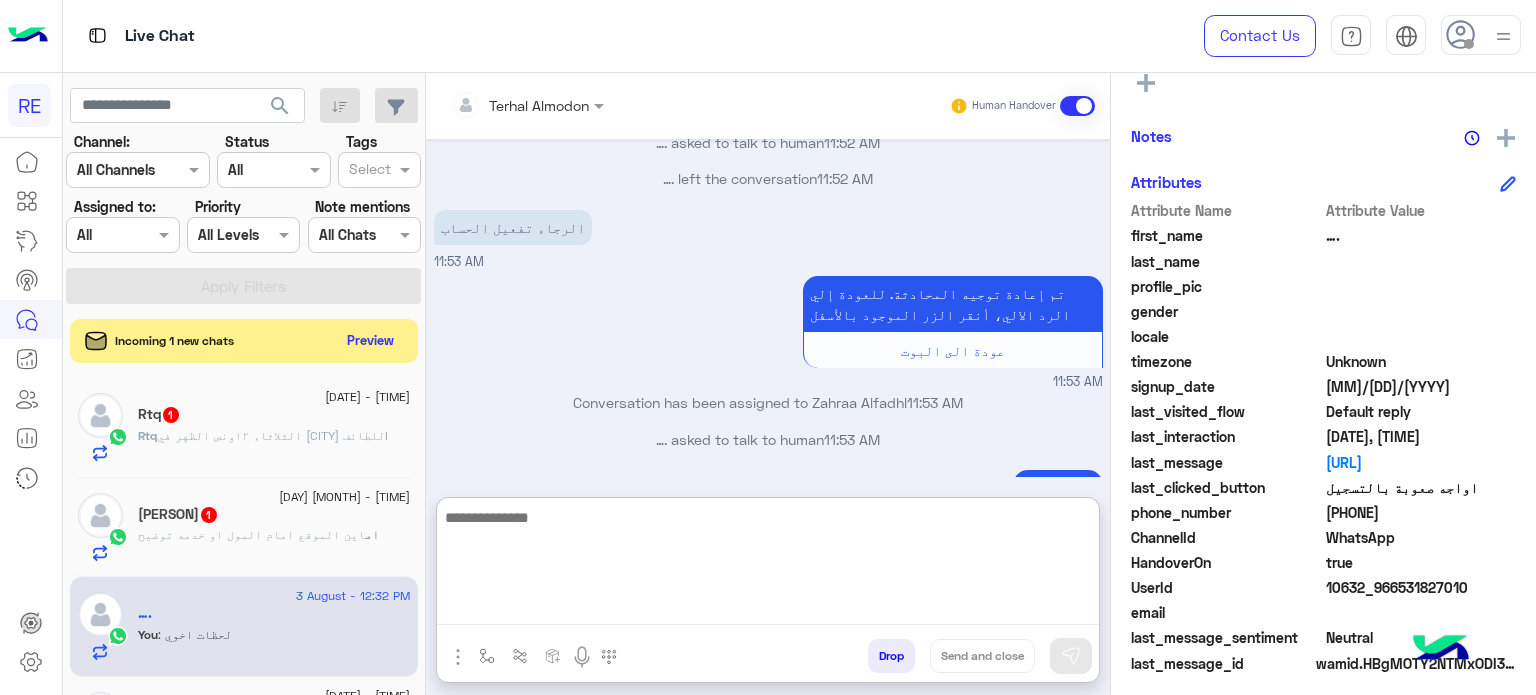 scroll, scrollTop: 2381, scrollLeft: 0, axis: vertical 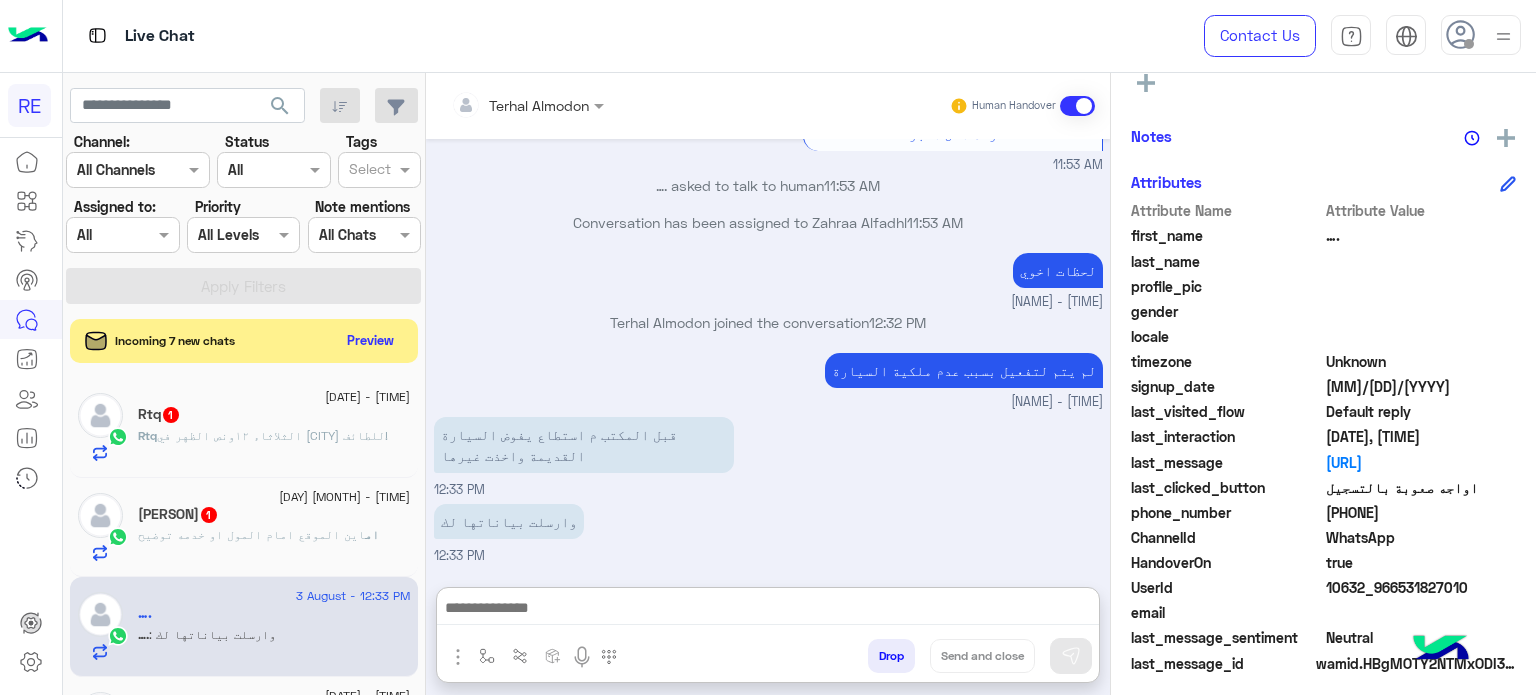 click on "ام احسان 1" 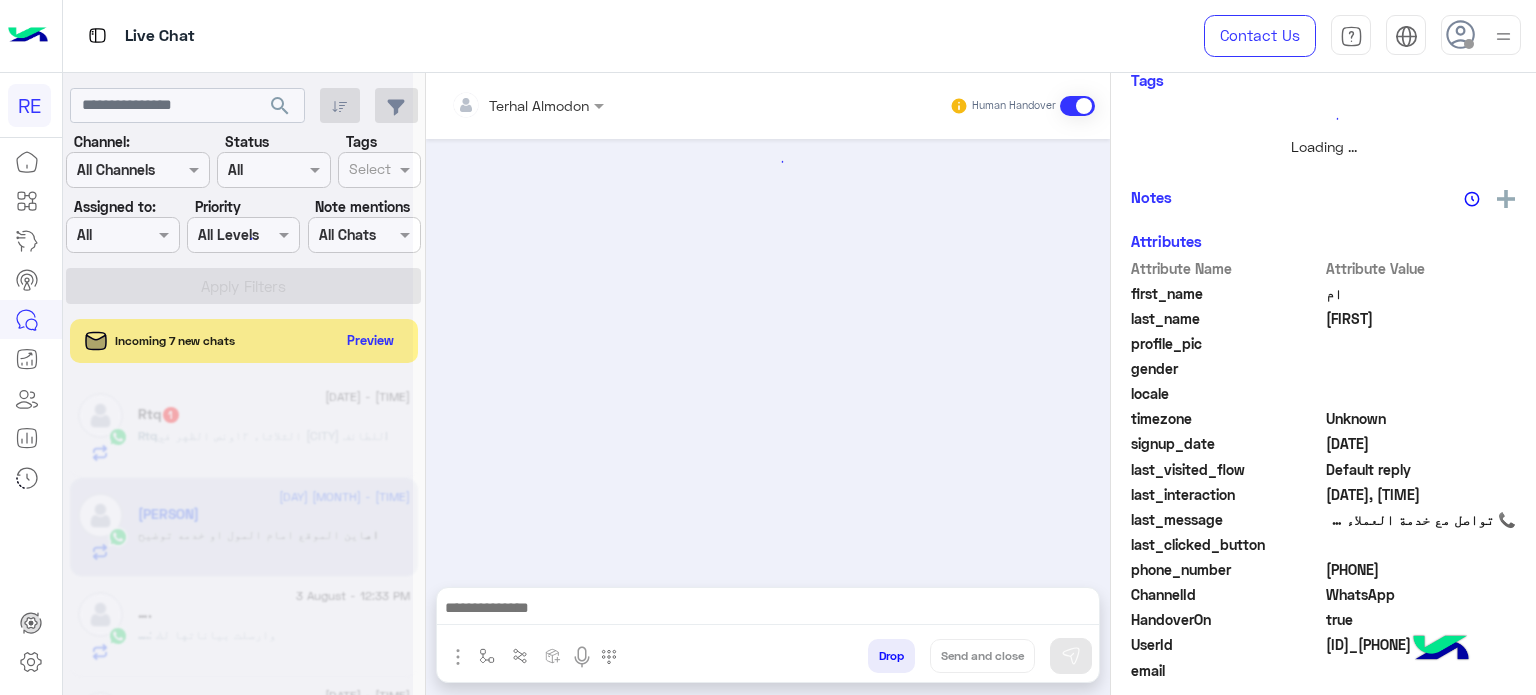 scroll, scrollTop: 0, scrollLeft: 0, axis: both 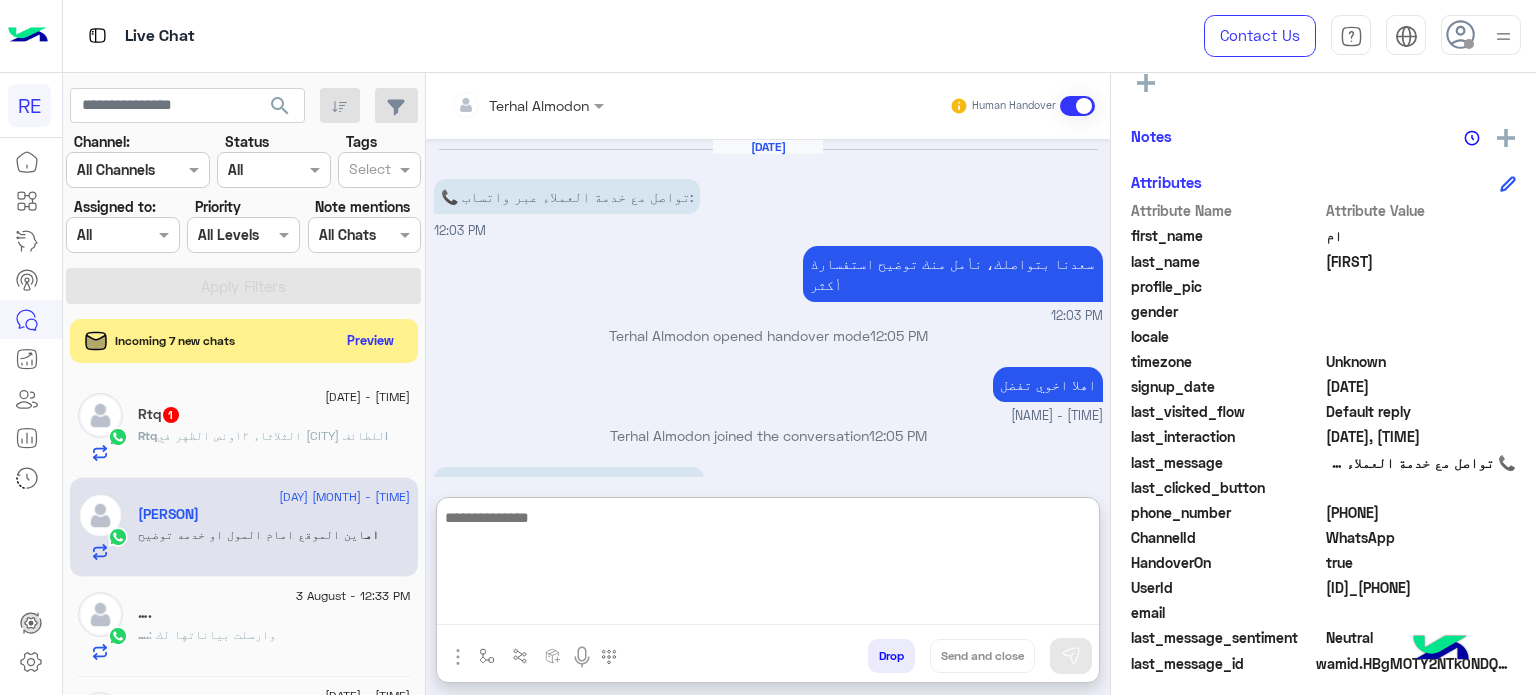 click at bounding box center [768, 565] 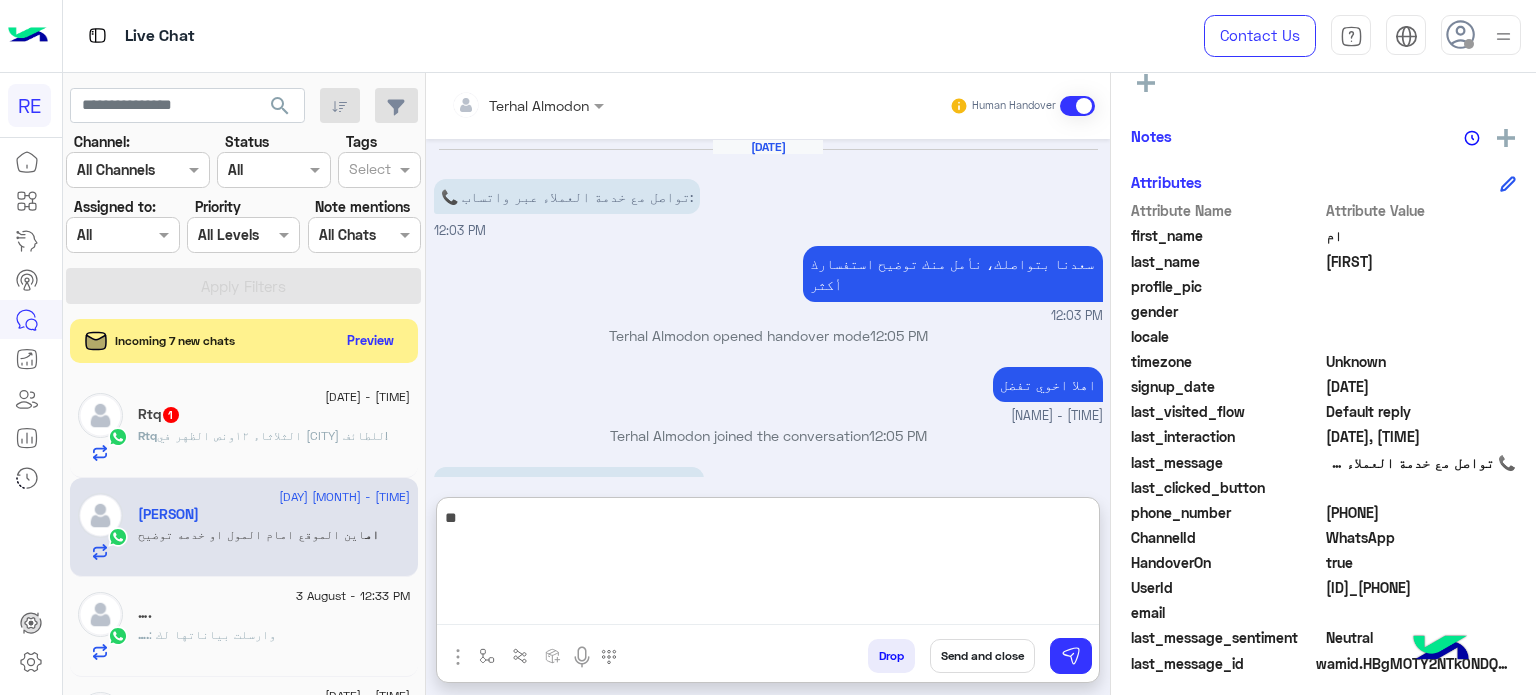 type on "*" 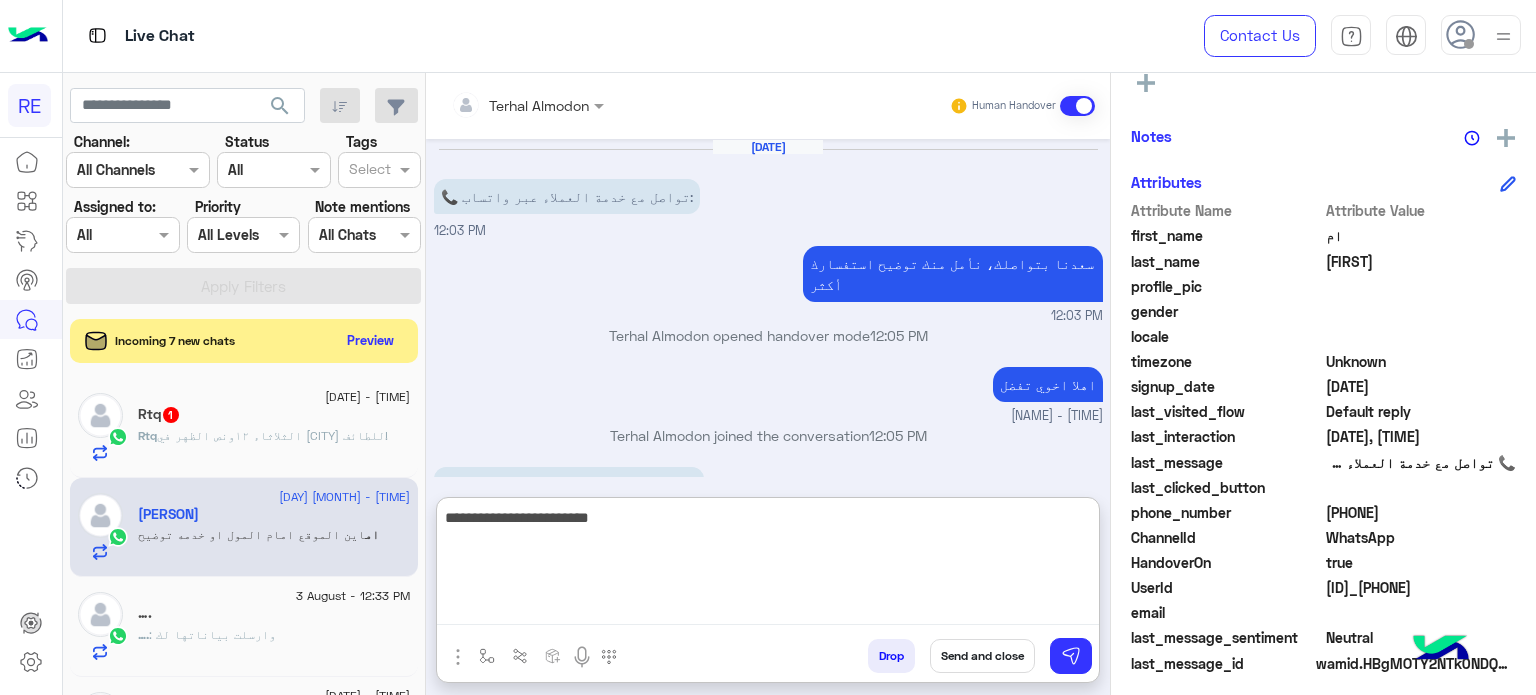 type on "**********" 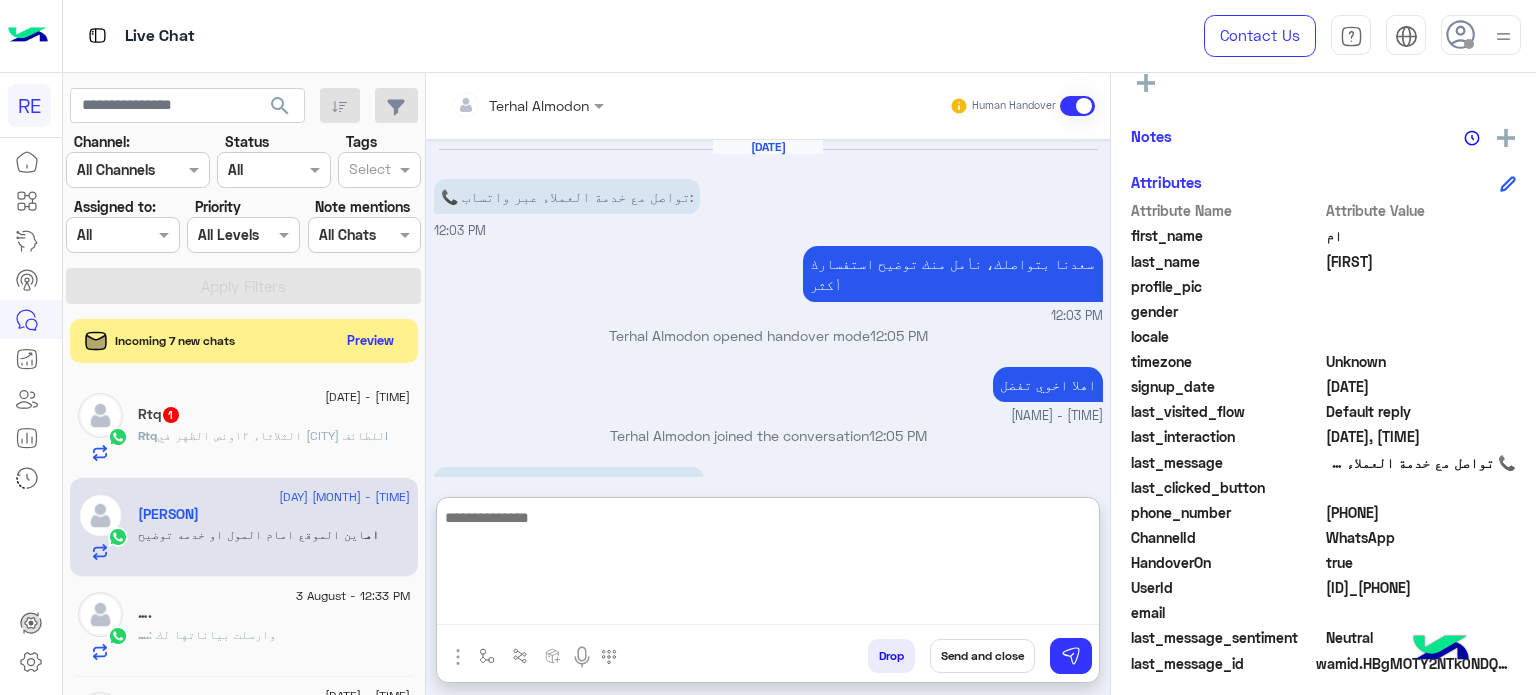 scroll, scrollTop: 93, scrollLeft: 0, axis: vertical 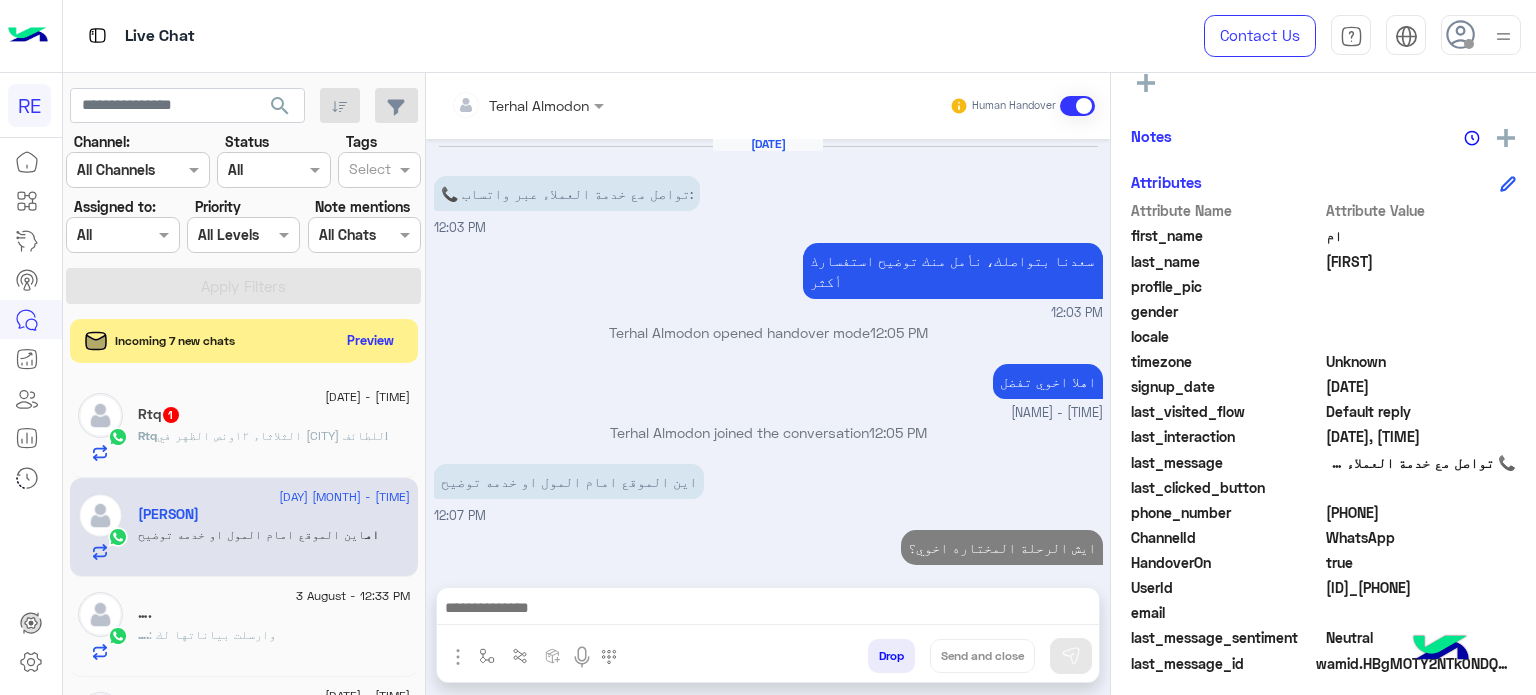 click on "Rtq 1" 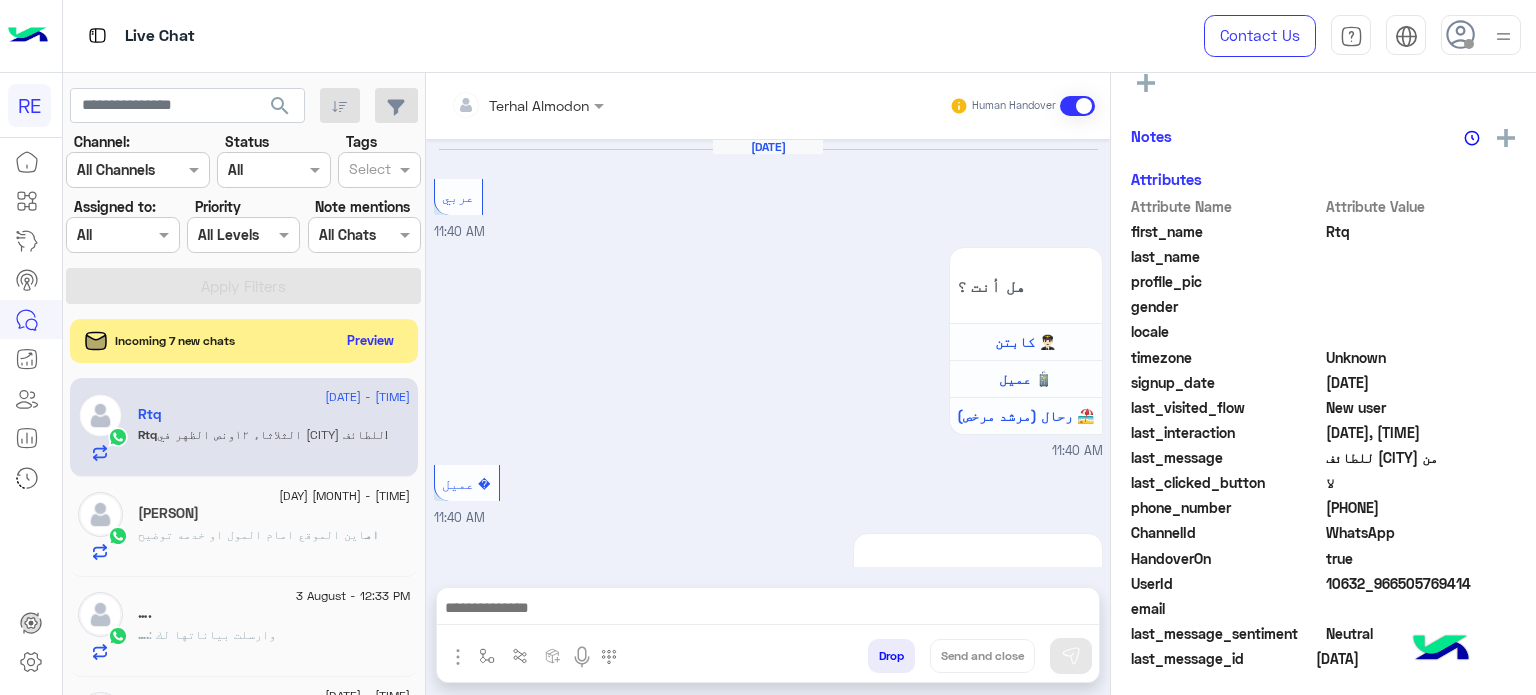 scroll, scrollTop: 658, scrollLeft: 0, axis: vertical 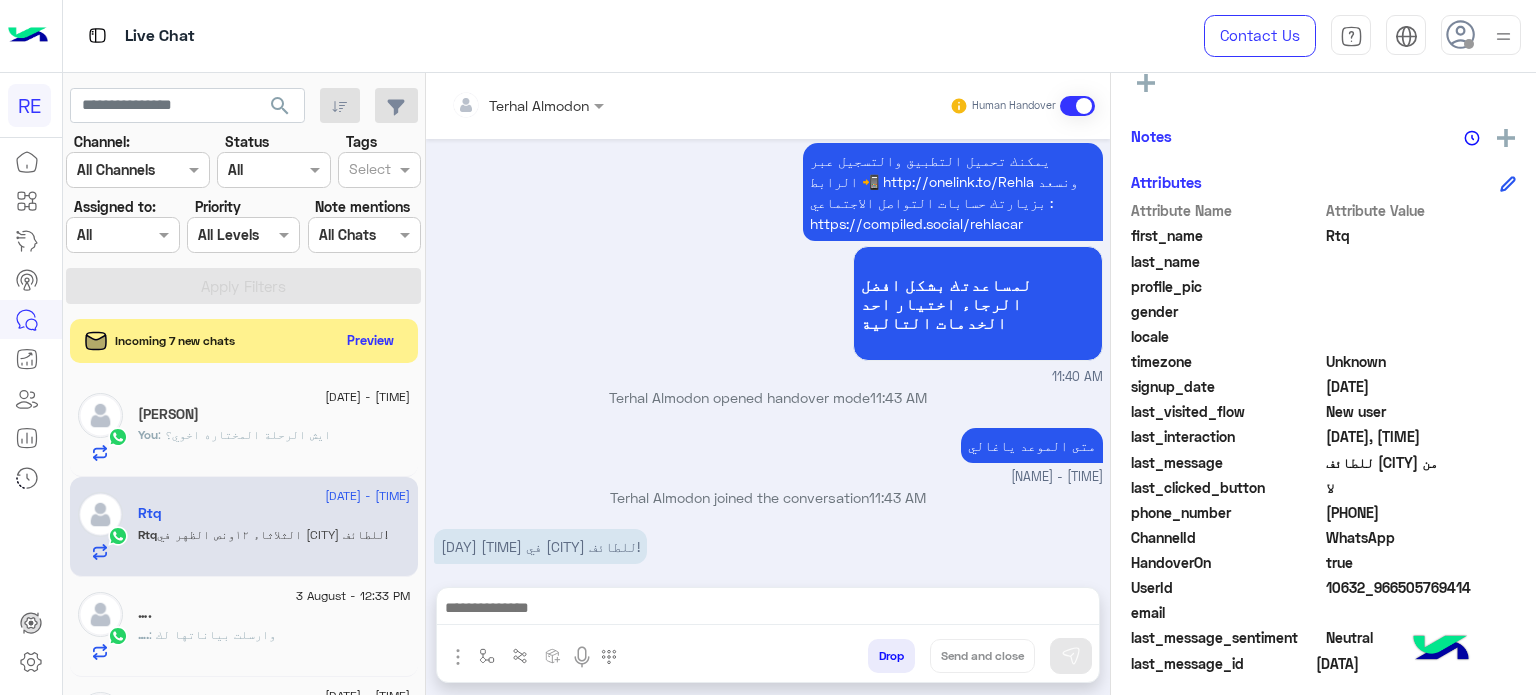 click at bounding box center [768, 613] 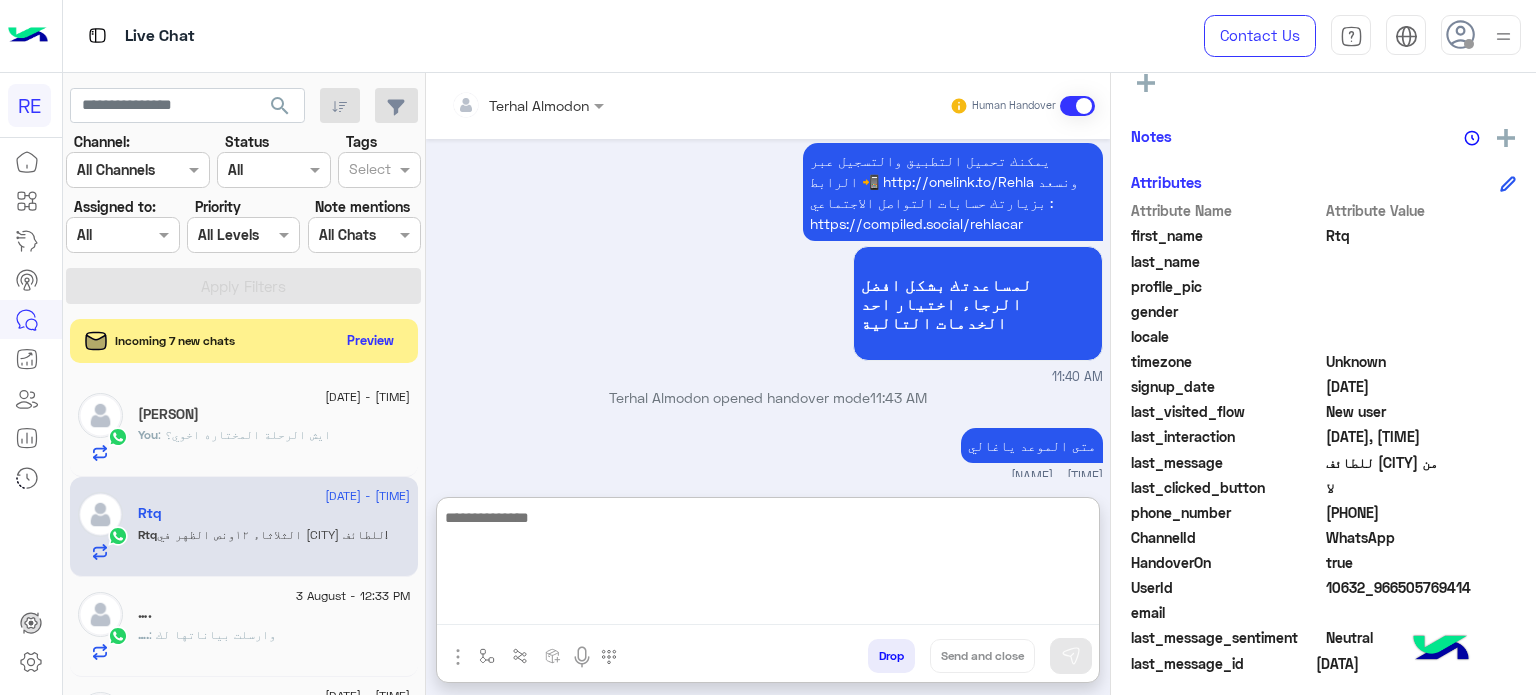click at bounding box center (768, 565) 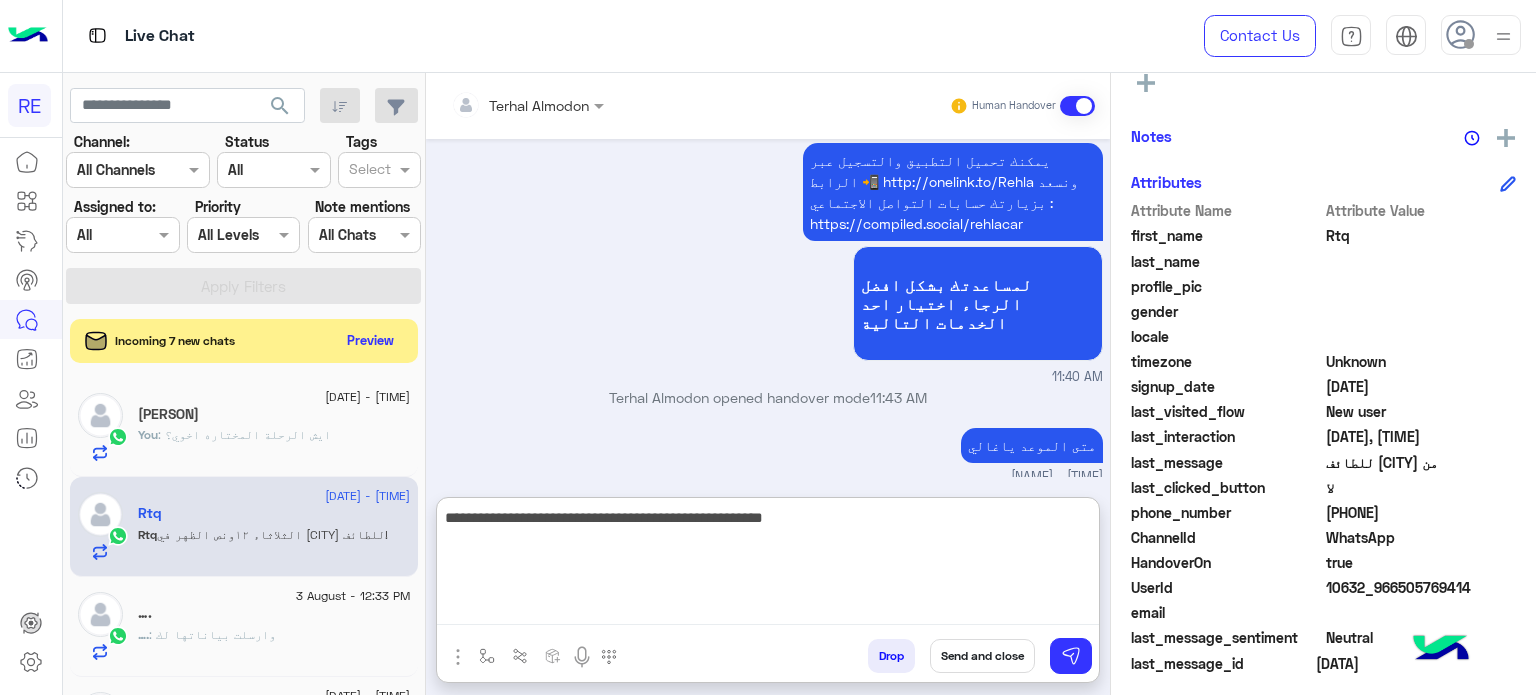 type on "**********" 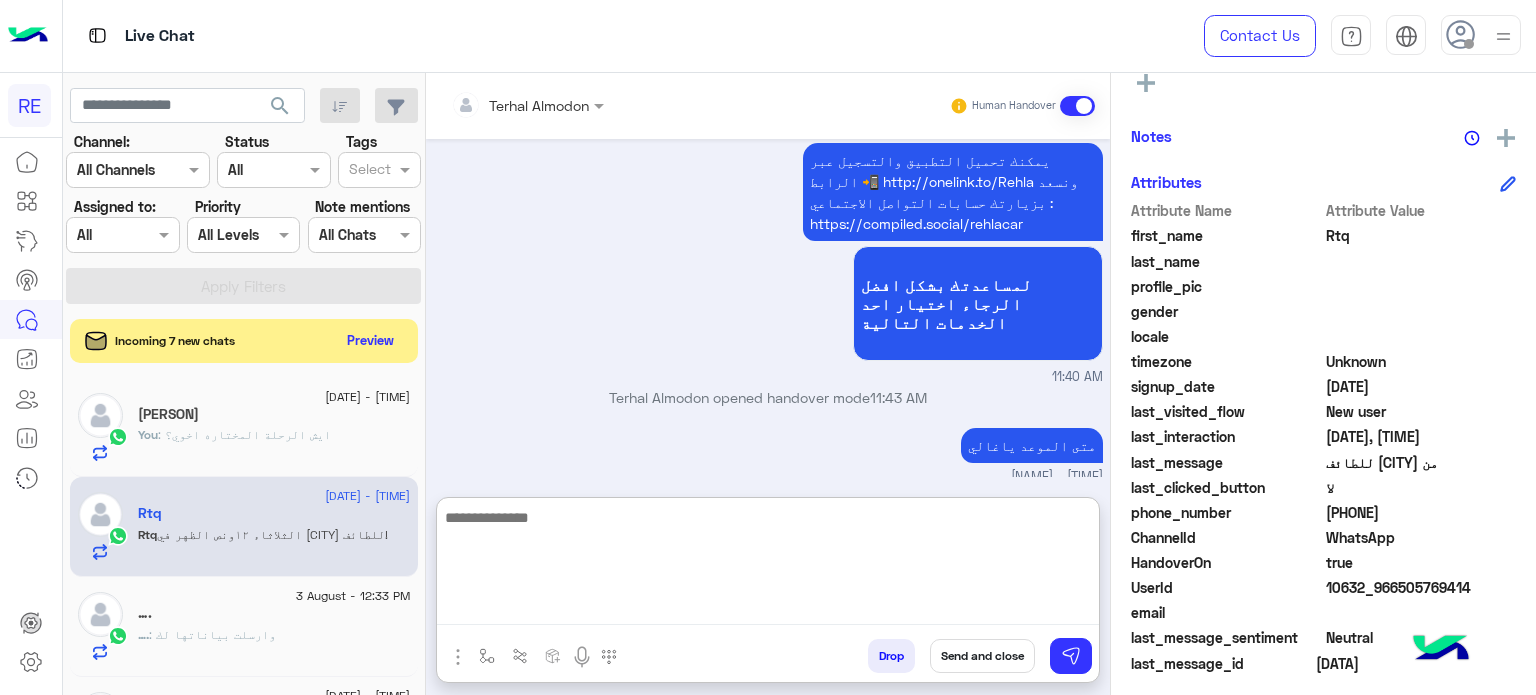 scroll, scrollTop: 833, scrollLeft: 0, axis: vertical 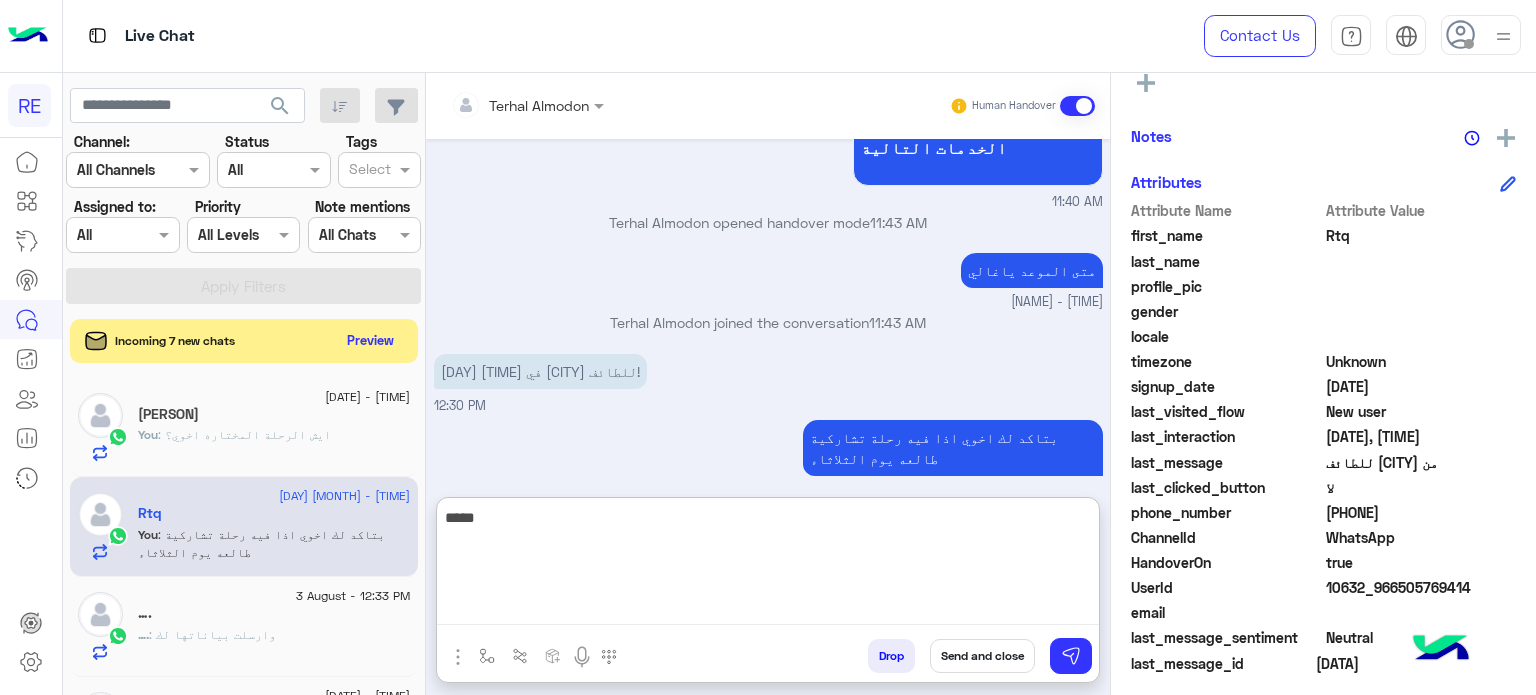 type on "*****" 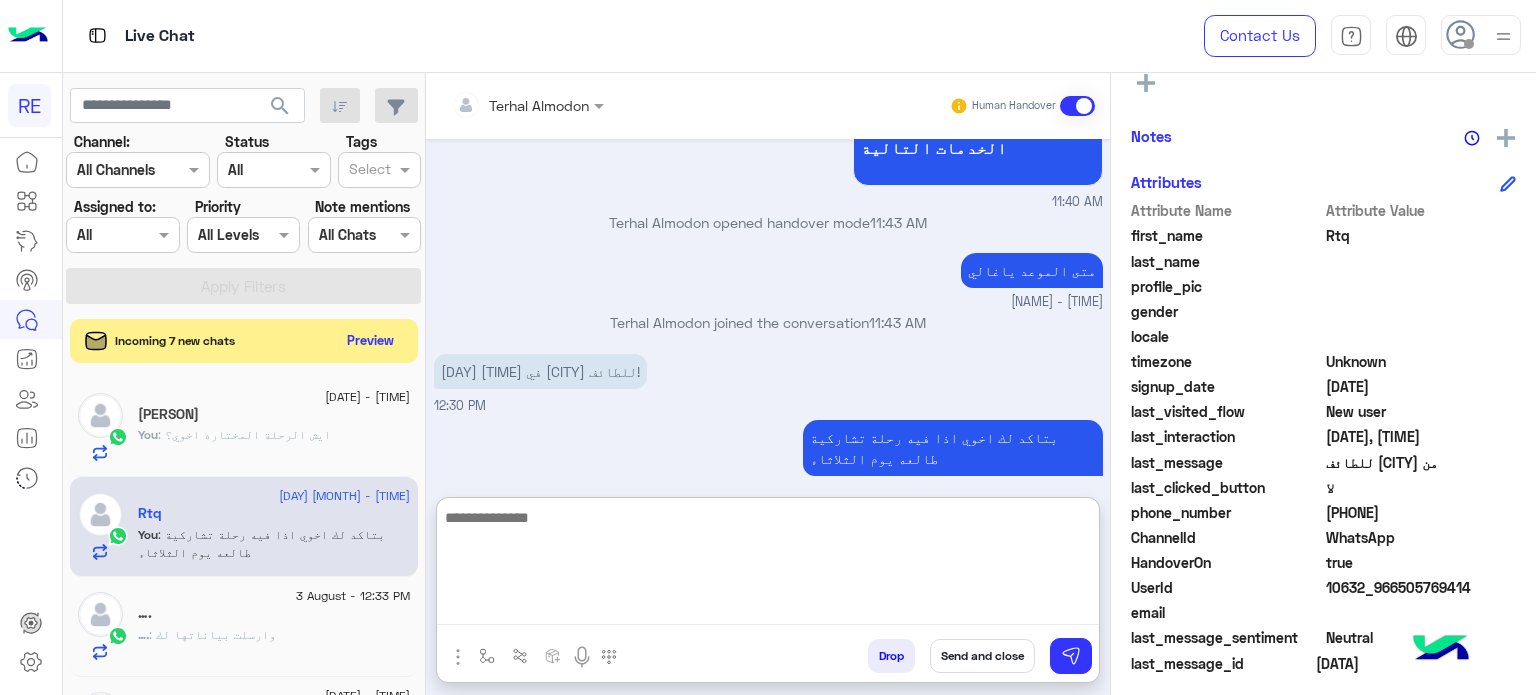 scroll, scrollTop: 896, scrollLeft: 0, axis: vertical 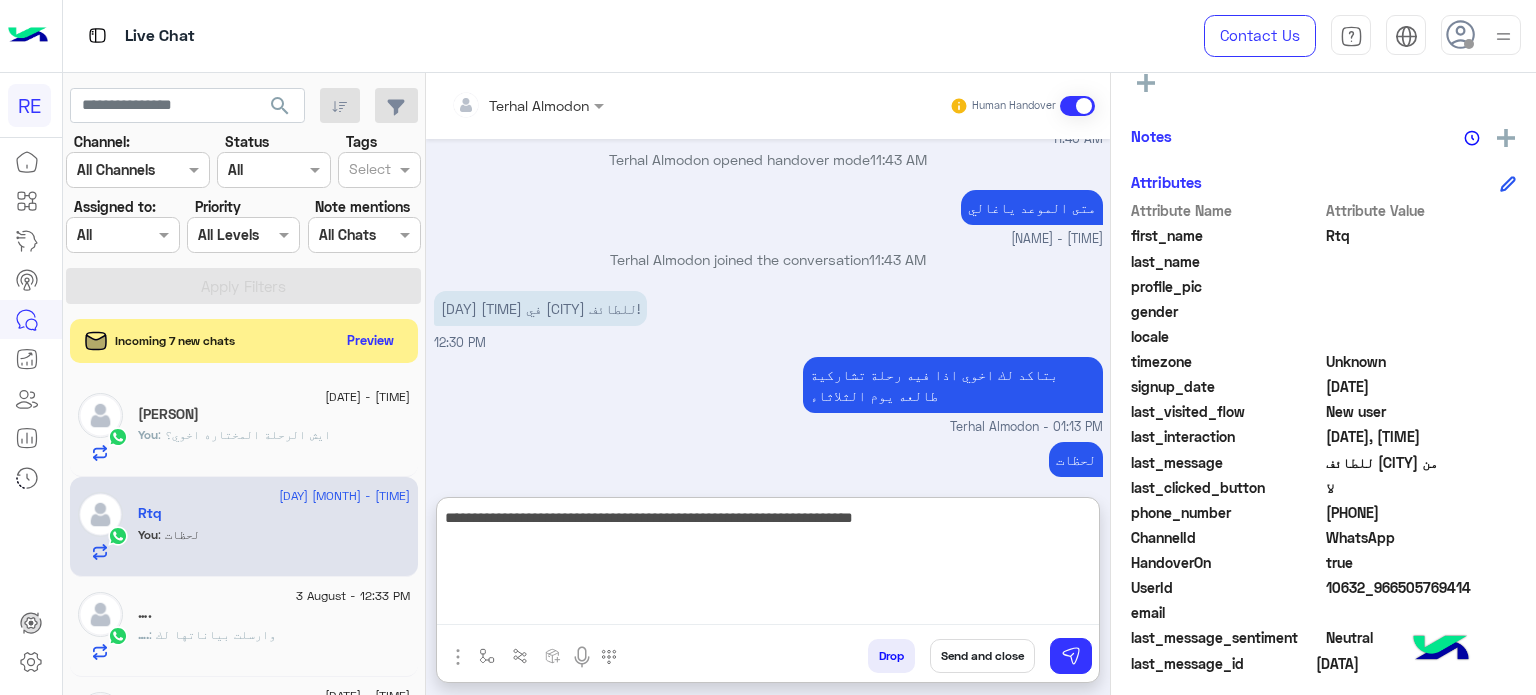 type on "**********" 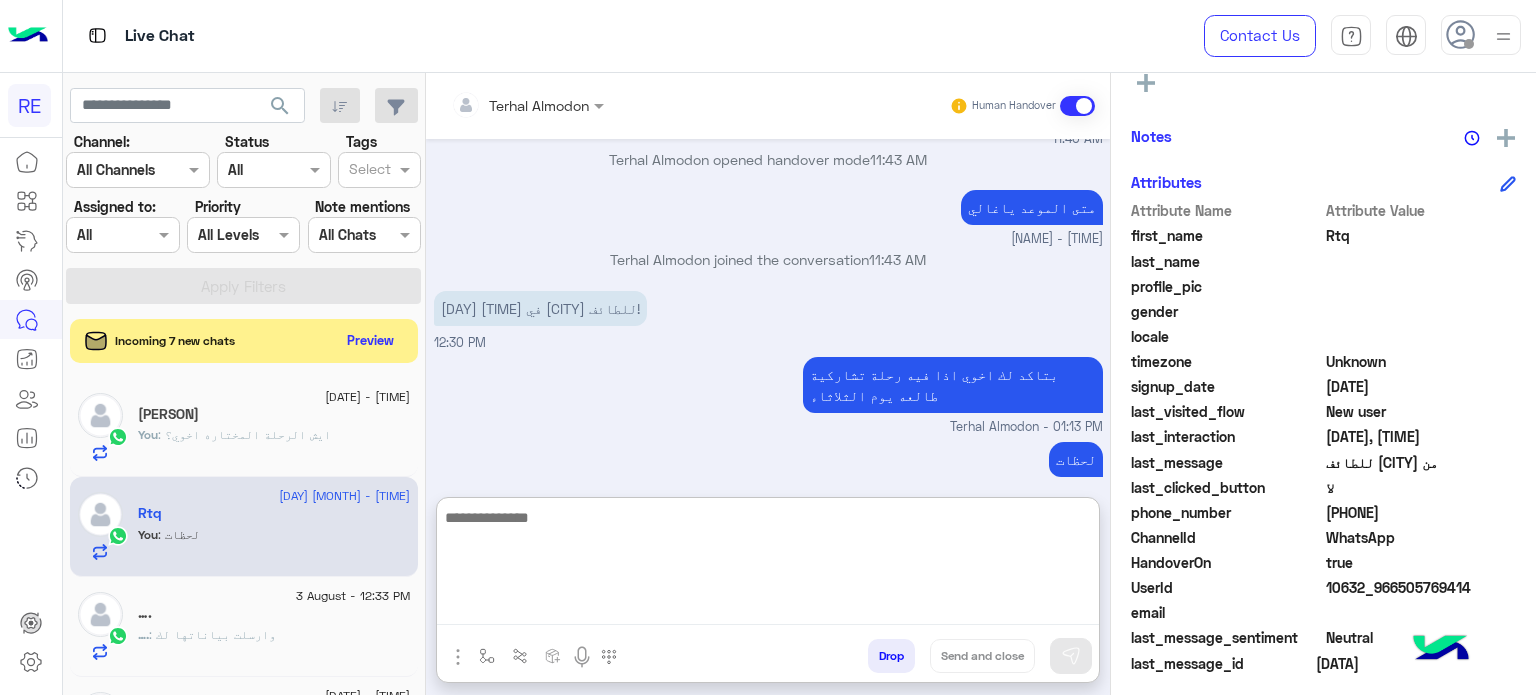 scroll, scrollTop: 981, scrollLeft: 0, axis: vertical 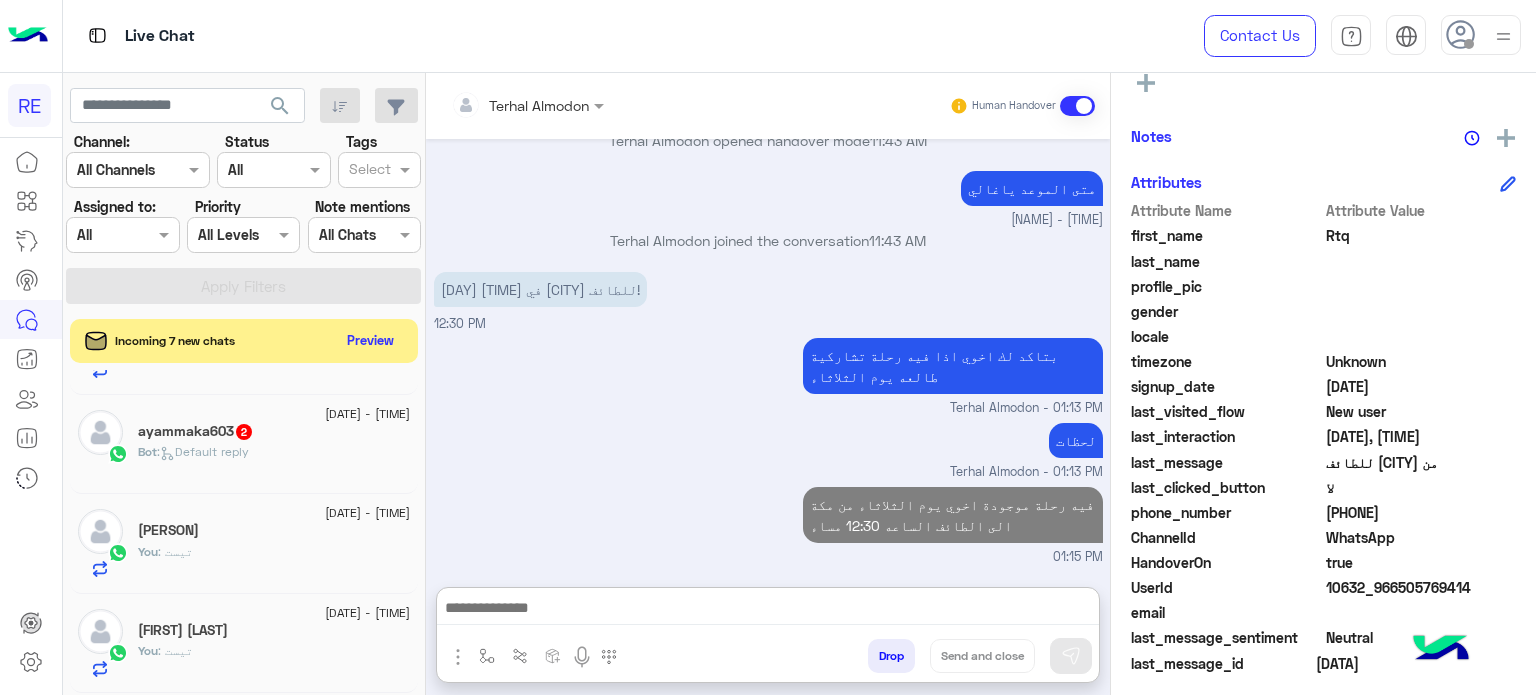 click on "Bot :   Default reply" 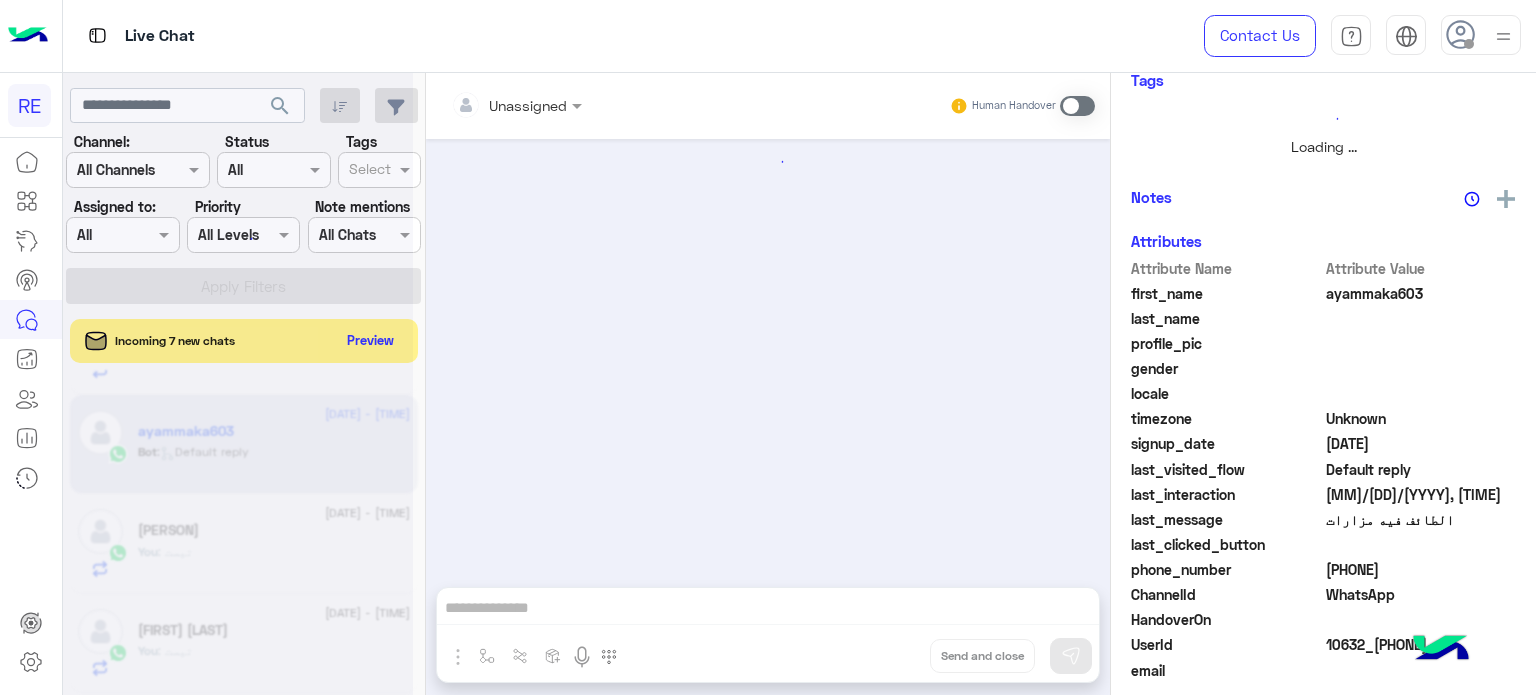 scroll, scrollTop: 0, scrollLeft: 0, axis: both 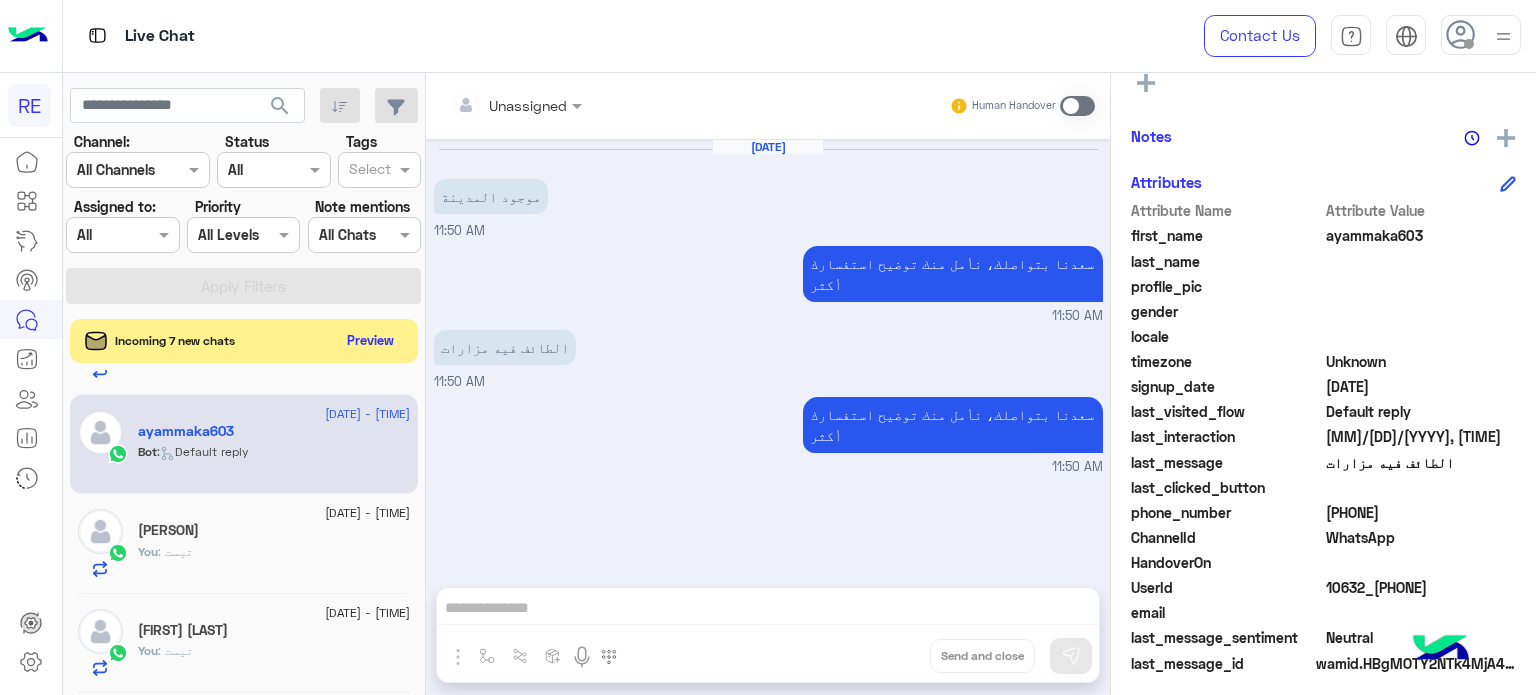 click at bounding box center [1077, 106] 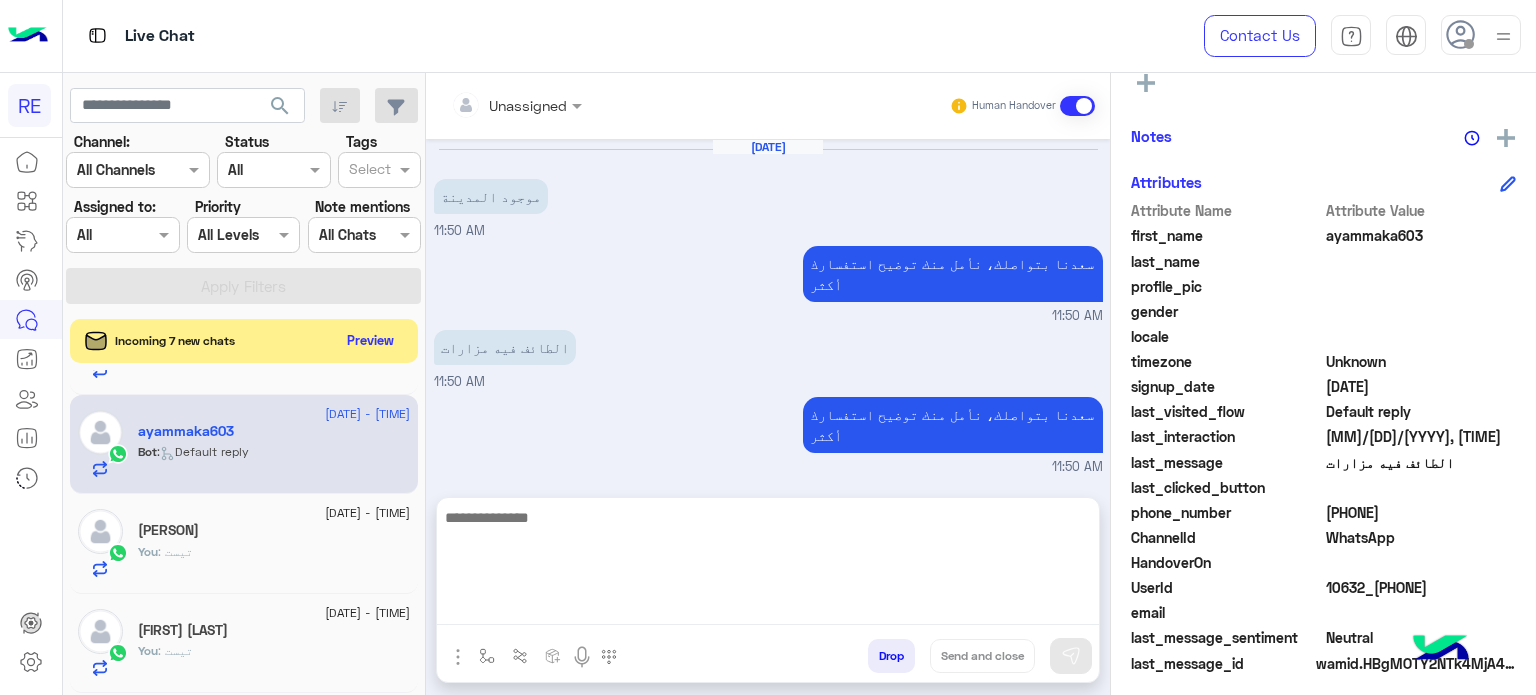 click at bounding box center [768, 565] 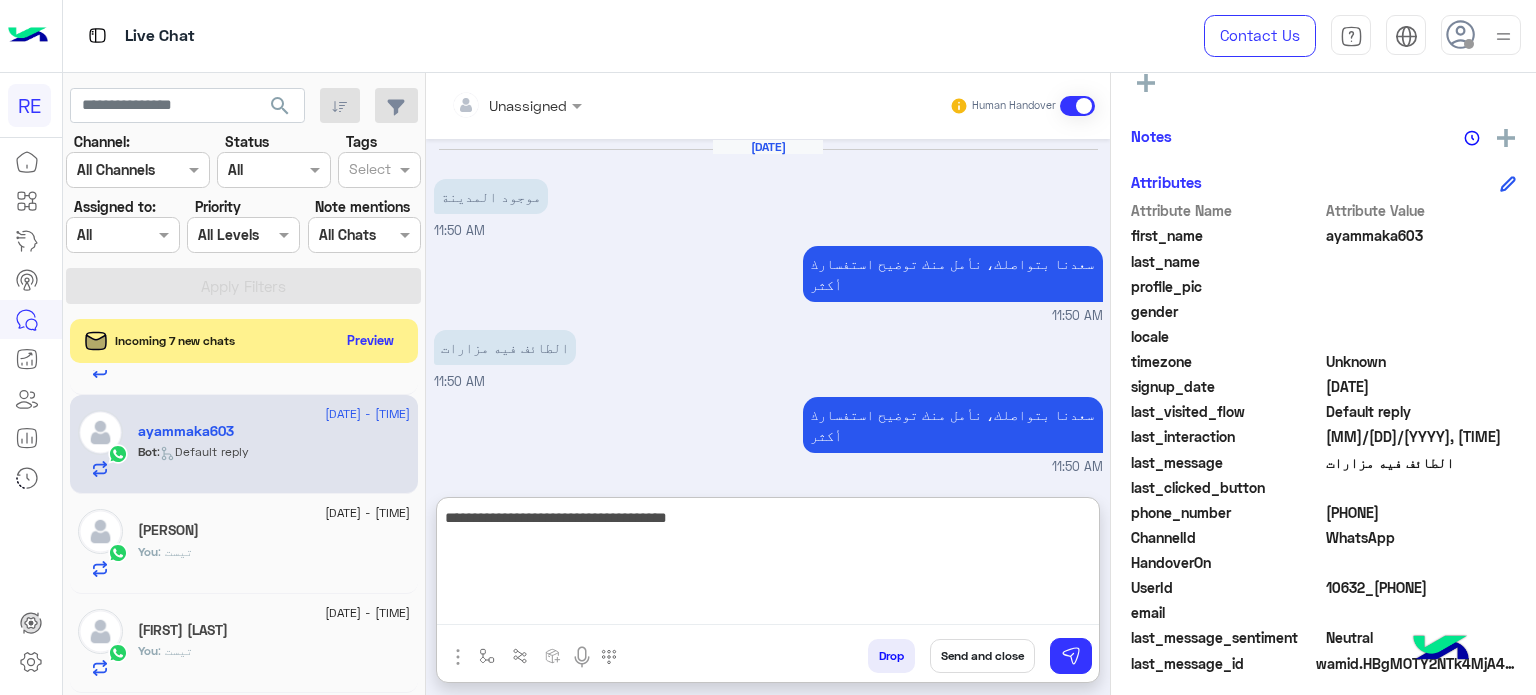 type on "**********" 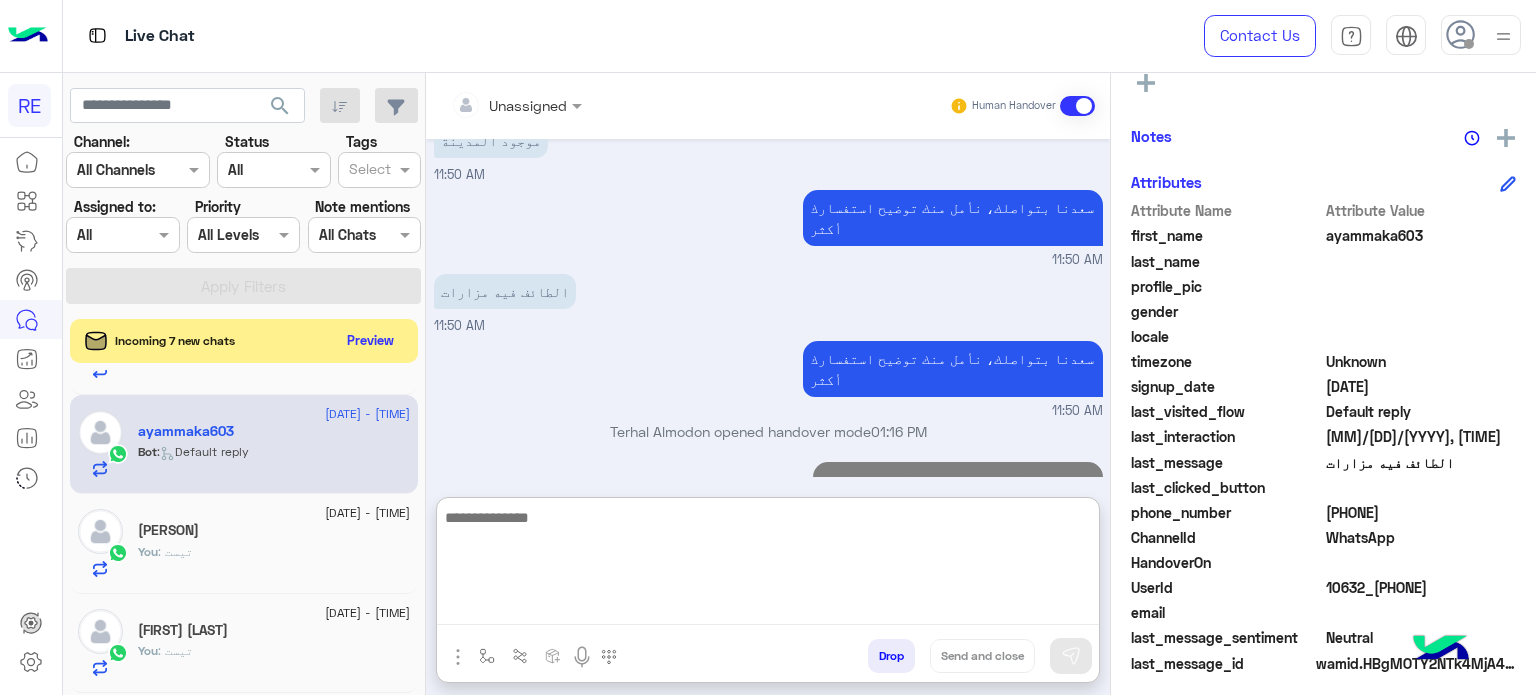 scroll, scrollTop: 93, scrollLeft: 0, axis: vertical 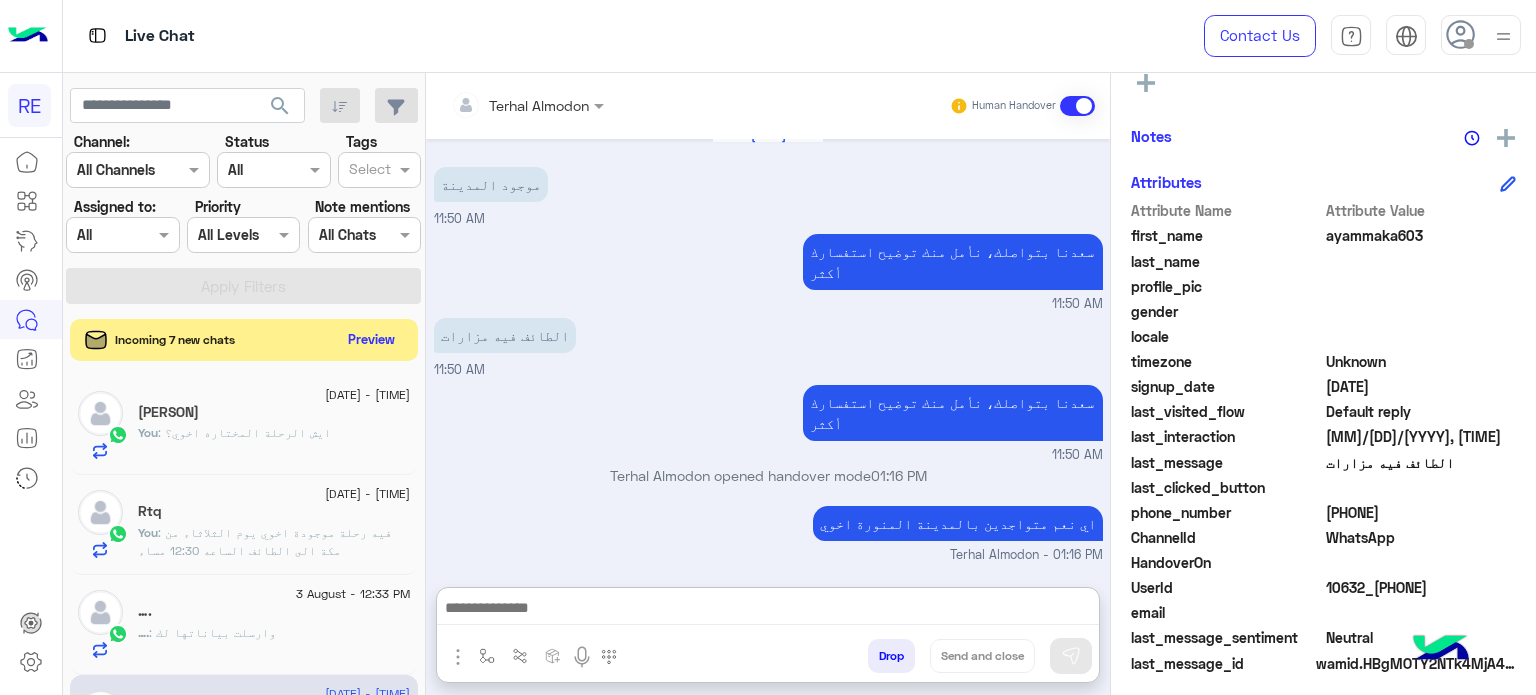 click on "Preview" 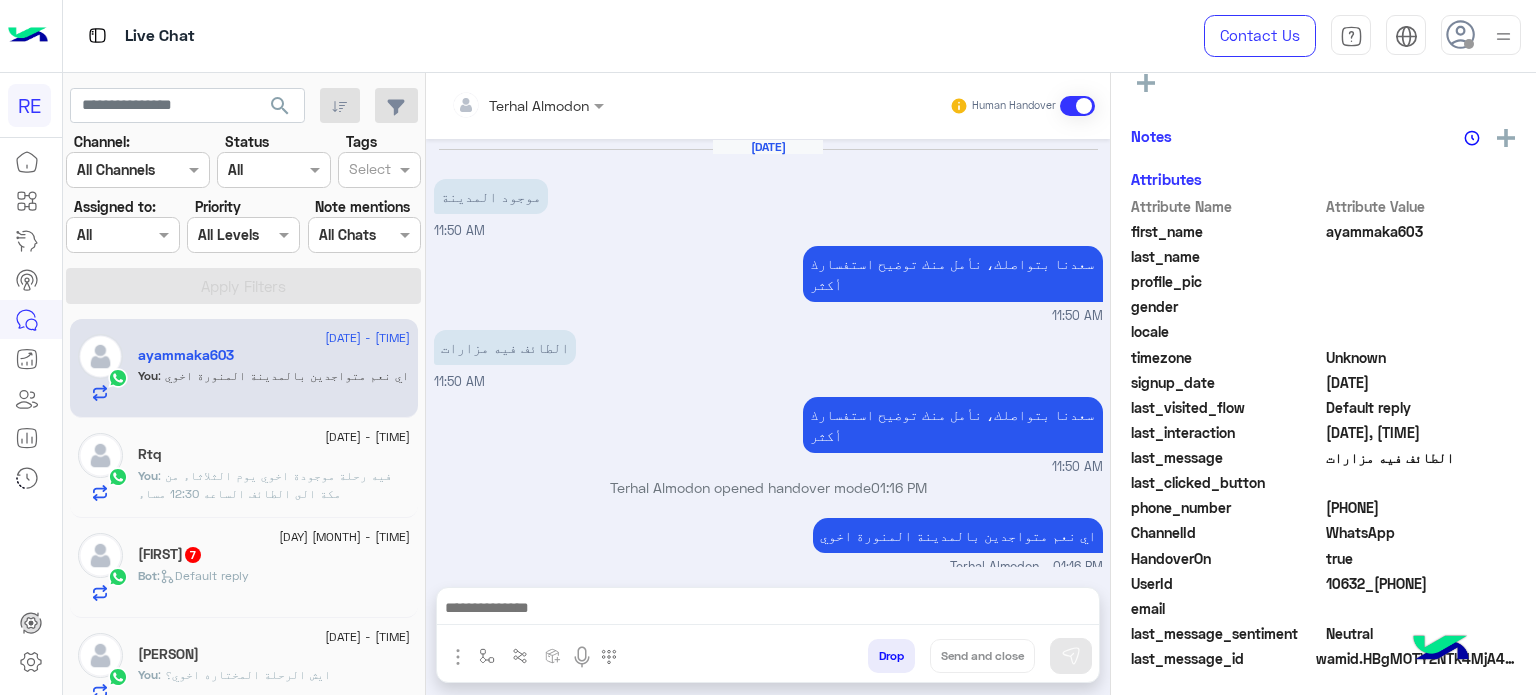 scroll, scrollTop: 3, scrollLeft: 0, axis: vertical 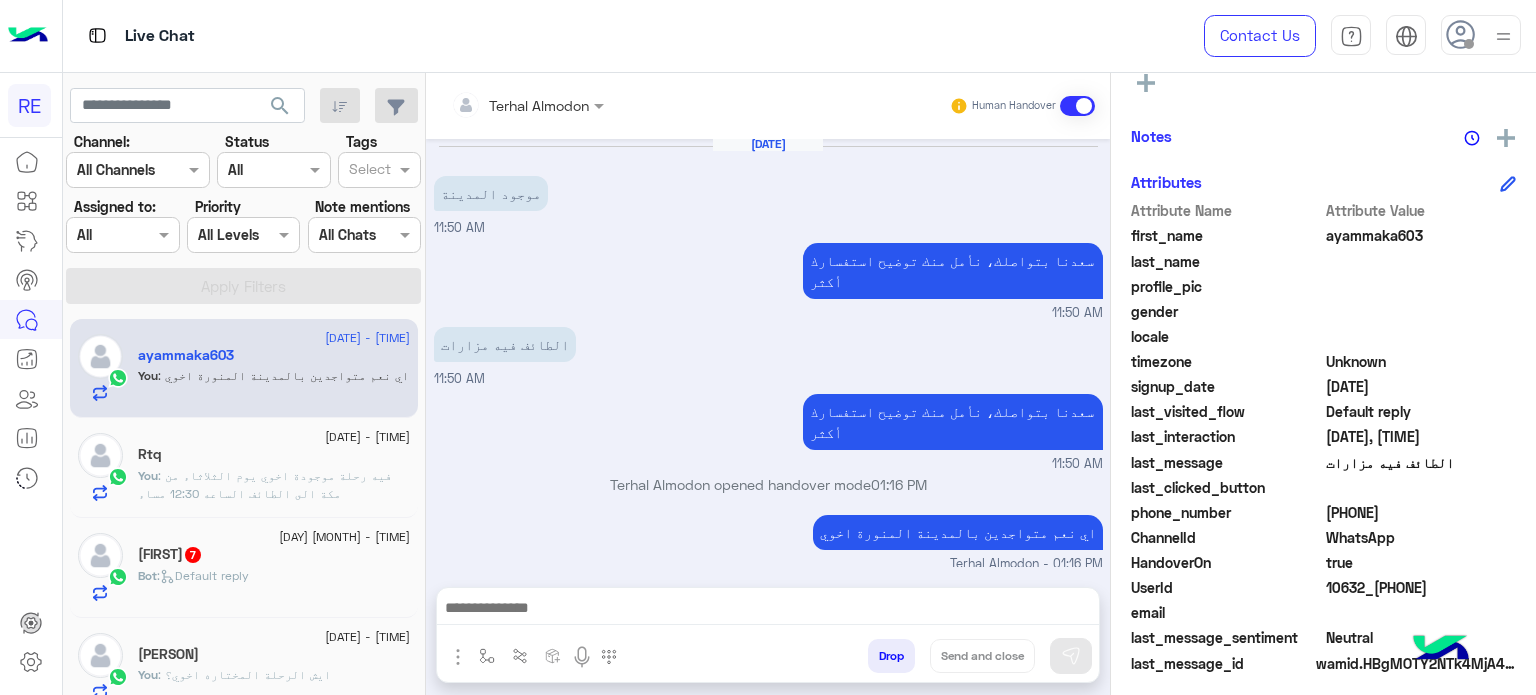 click on "[FIRST]  7" 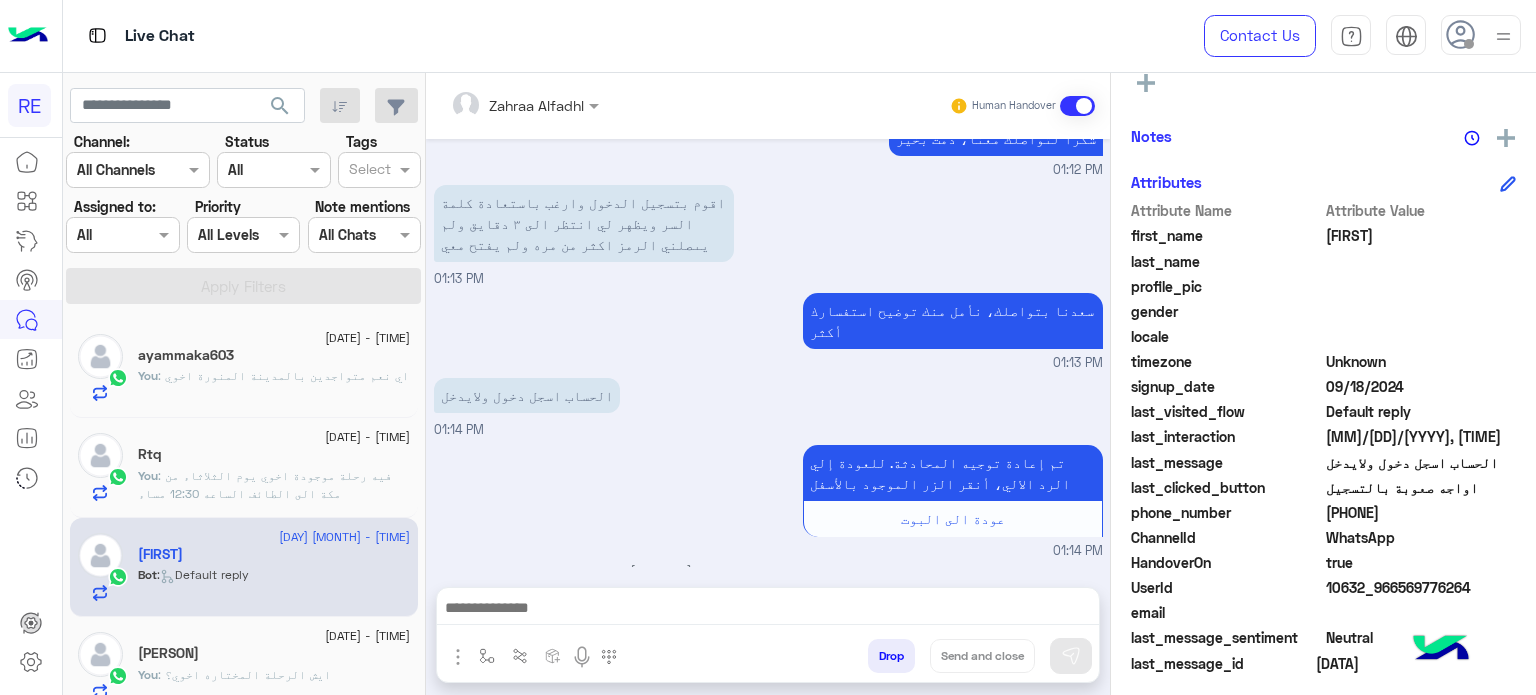 scroll, scrollTop: 1069, scrollLeft: 0, axis: vertical 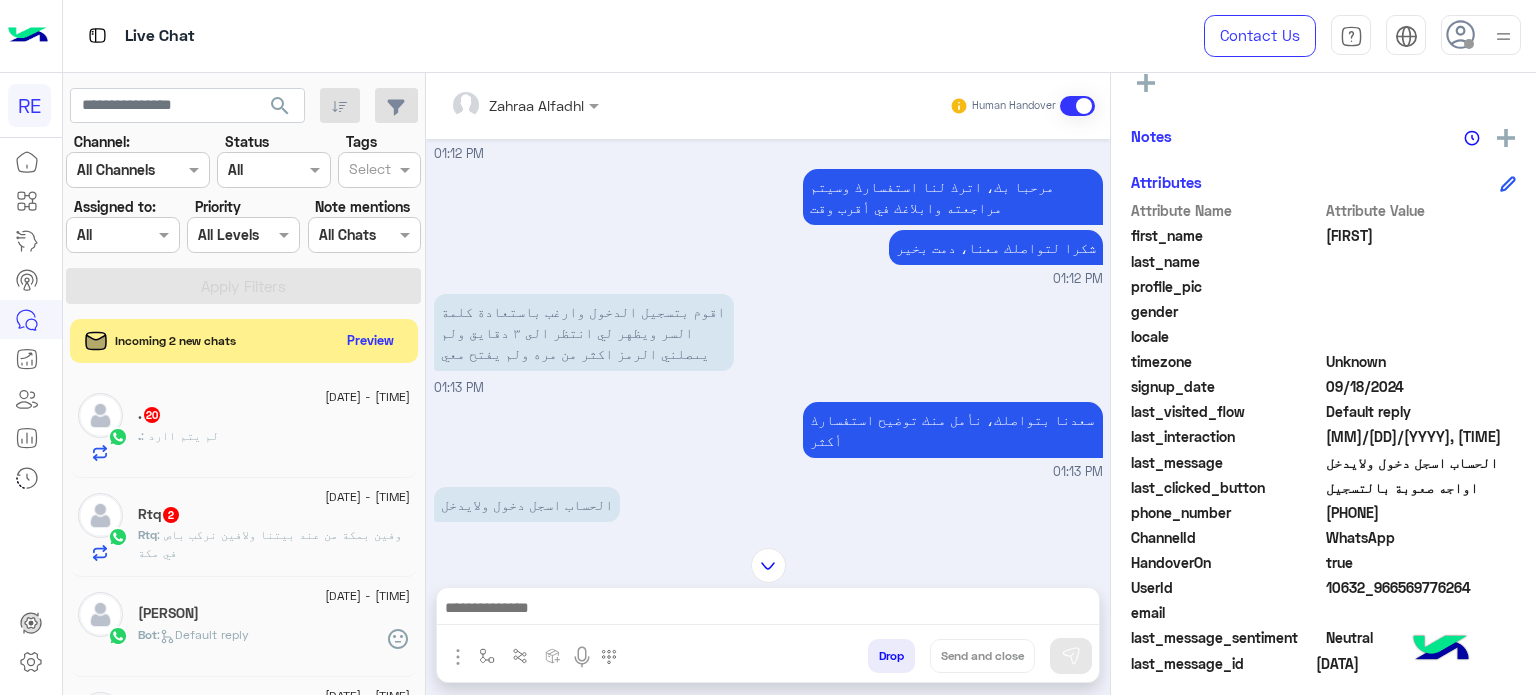 click on "Rtq 2" 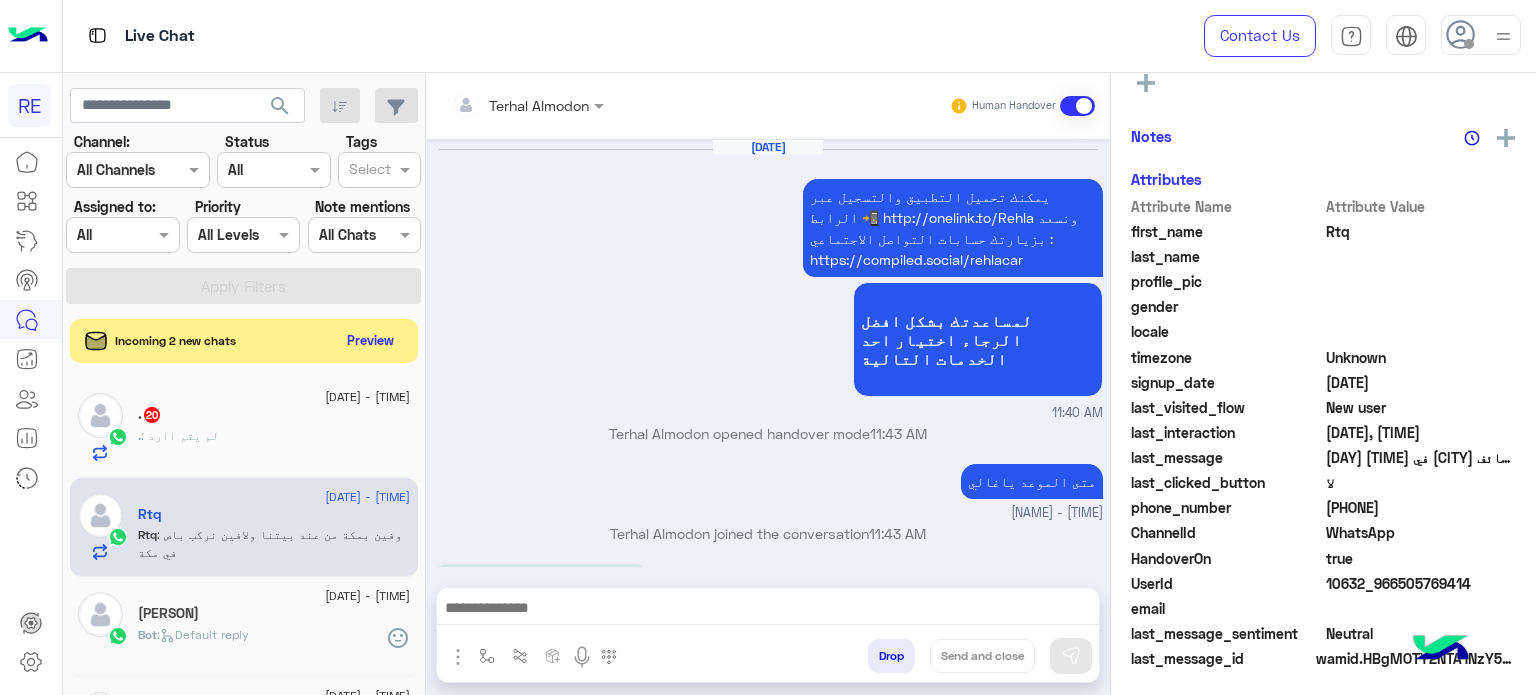 scroll, scrollTop: 425, scrollLeft: 0, axis: vertical 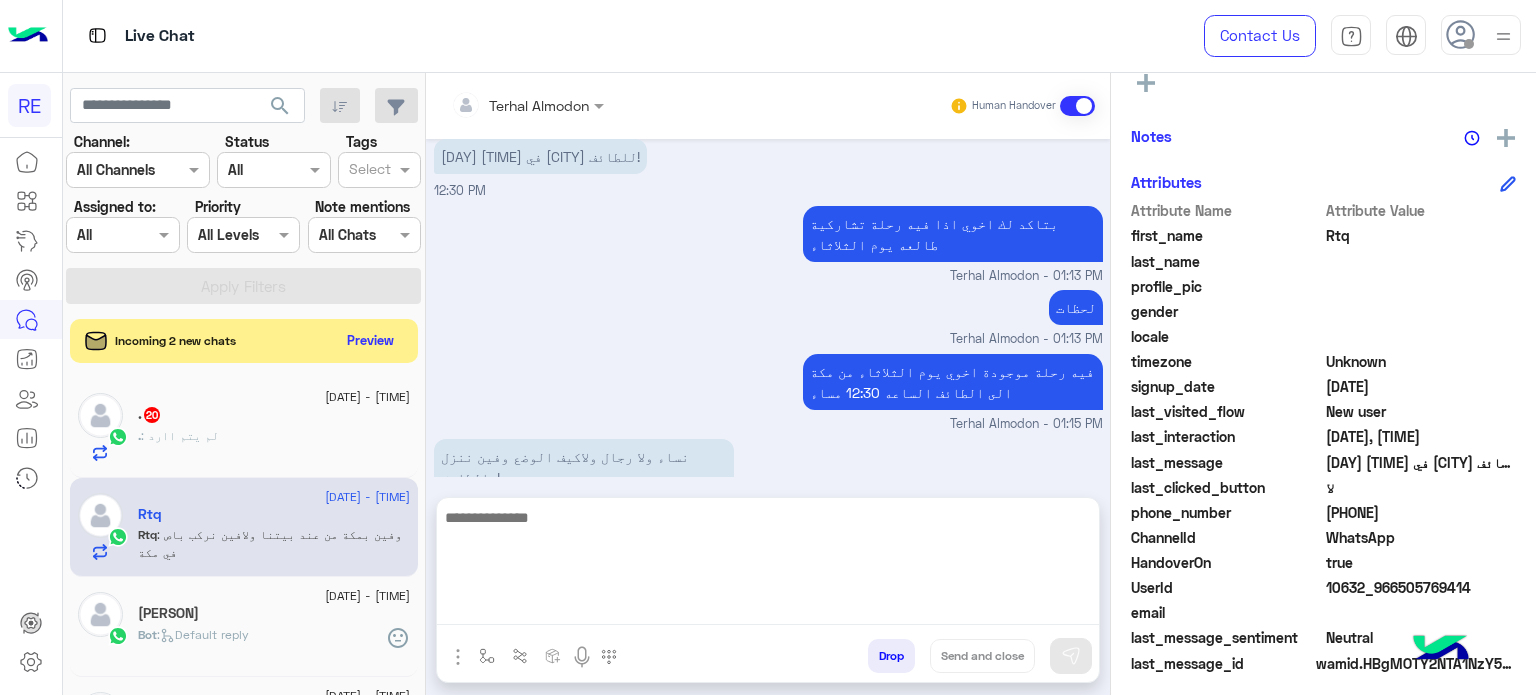 click at bounding box center (768, 565) 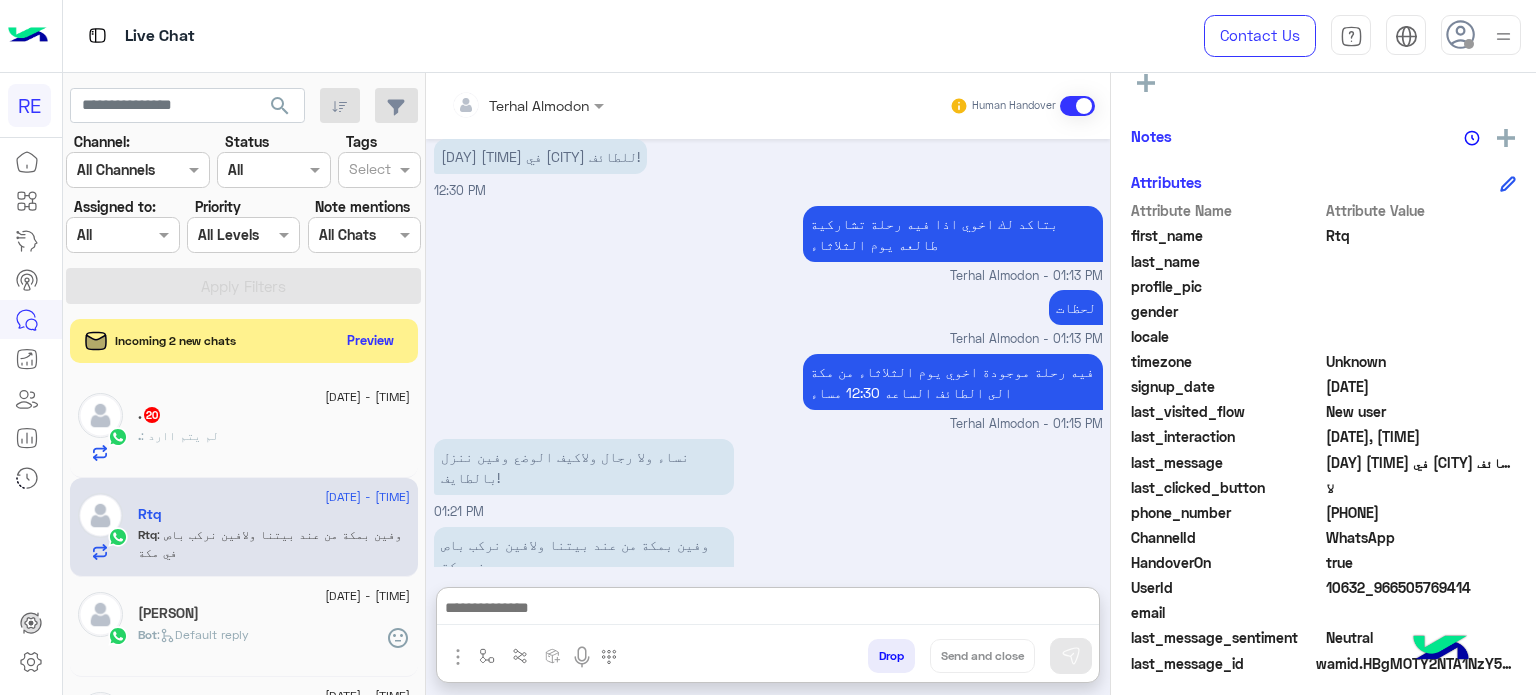 click on "لحظات Terhal Almodon - [TIME]" at bounding box center (768, 317) 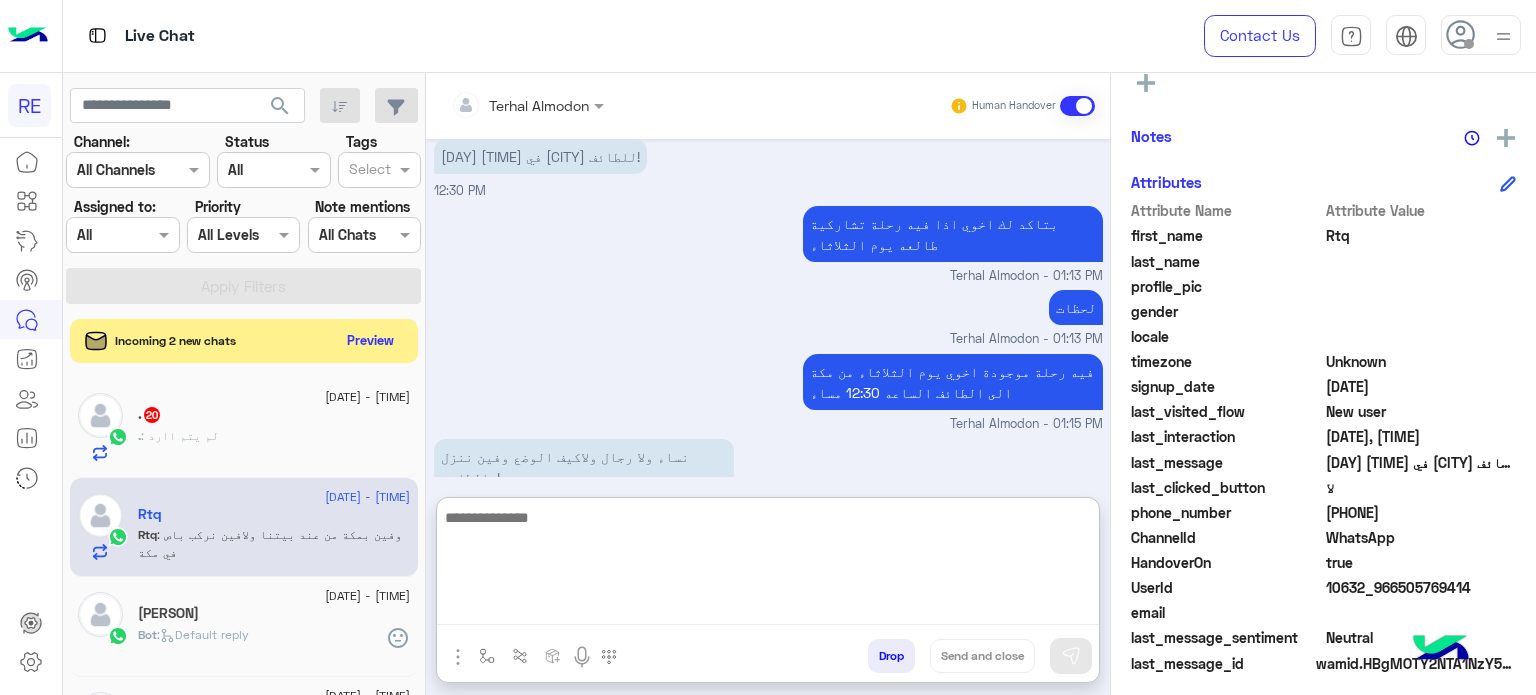 click at bounding box center [768, 565] 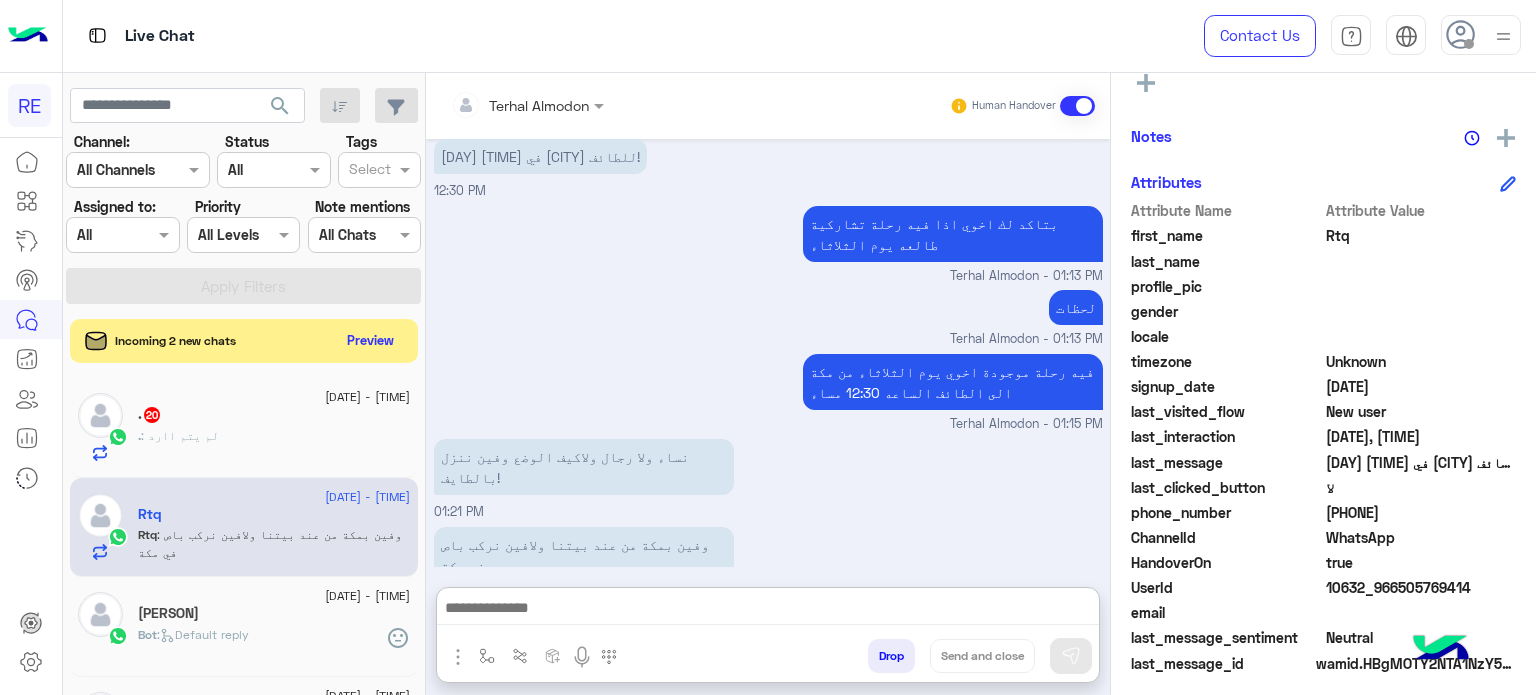 click on "Terhal Almodon -  01:13 PM" at bounding box center [768, 339] 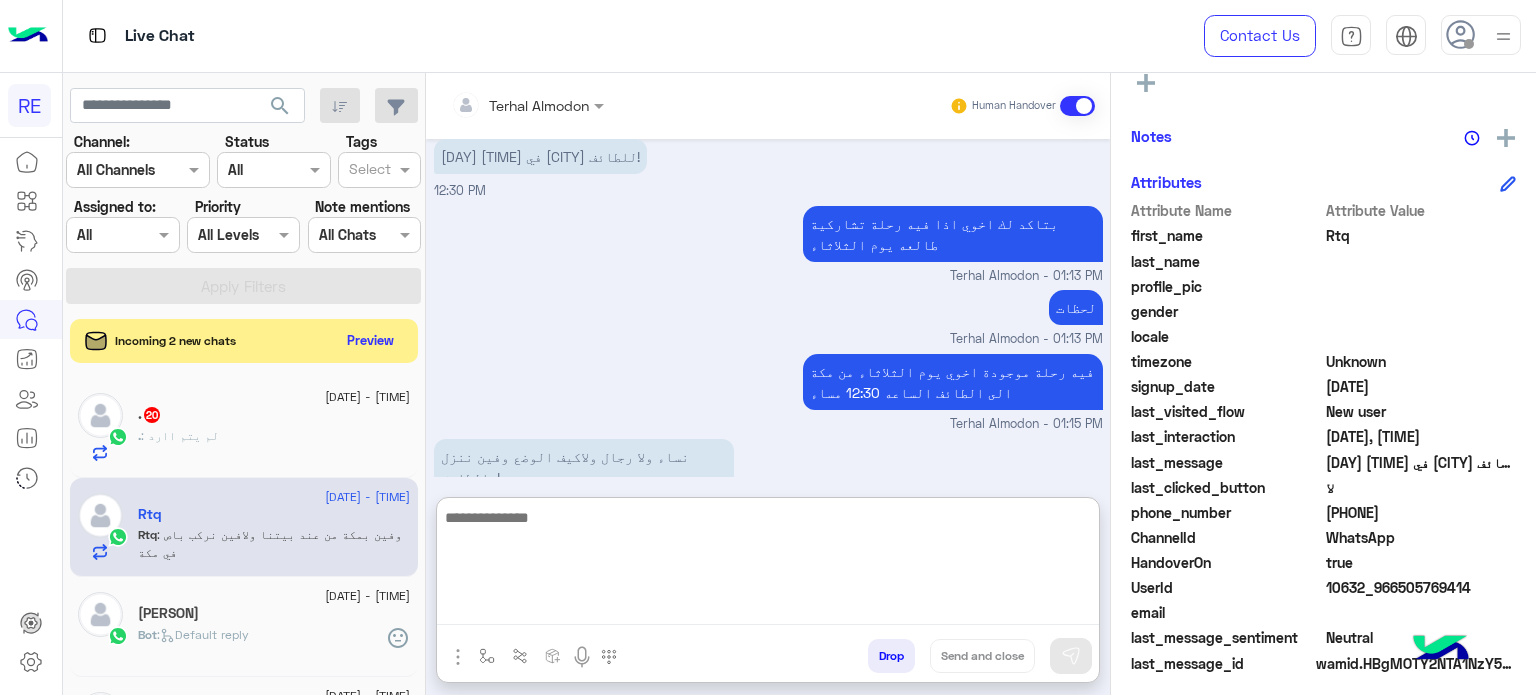 click at bounding box center (768, 565) 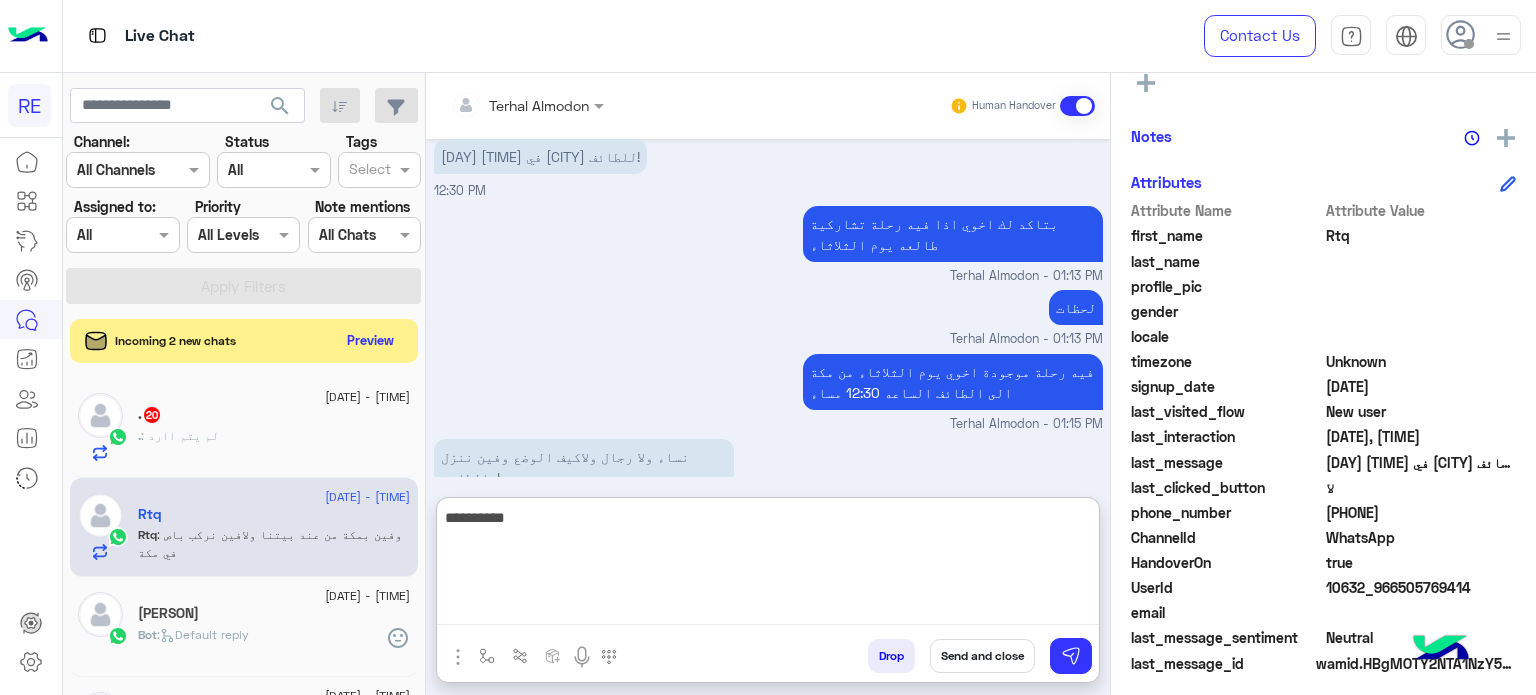 type on "**********" 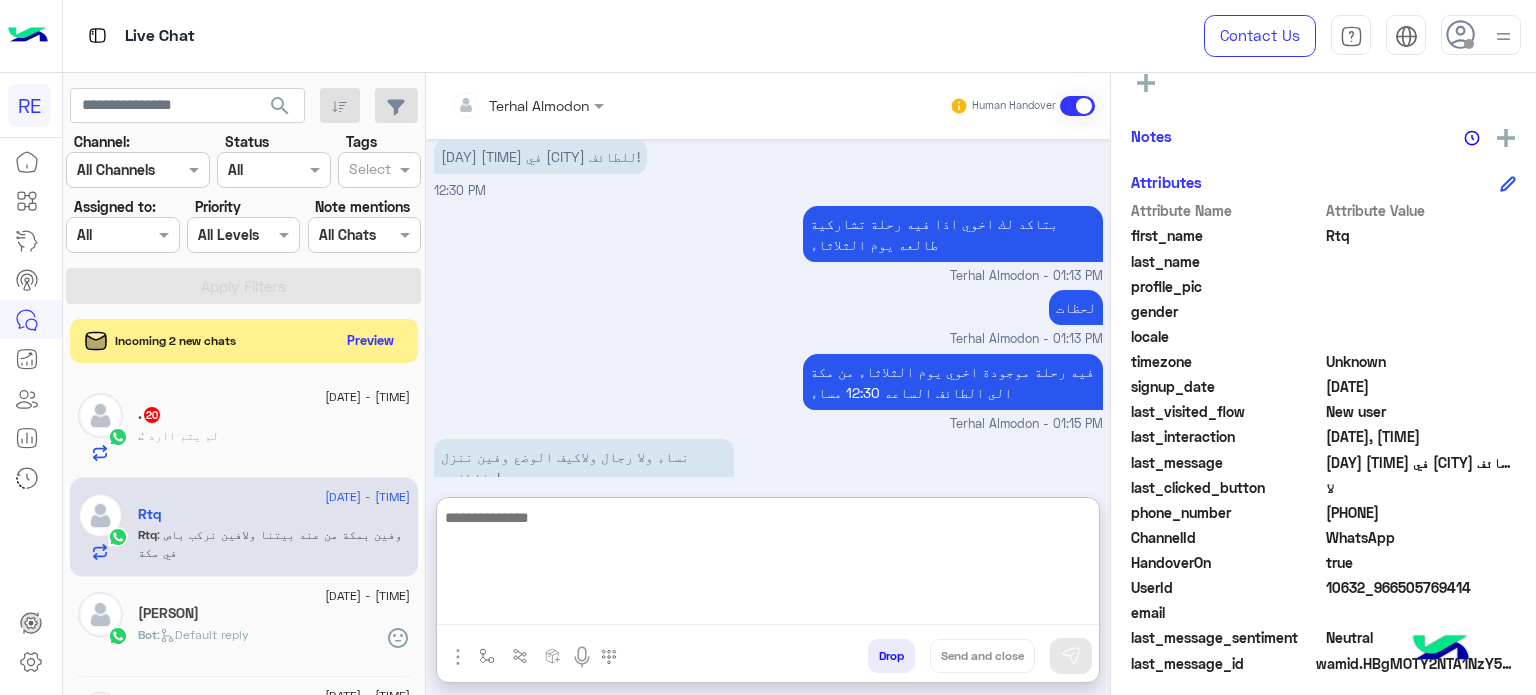 scroll, scrollTop: 579, scrollLeft: 0, axis: vertical 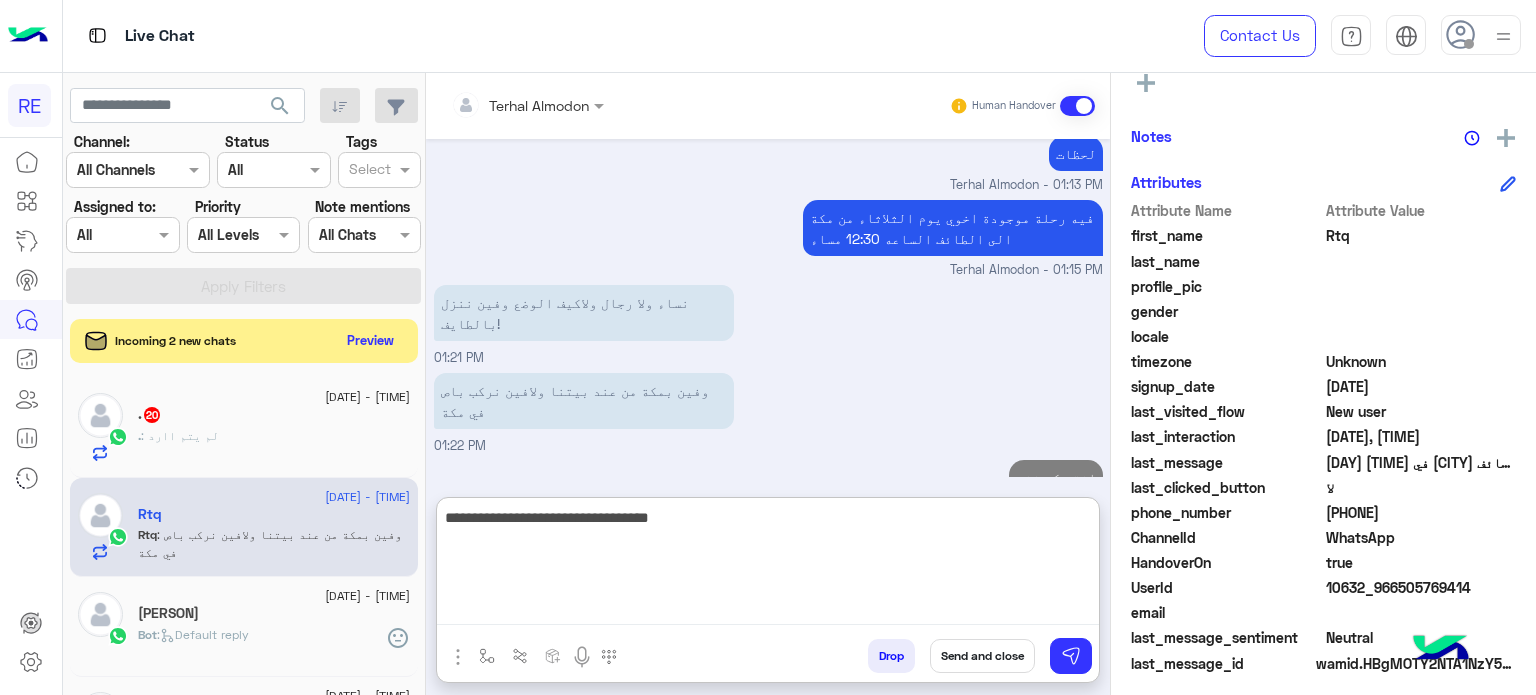 type on "**********" 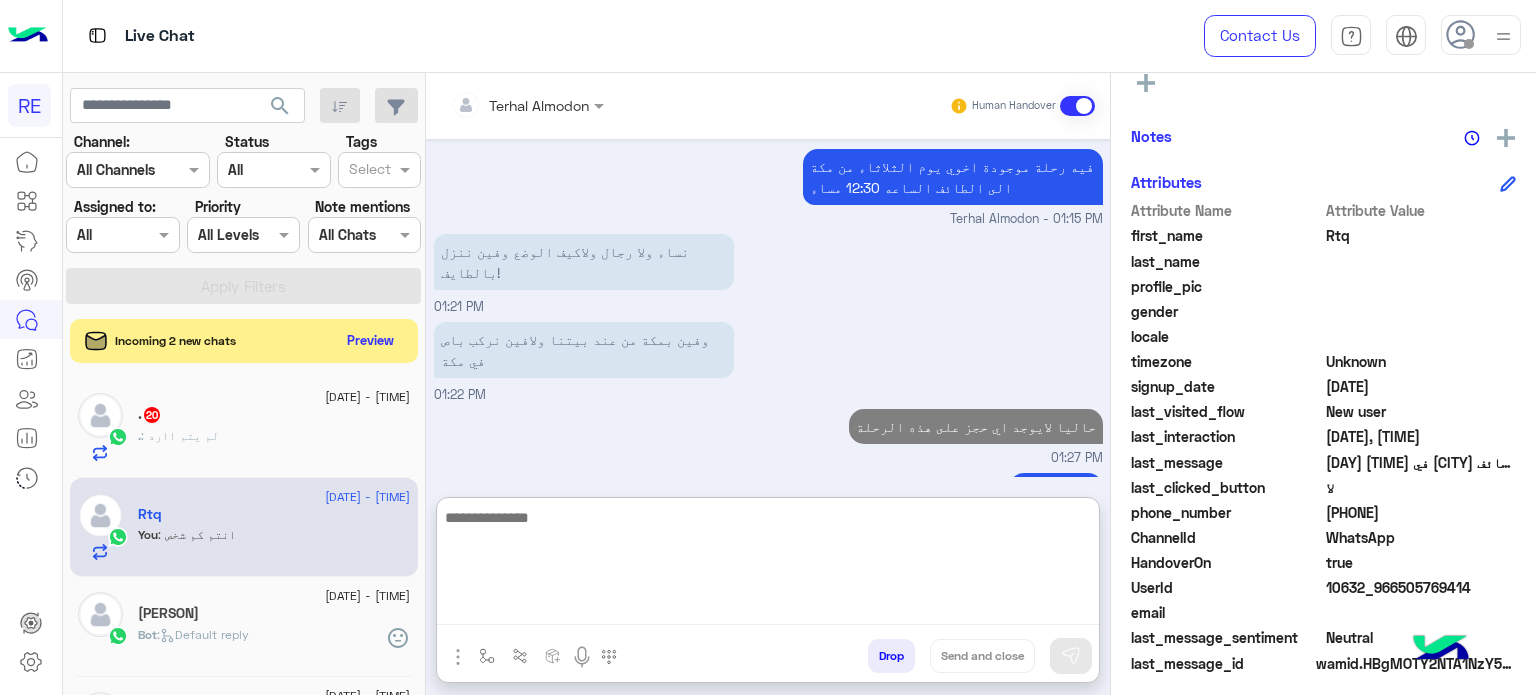 scroll, scrollTop: 643, scrollLeft: 0, axis: vertical 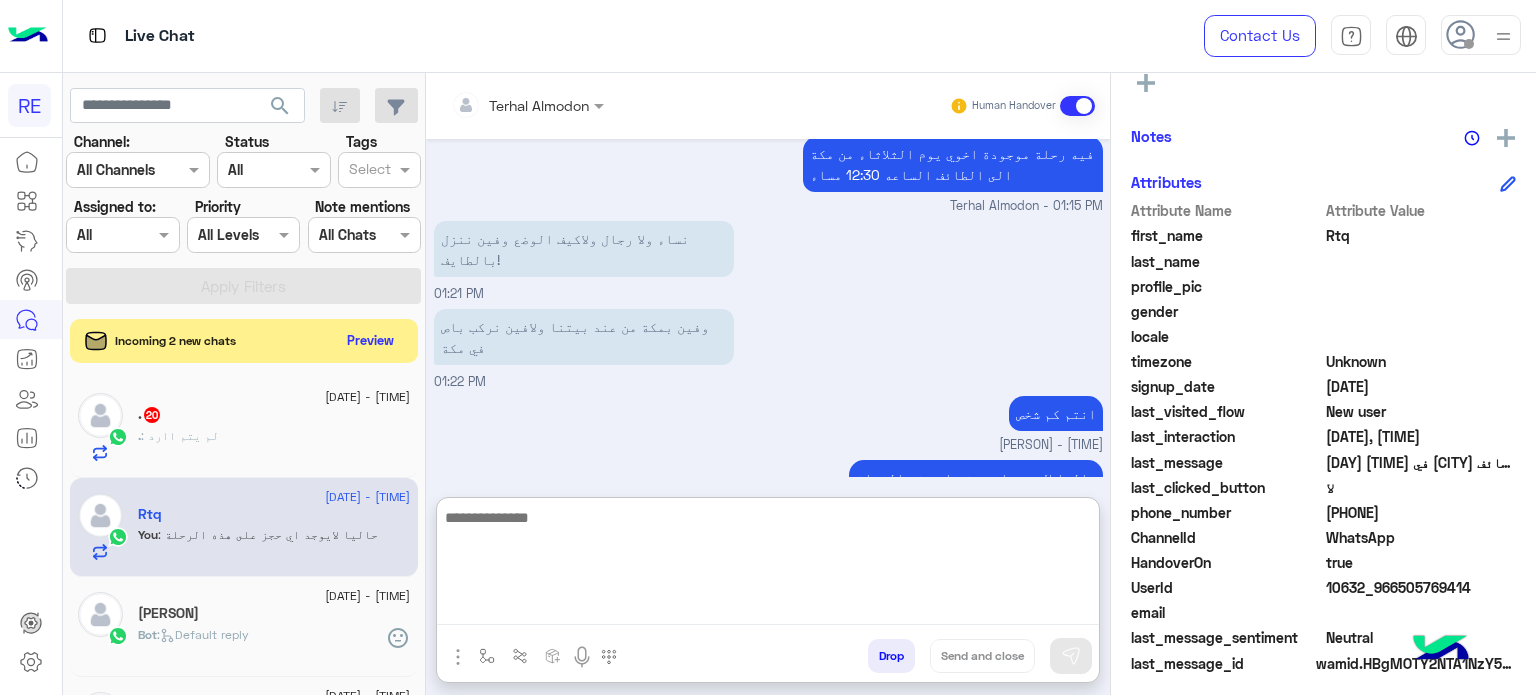 click at bounding box center (768, 565) 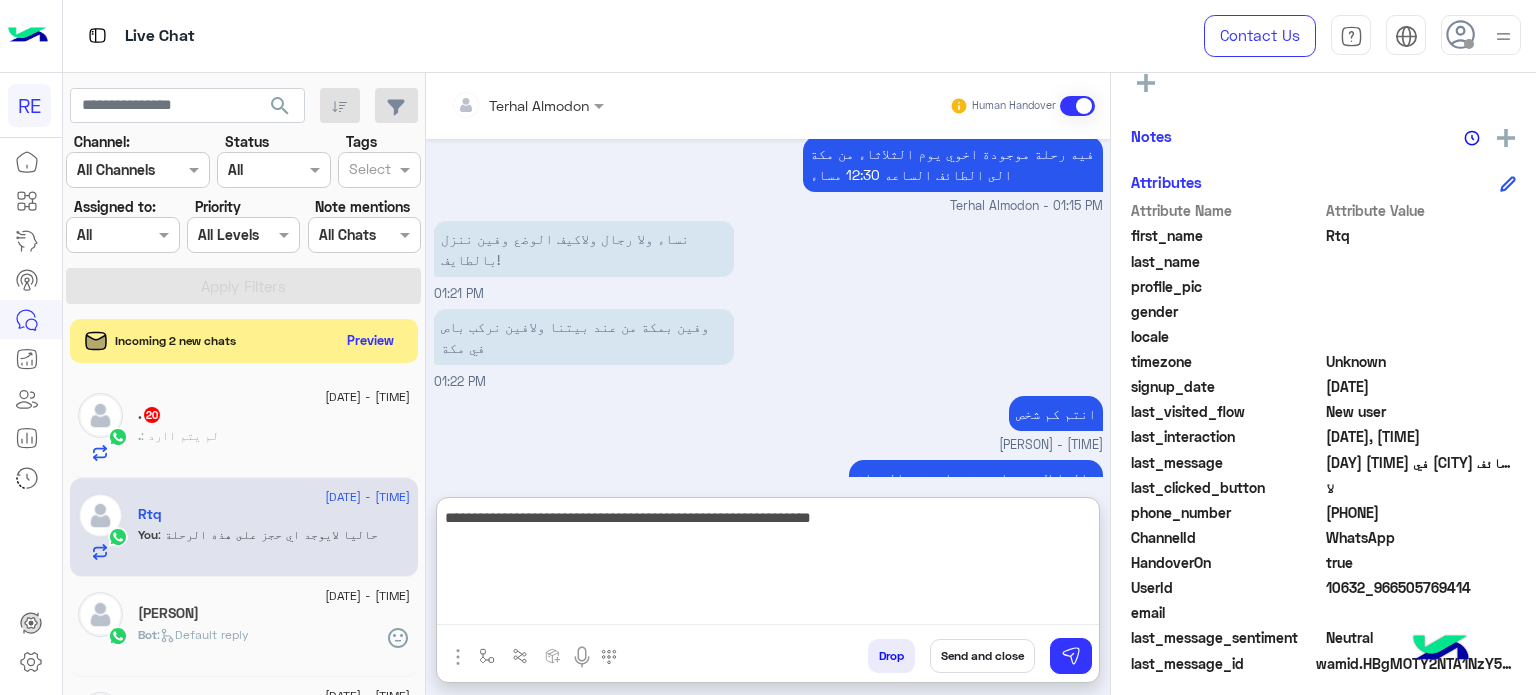type on "**********" 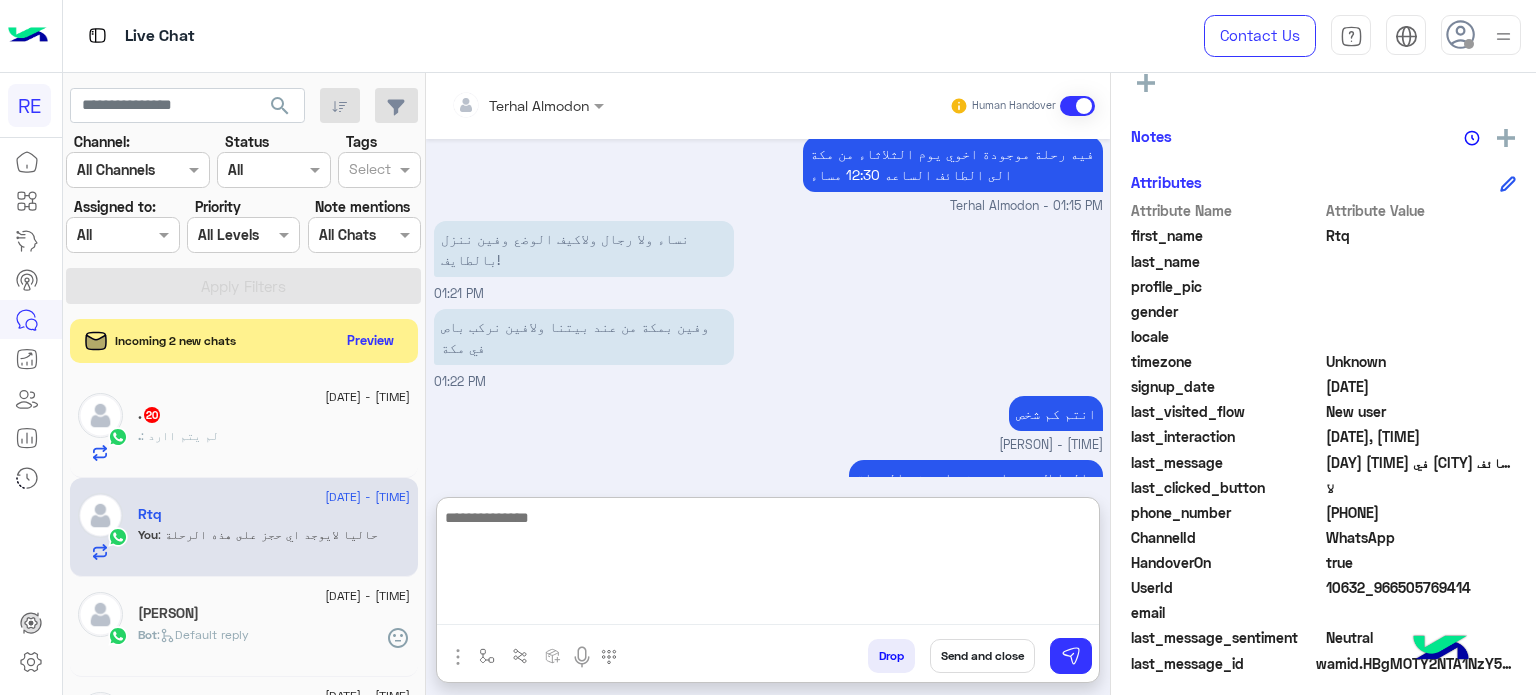 scroll, scrollTop: 728, scrollLeft: 0, axis: vertical 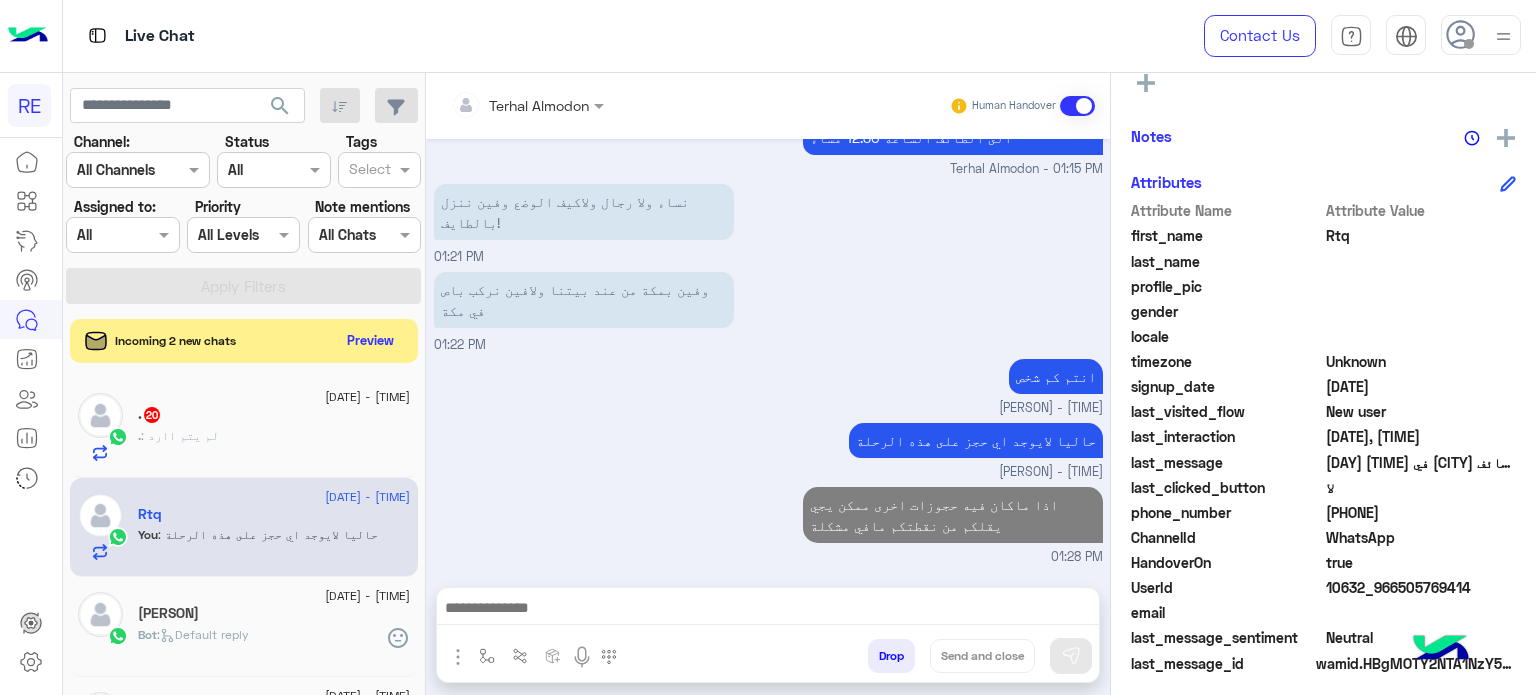 click on ". : لم يتم اارد" 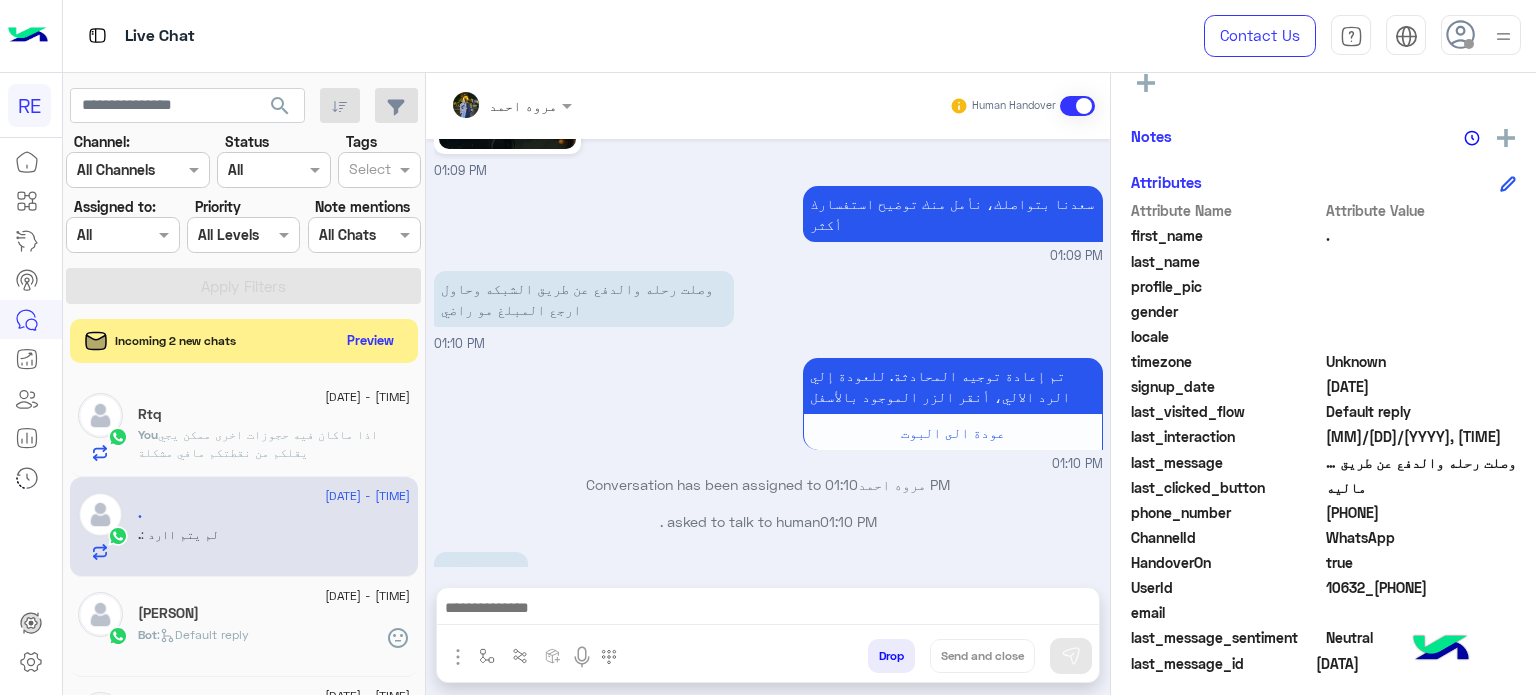 scroll, scrollTop: 771, scrollLeft: 0, axis: vertical 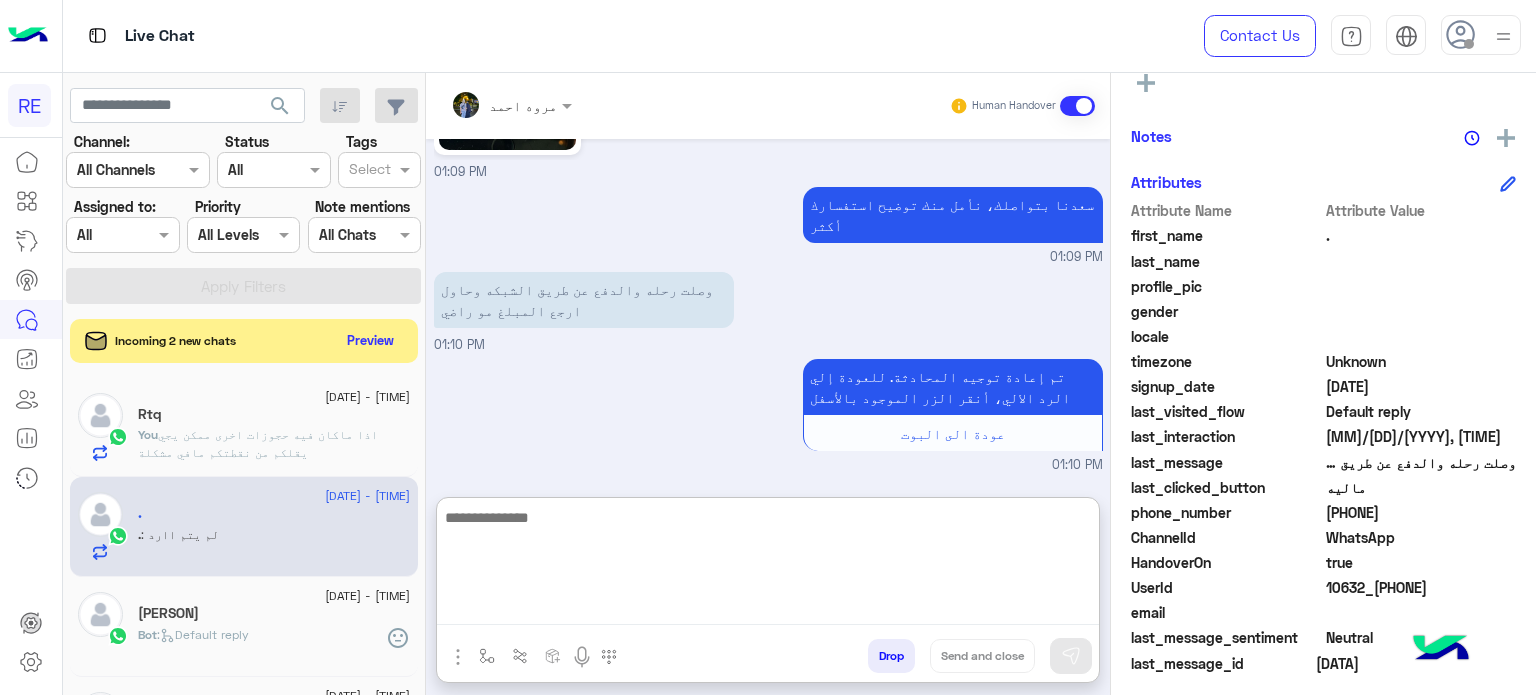 click at bounding box center [768, 565] 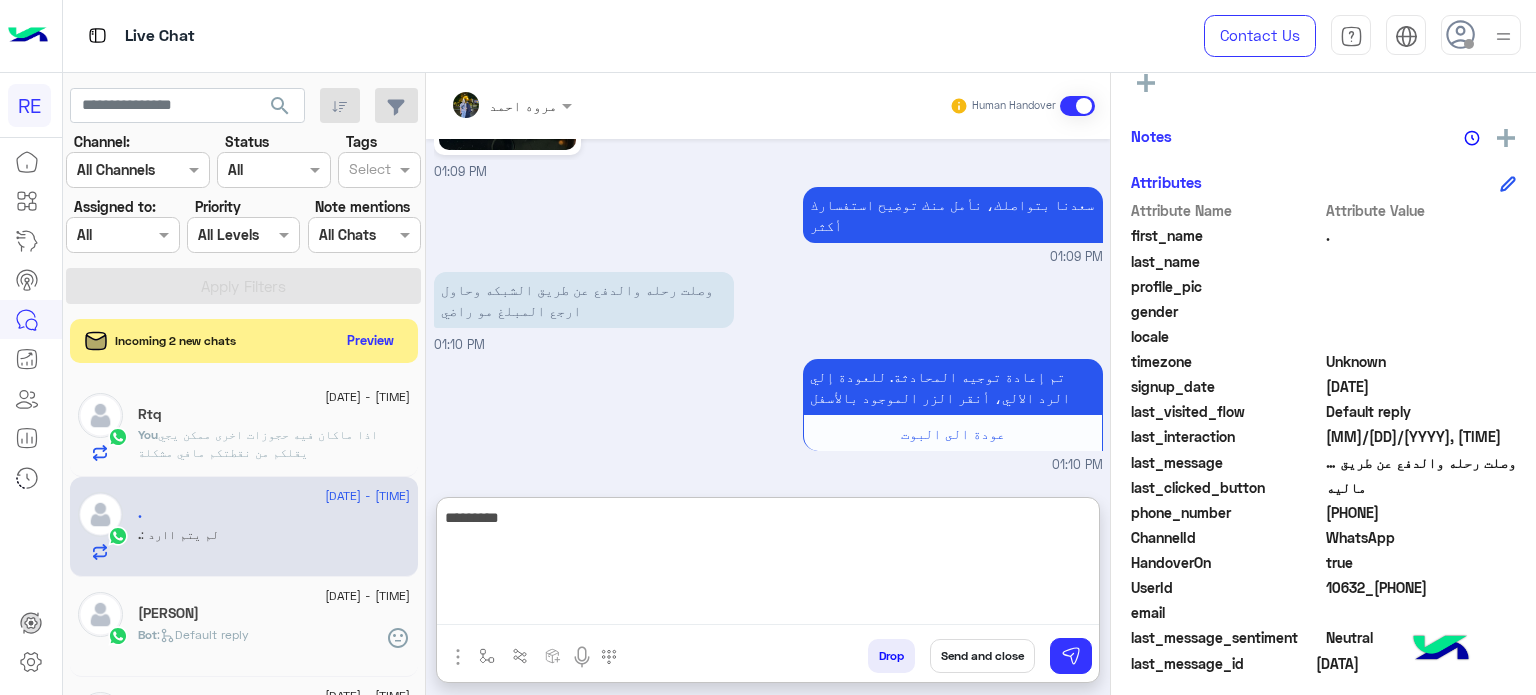 type on "**********" 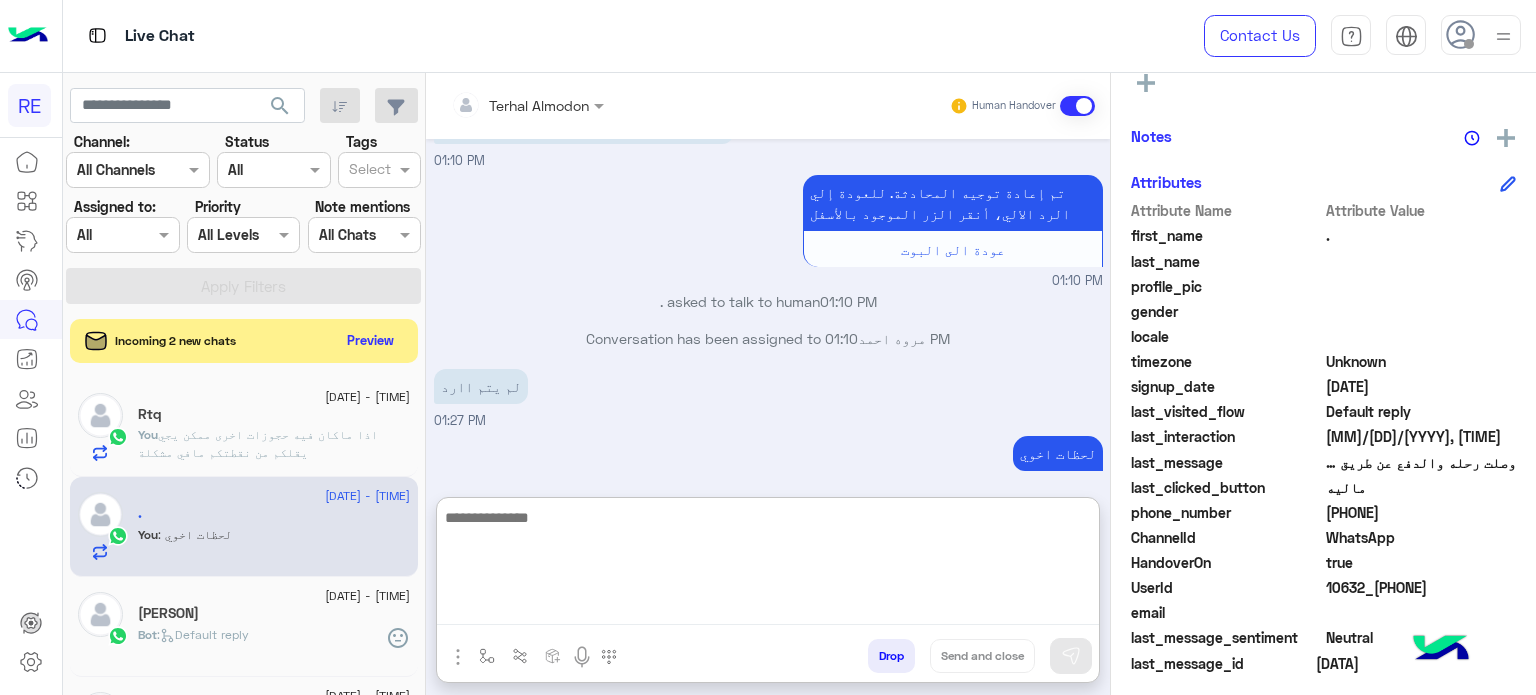 scroll, scrollTop: 991, scrollLeft: 0, axis: vertical 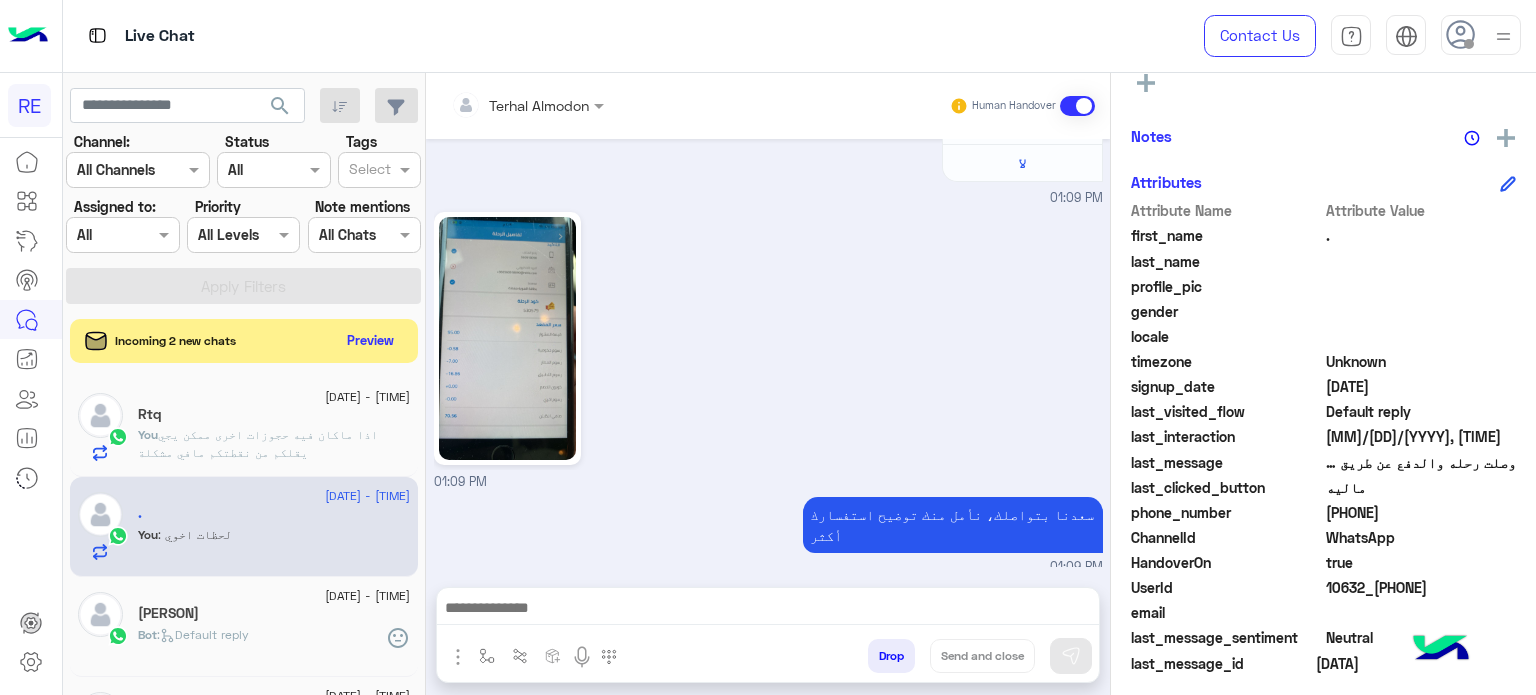 click on "[PERSON]" 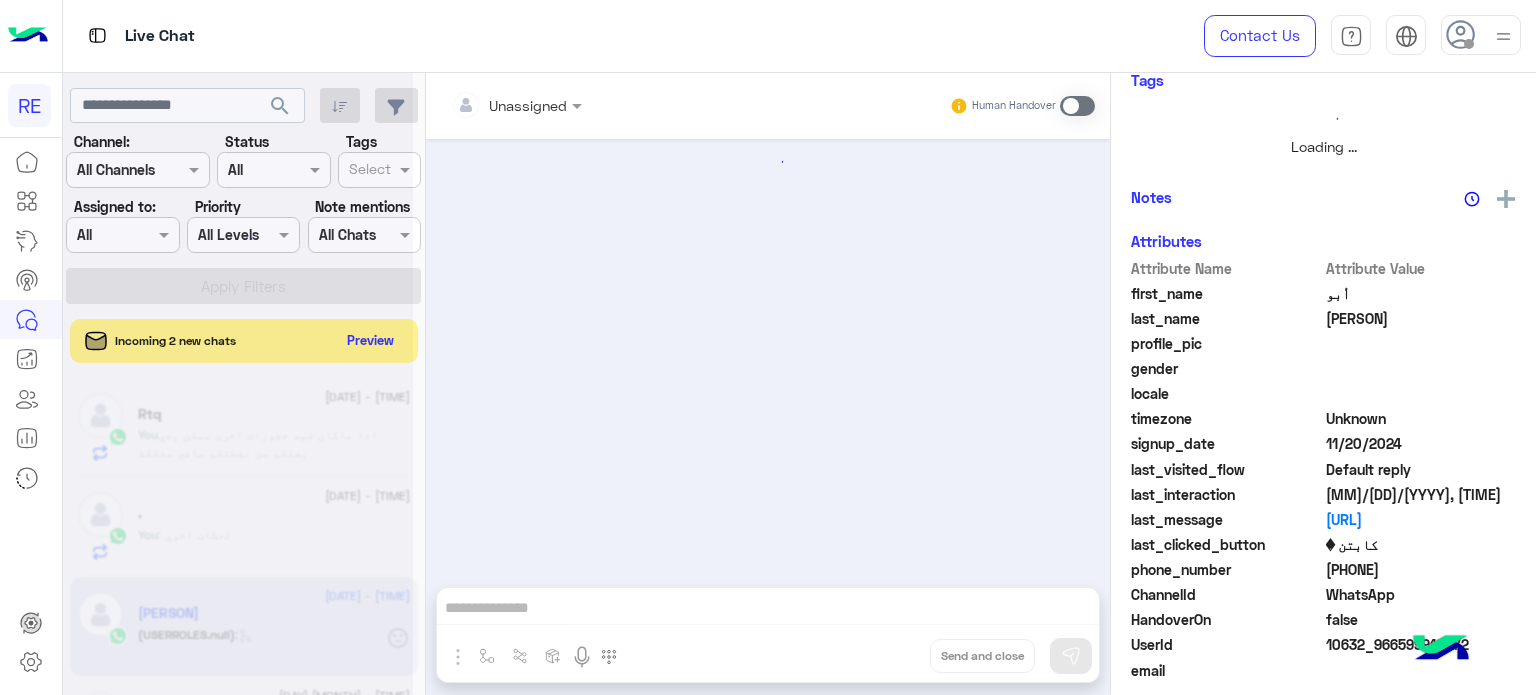 scroll, scrollTop: 562, scrollLeft: 0, axis: vertical 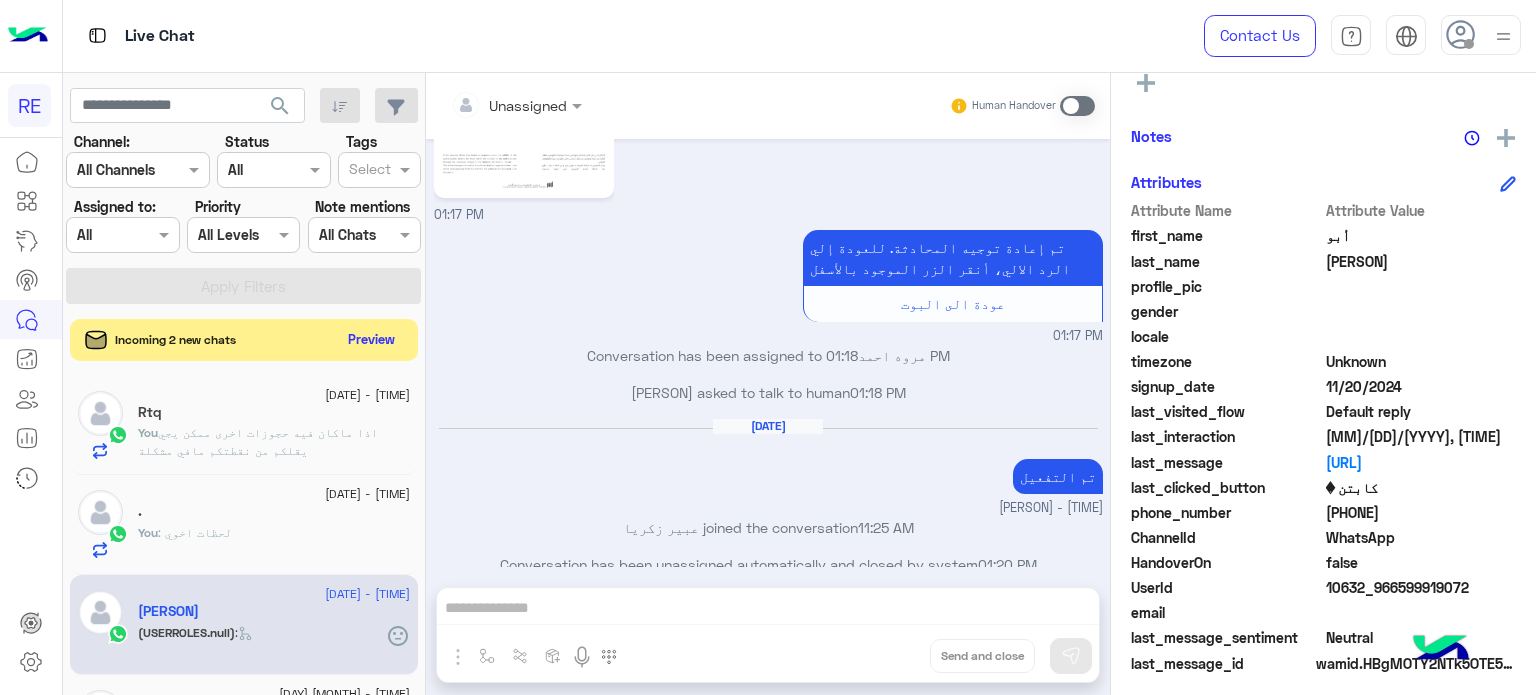 click on "Preview" 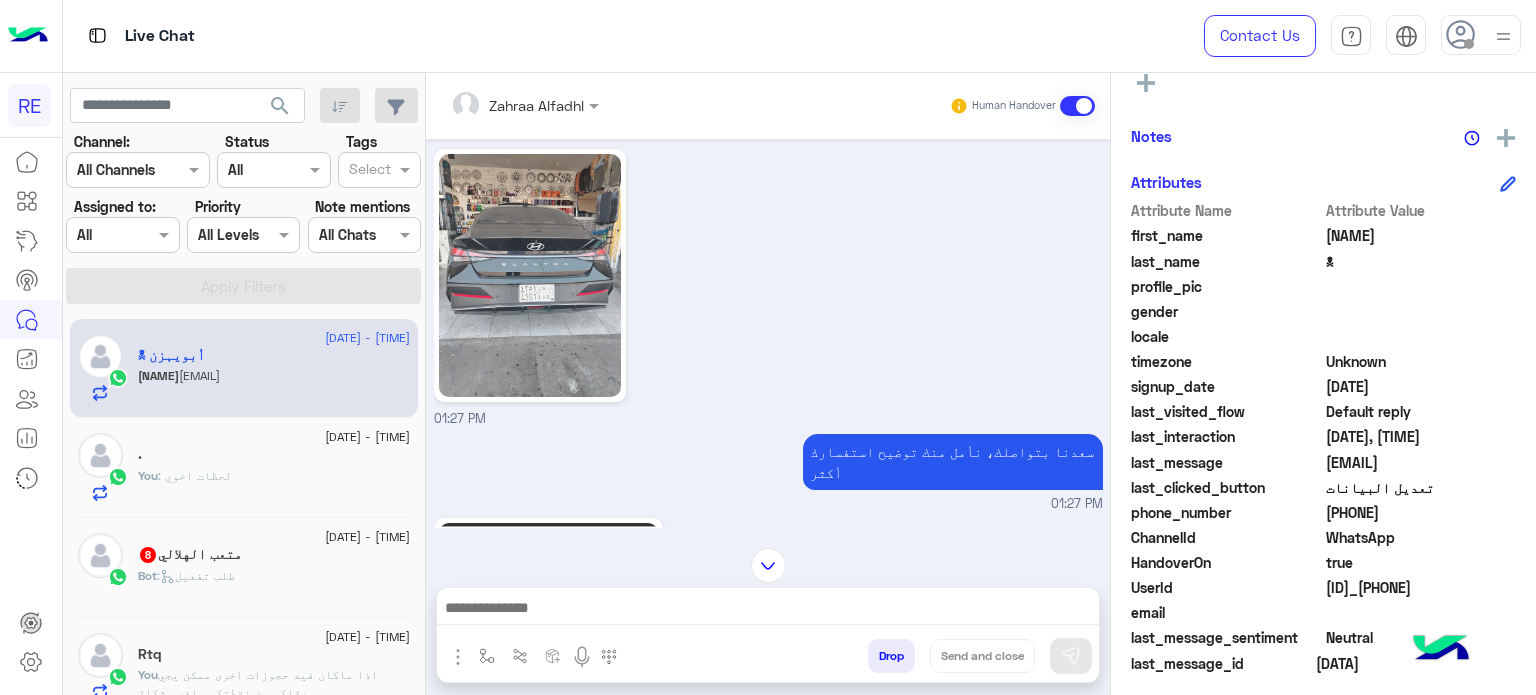 scroll, scrollTop: 883, scrollLeft: 0, axis: vertical 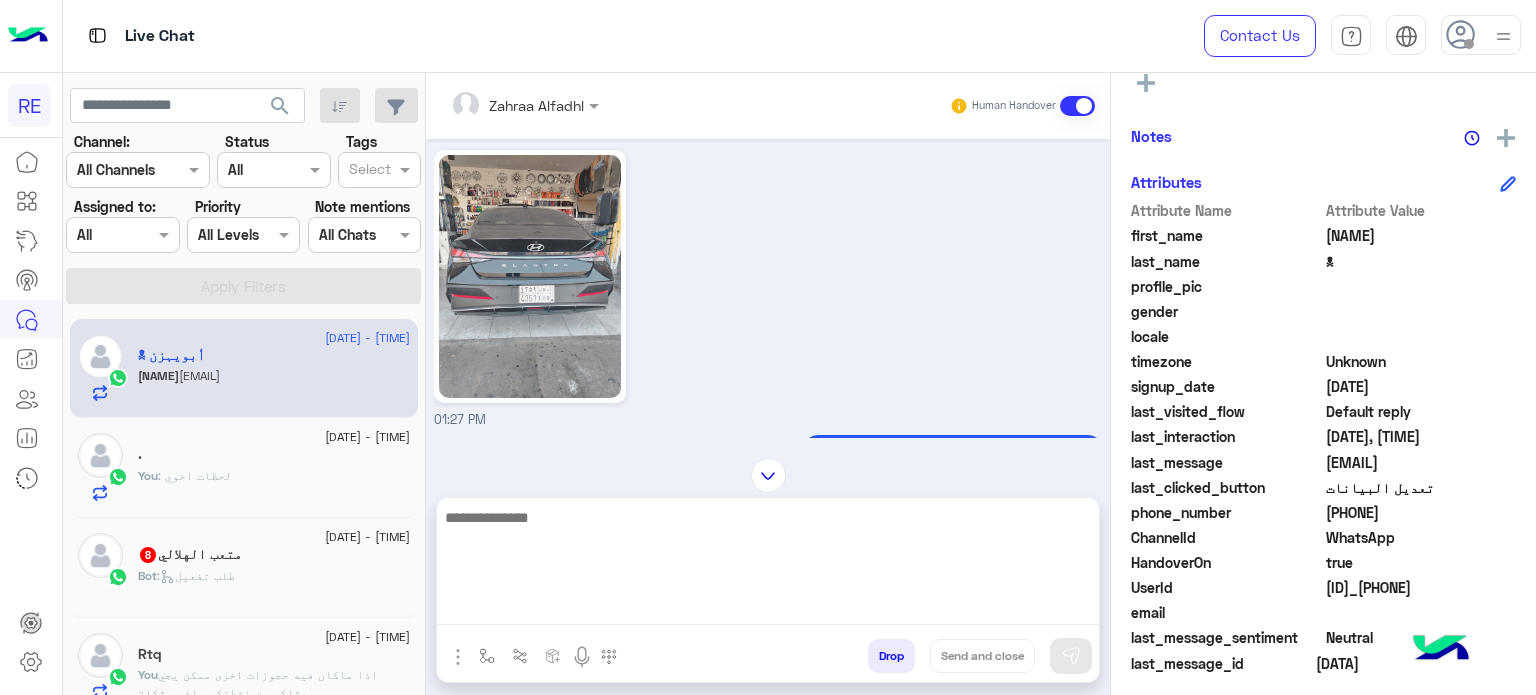 click at bounding box center (768, 565) 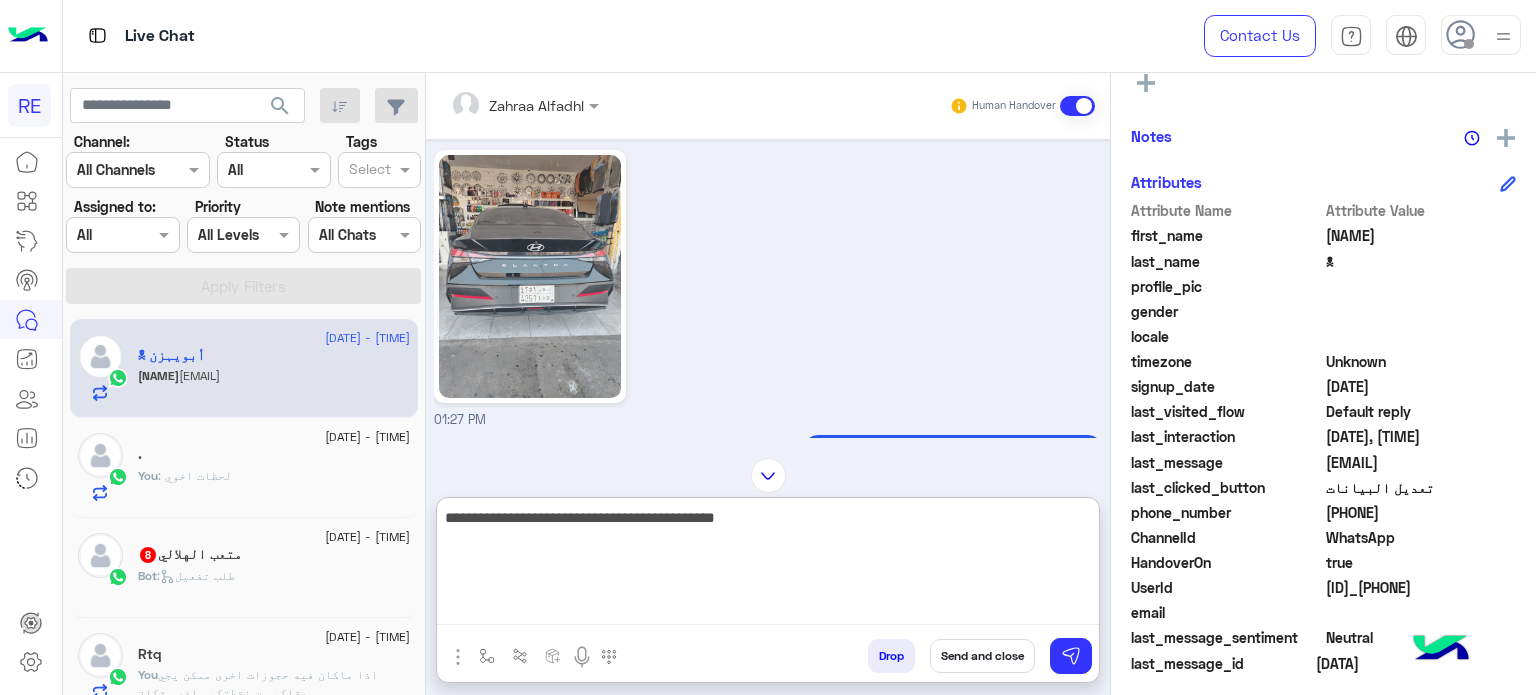 type on "**********" 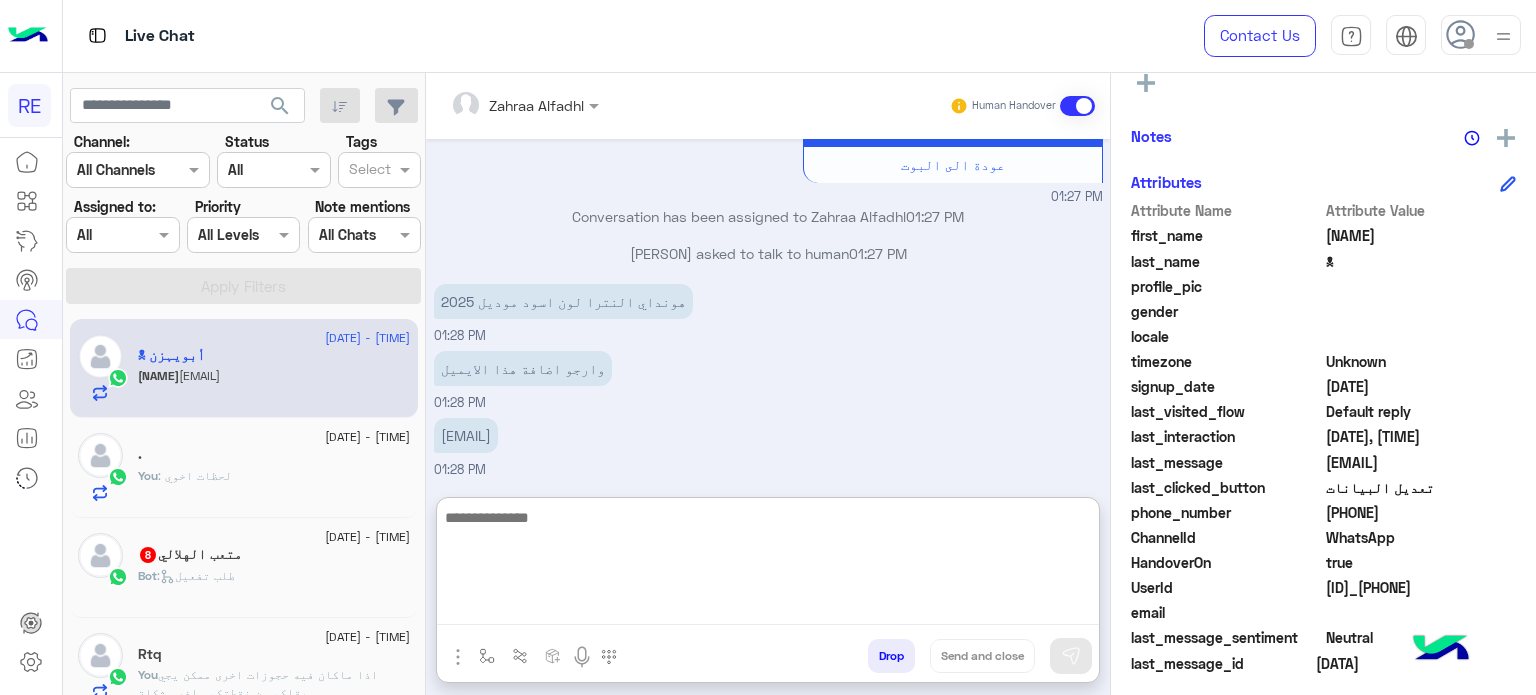 scroll, scrollTop: 1935, scrollLeft: 0, axis: vertical 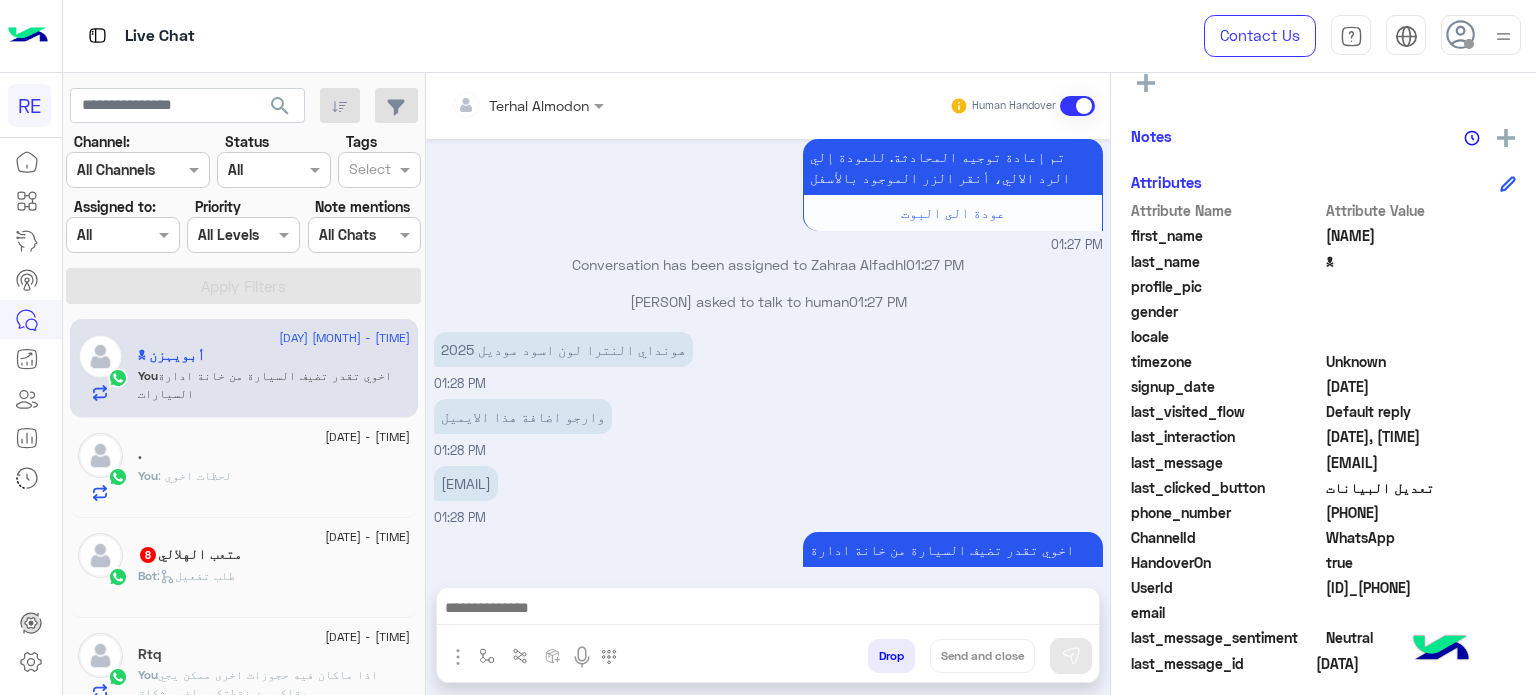 click on "[DATE] [TIME]  [NAME]  Bot :   طلب تفعيل" 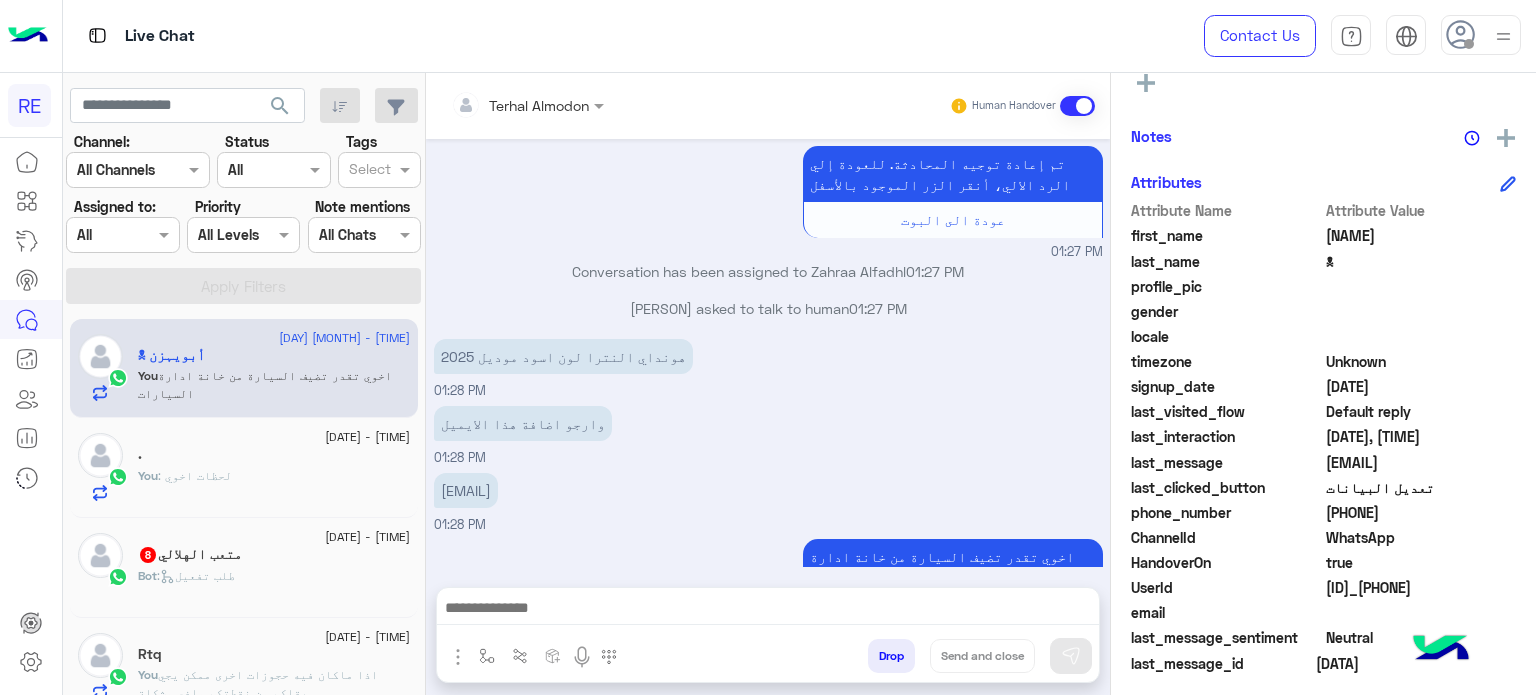 click on "Bot :   طلب تفعيل" 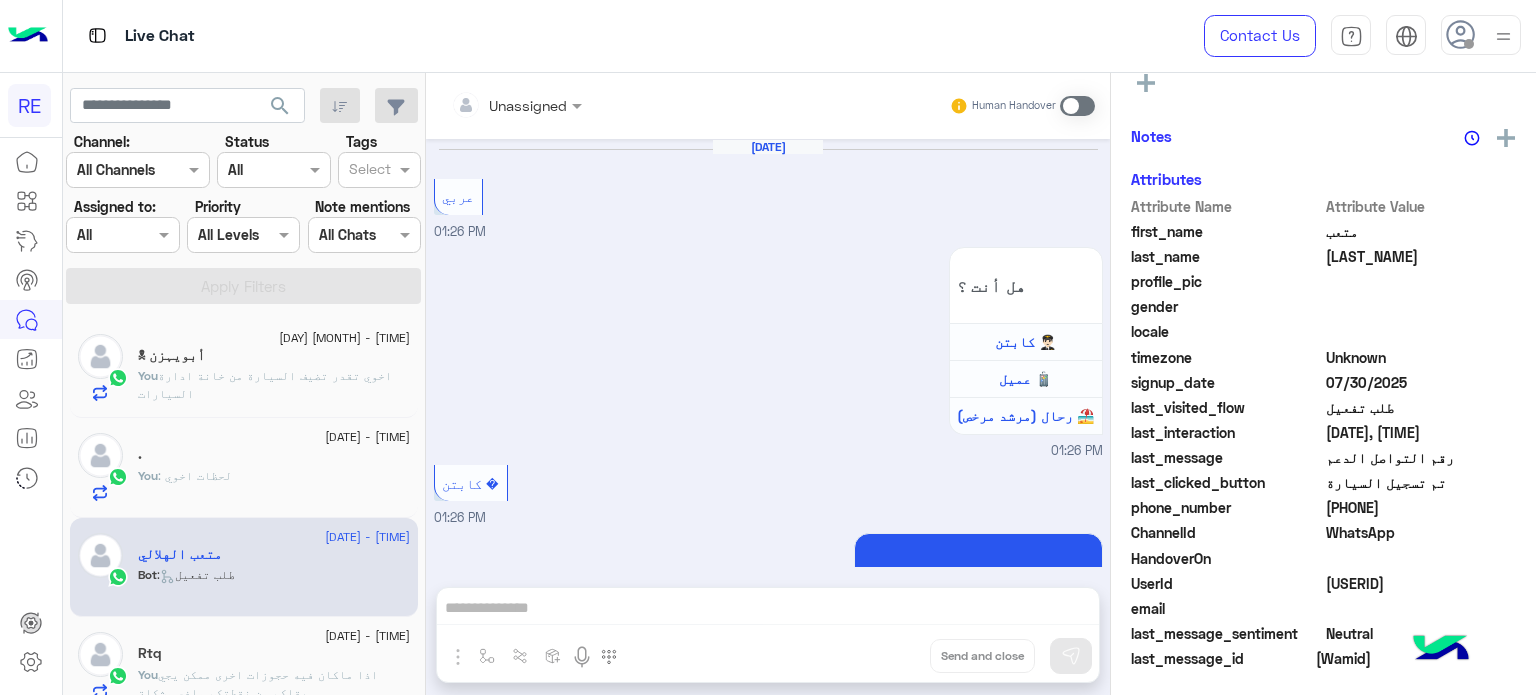 scroll, scrollTop: 2156, scrollLeft: 0, axis: vertical 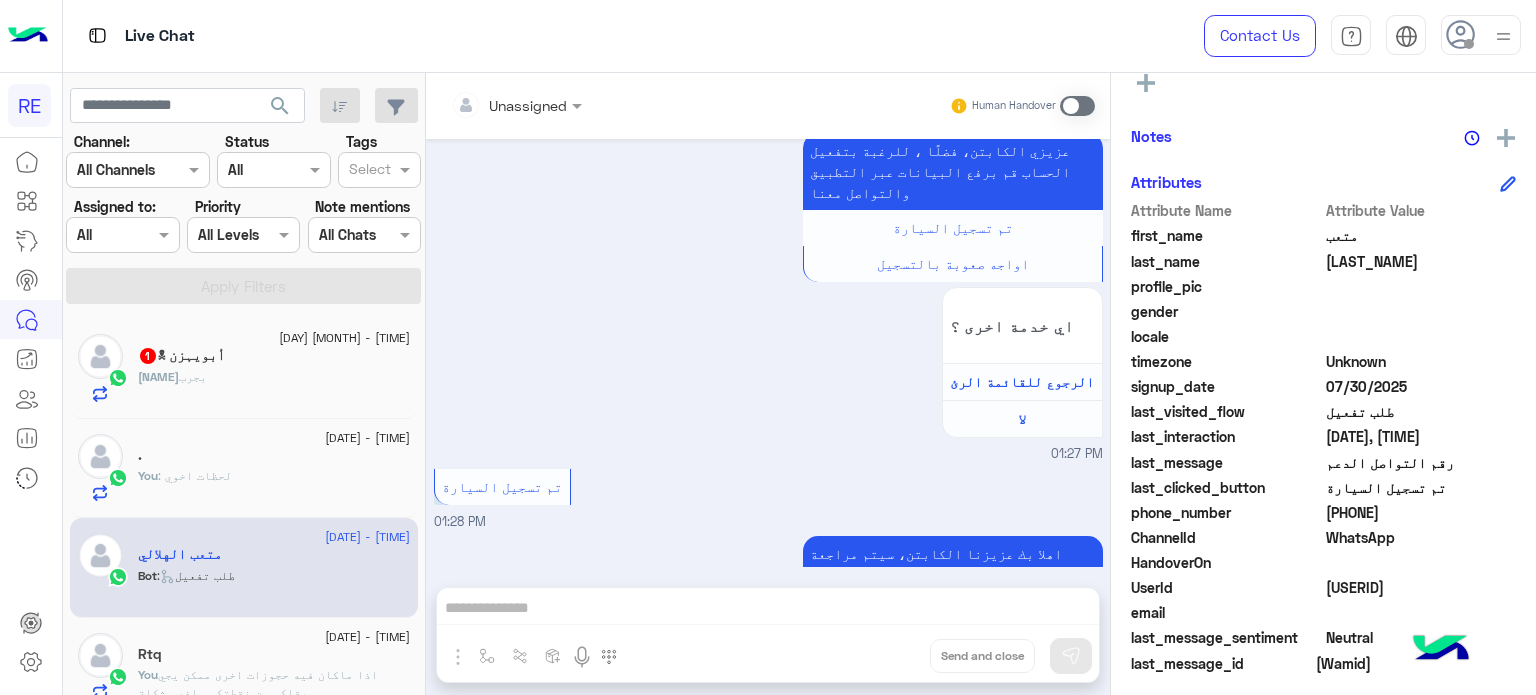 click on "[DATE] - [TIME] . You : لحظات اخوي" 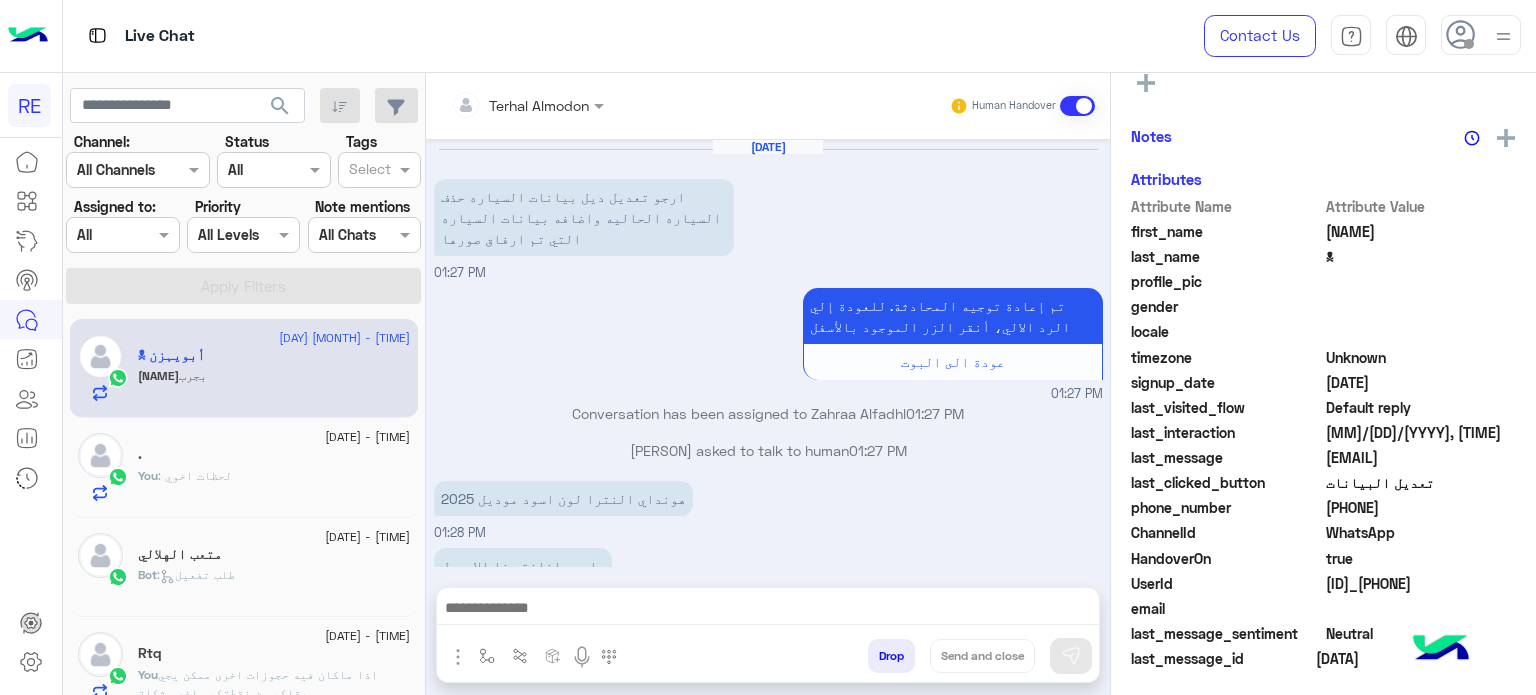 scroll, scrollTop: 252, scrollLeft: 0, axis: vertical 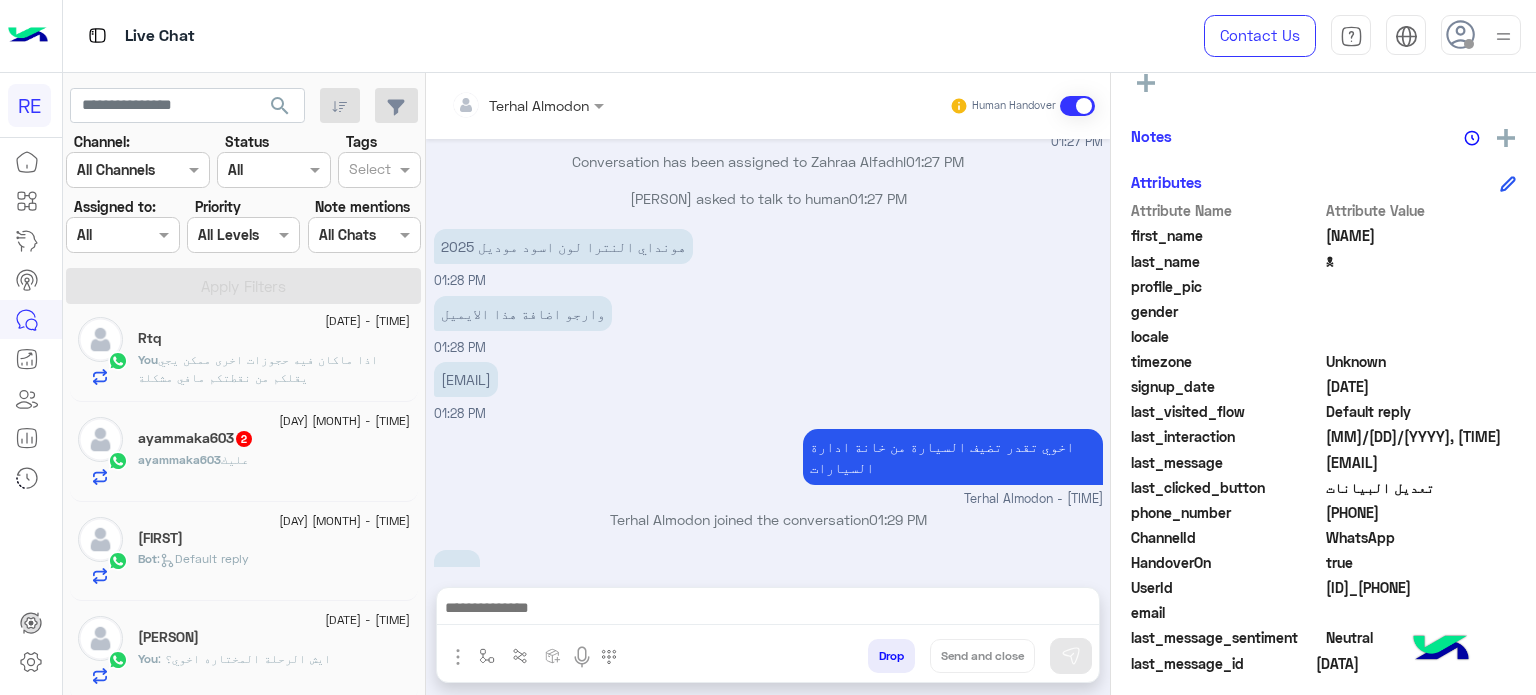 click on "[EMAIL]" 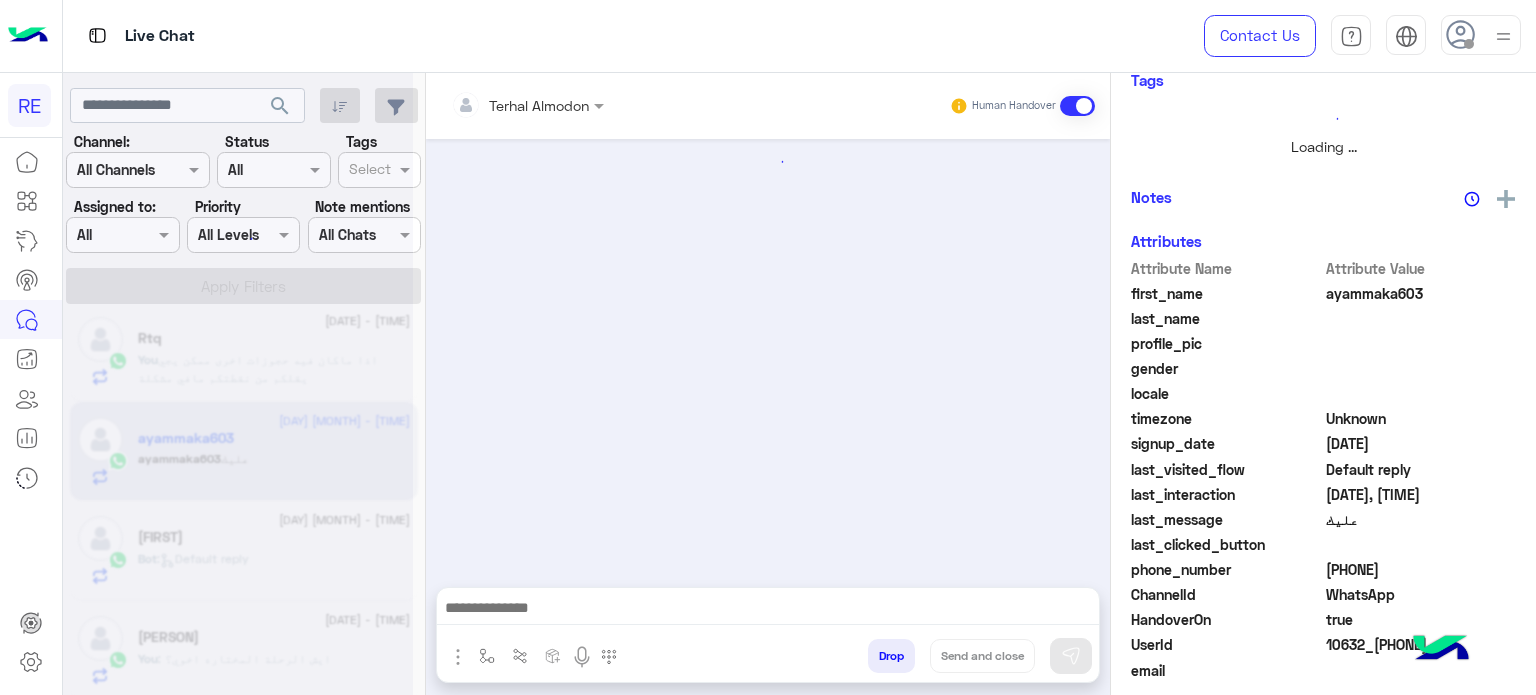 scroll, scrollTop: 136, scrollLeft: 0, axis: vertical 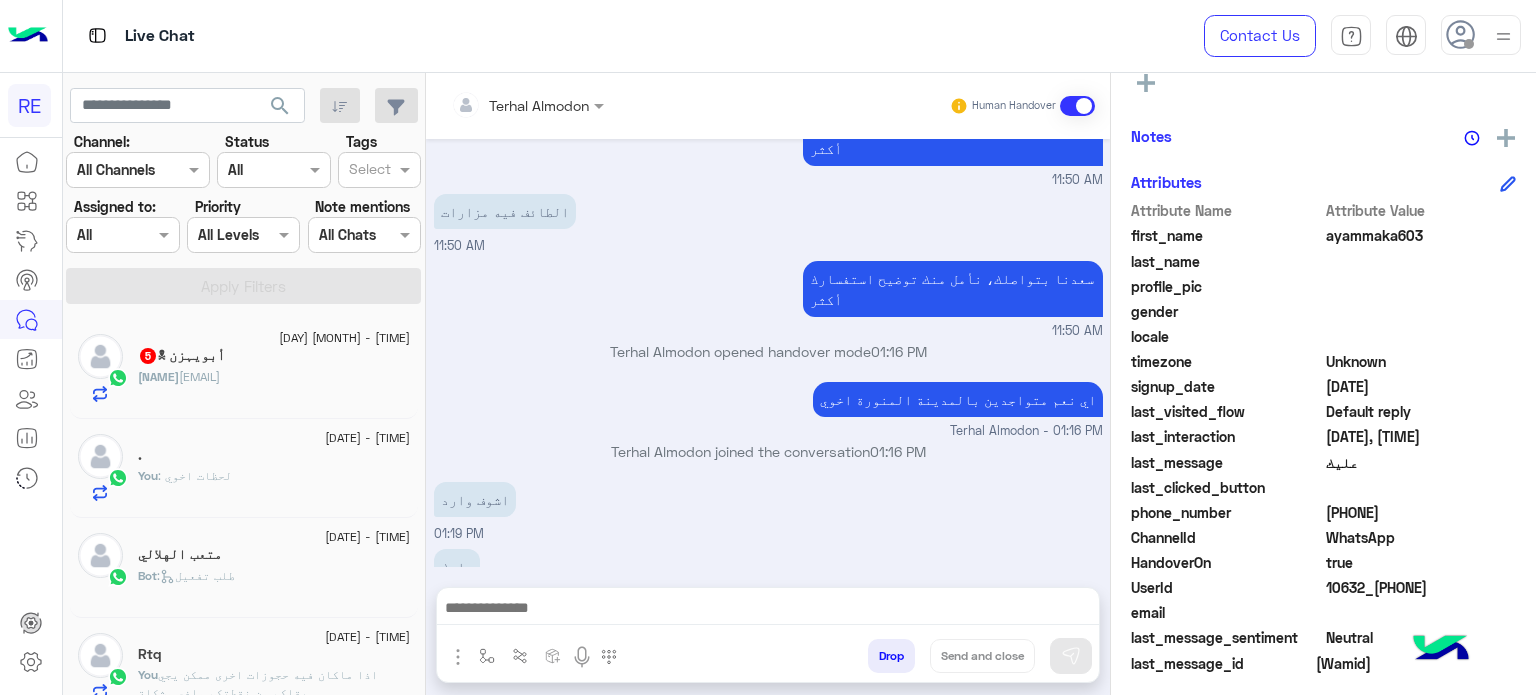 click on "[DAY] [MONTH] - [TIME]" 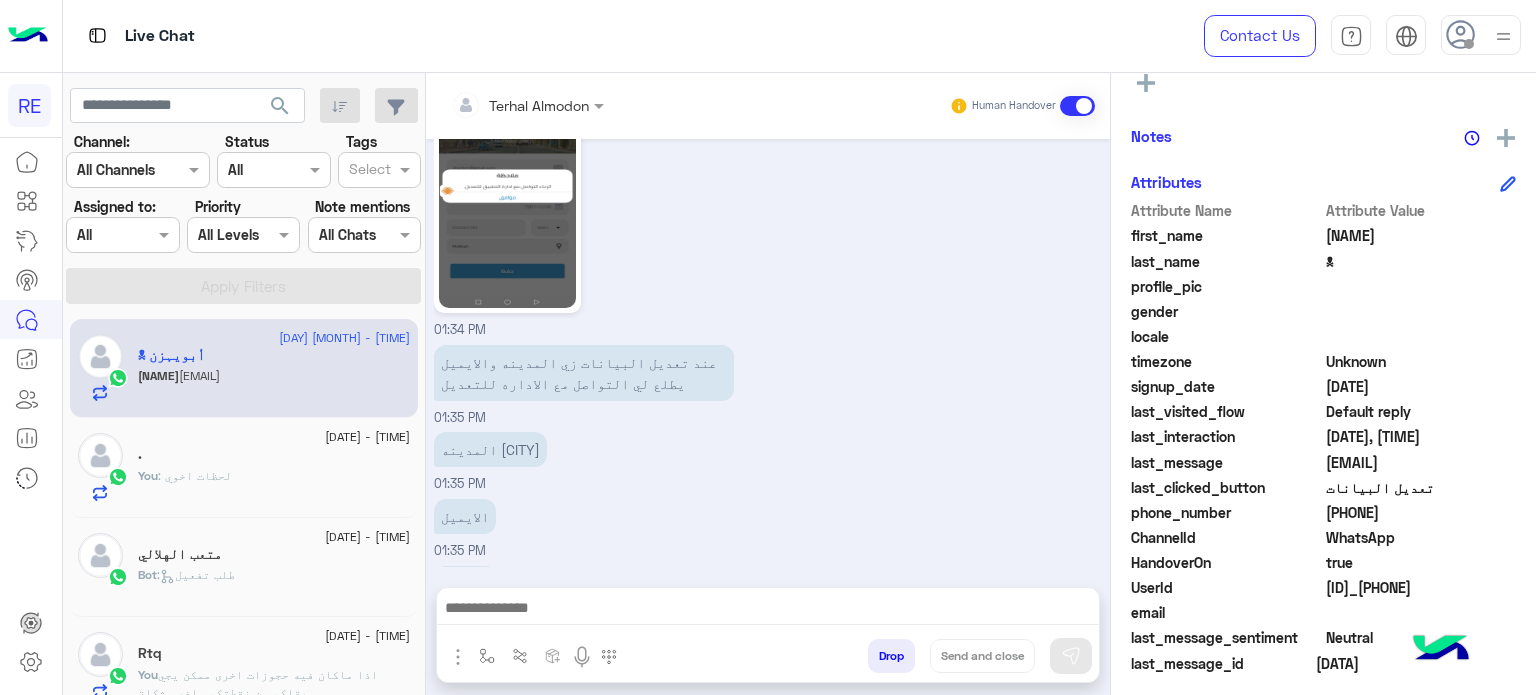 scroll, scrollTop: 476, scrollLeft: 0, axis: vertical 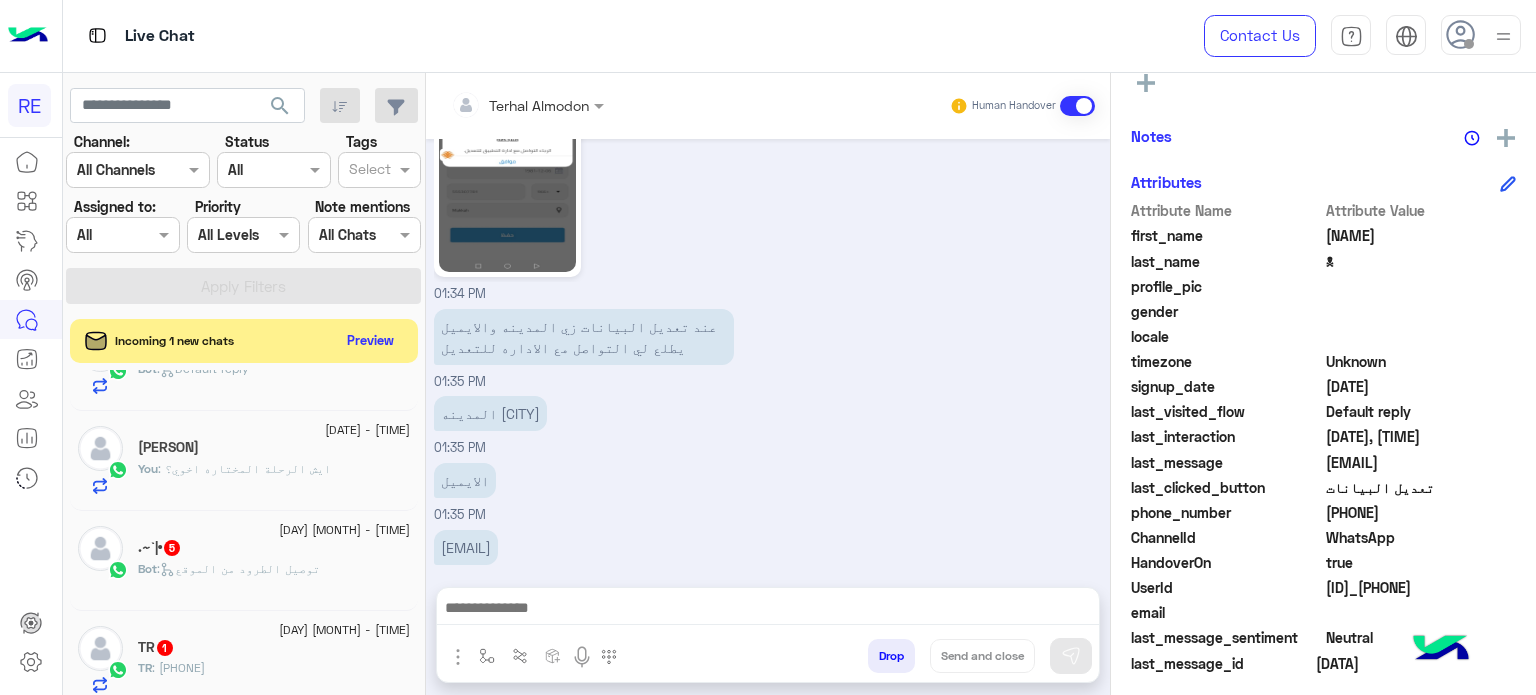 click on ".~`|• 5" 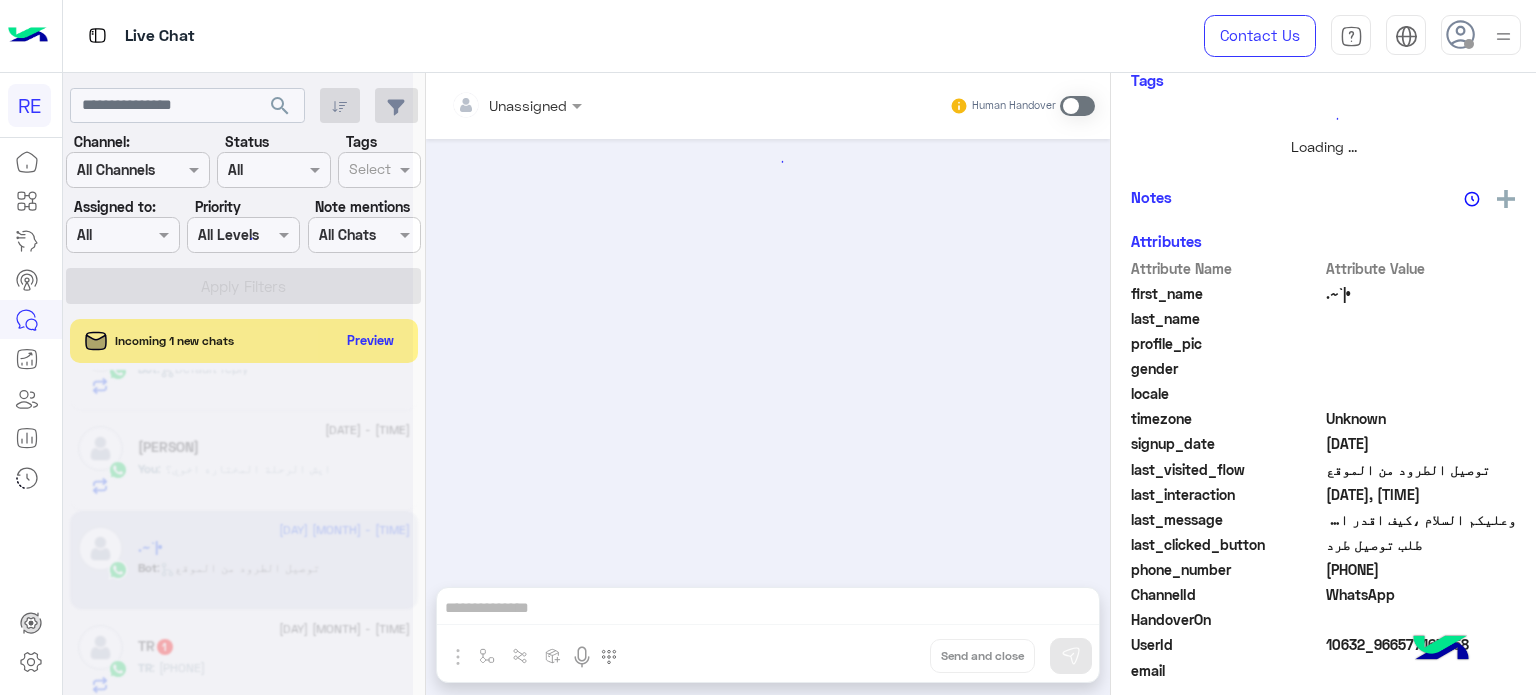 scroll, scrollTop: 0, scrollLeft: 0, axis: both 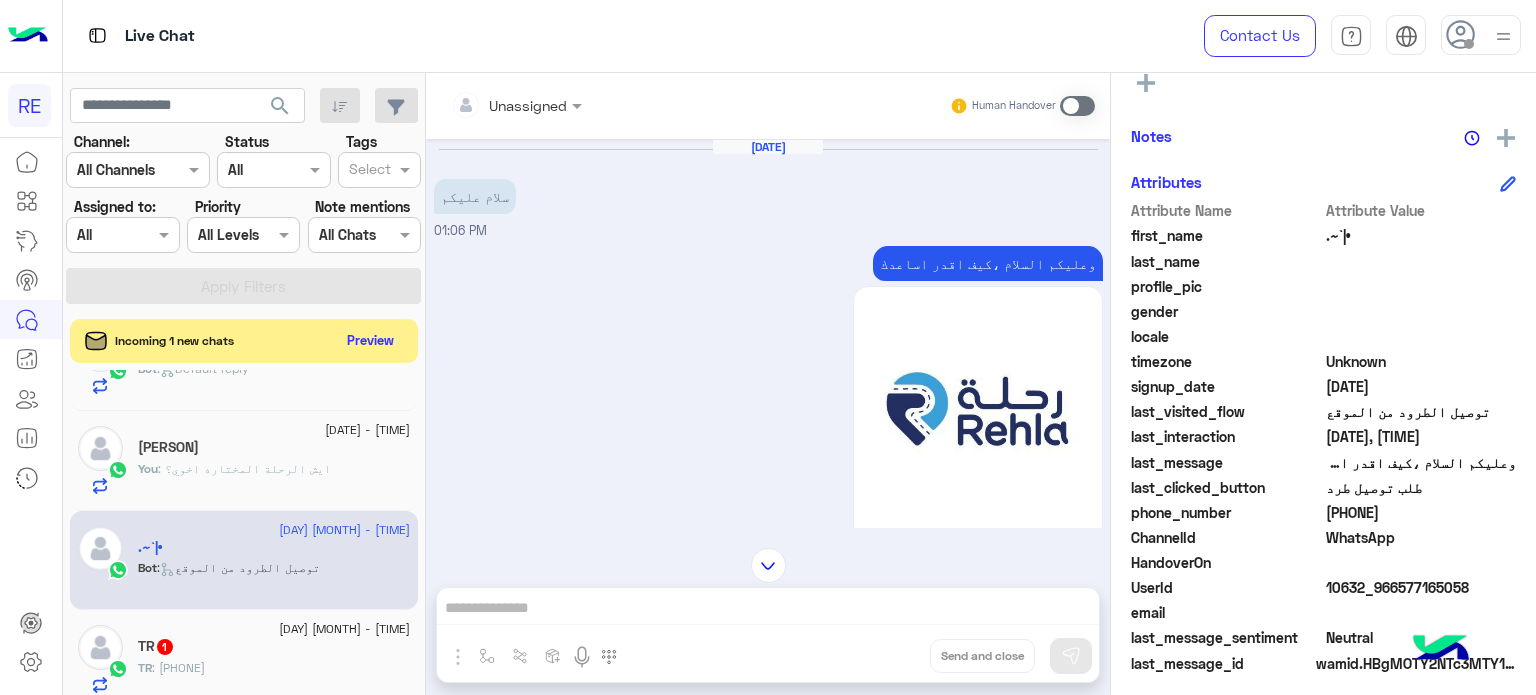 click on "Unassigned Human Handover [DATE] سلام عليكم [TIME] وعليكم السلام ،كيف اقدر اساعدك اهلا بك في تطبيق رحلة 👋
Welcome to Rehla 👋
من فضلك أختر لغة التواصل
Please choose your preferred Language
English عربي [TIME] عربي [TIME] هل أنت ؟ كابتن 👨🏻‍✈️ عميل 🧳 رحال (مرشد مرخص) 🏖️ [TIME] عميل [TIME] هل لديك حساب مسجل على التطبيق لا نعم [TIME] لا [TIME] يمكنك تحميل التطبيق والتسجيل عبر الرابط 📲
http://onelink.to/Rehla
ونسعد بزيارتك حسابات التواصل الاجتماعي :
https://compiled.social/rehlacar لمساعدتك بشكل افضل
الرجاء اختيار احد الخدمات التالية [TIME] طلب توصيل طرد [TIME] https://rehlacar.com/send-package/add-request [TIME] Drop" at bounding box center (768, 388) 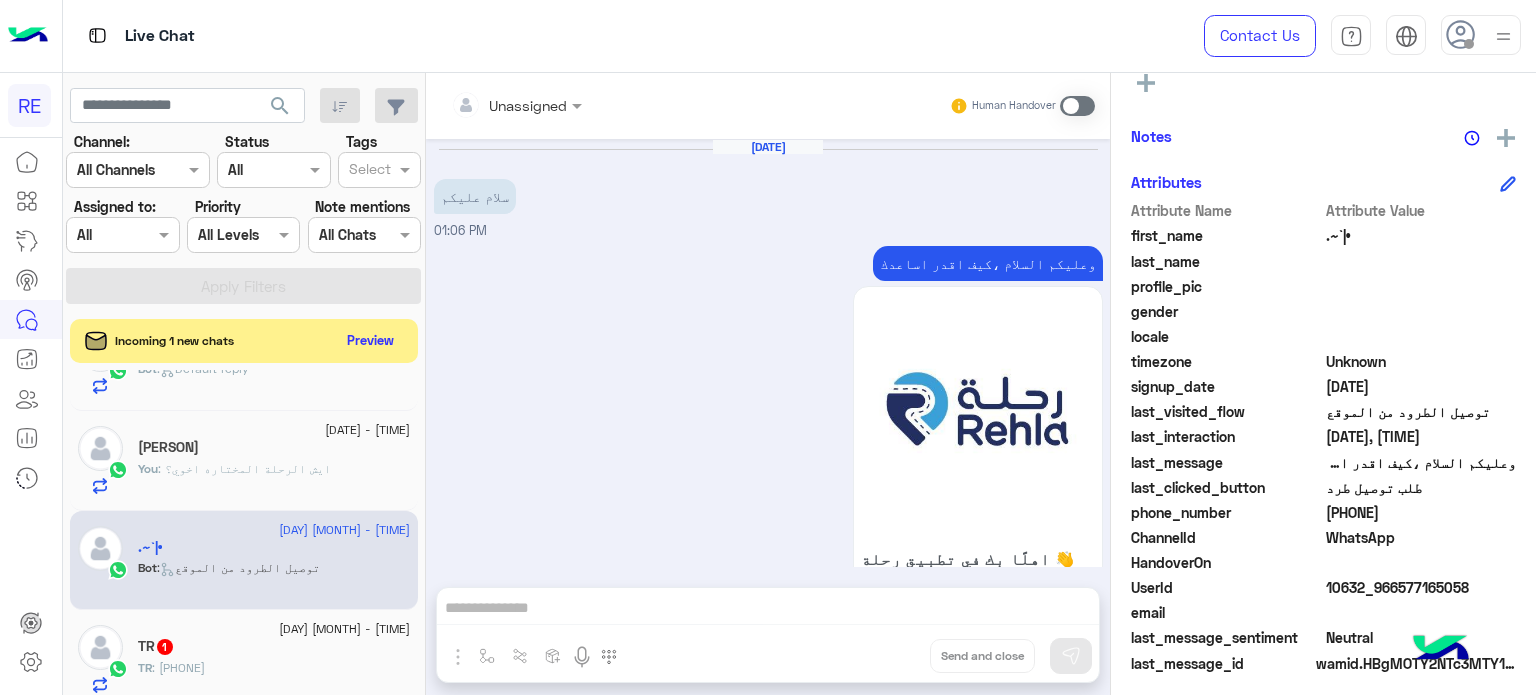 scroll, scrollTop: 1388, scrollLeft: 0, axis: vertical 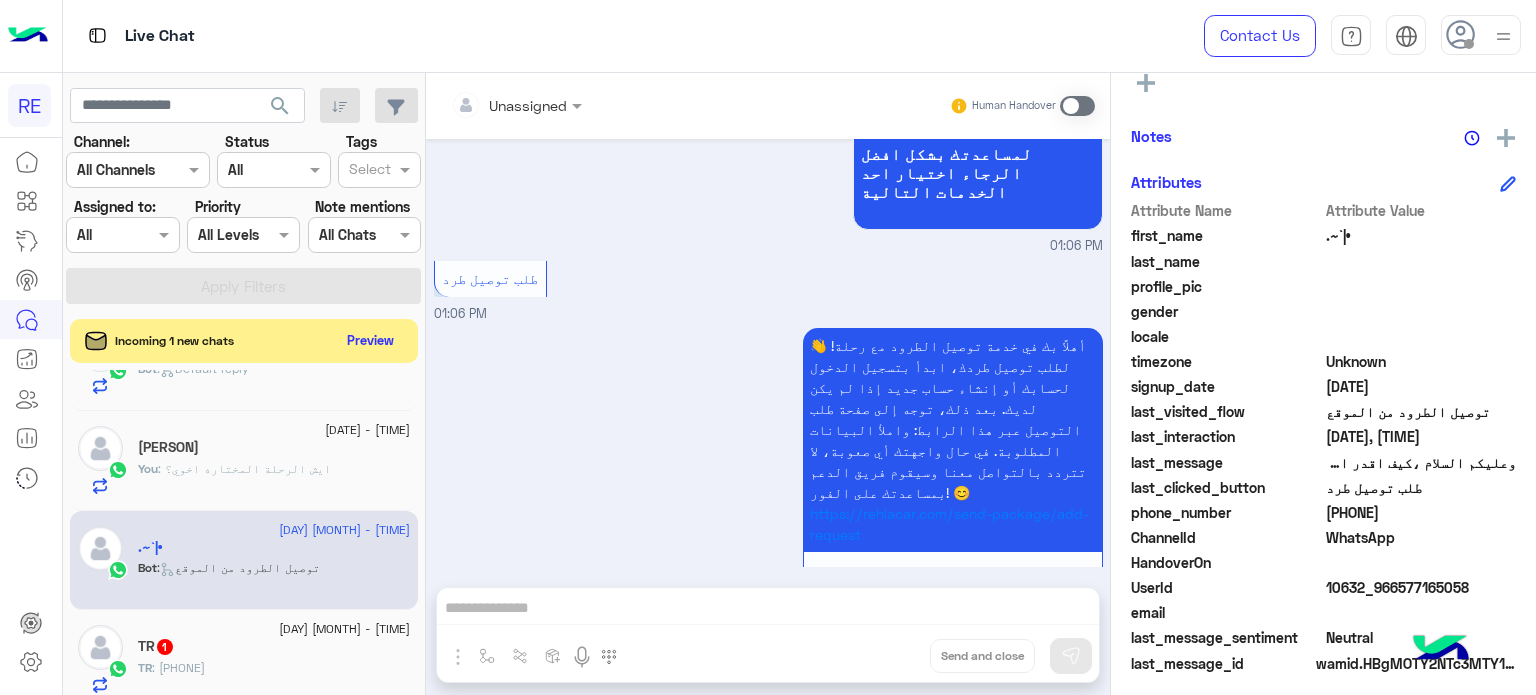 click at bounding box center [1077, 106] 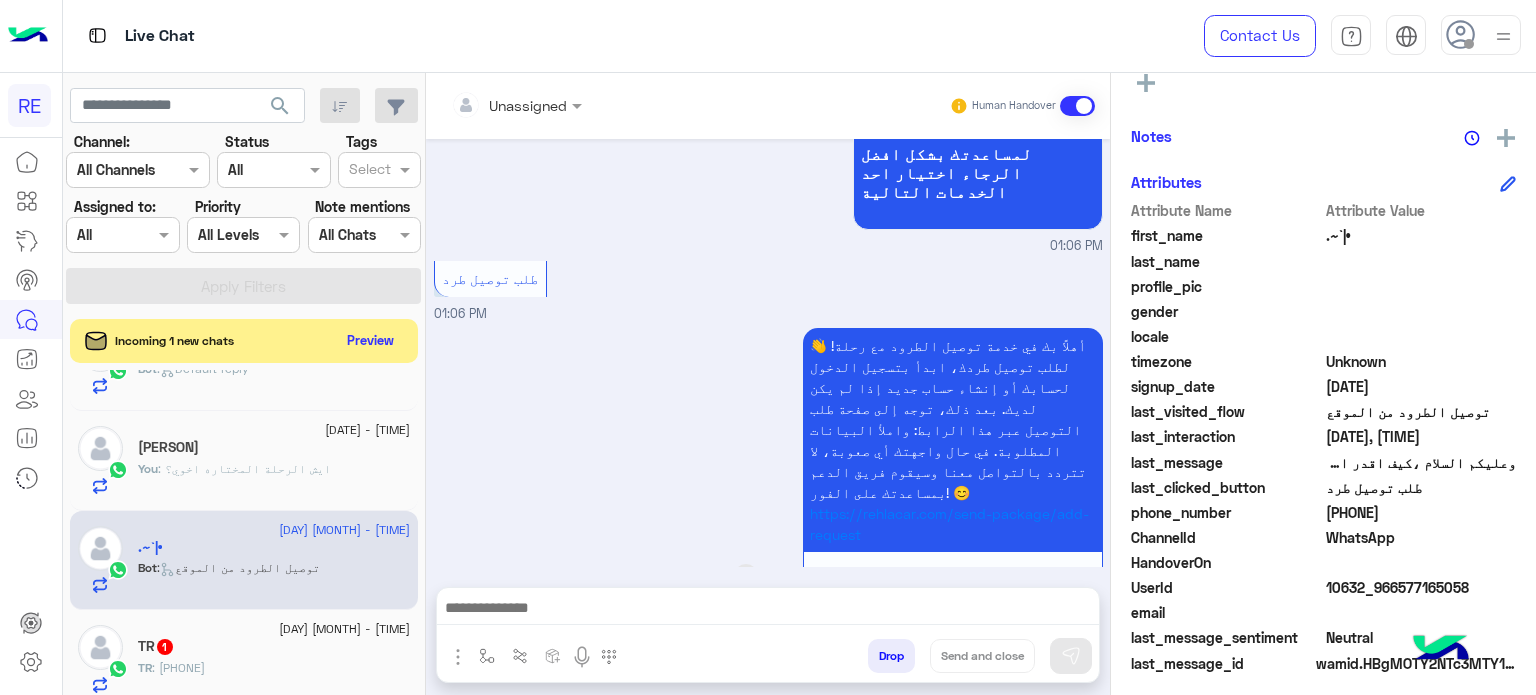 scroll, scrollTop: 1424, scrollLeft: 0, axis: vertical 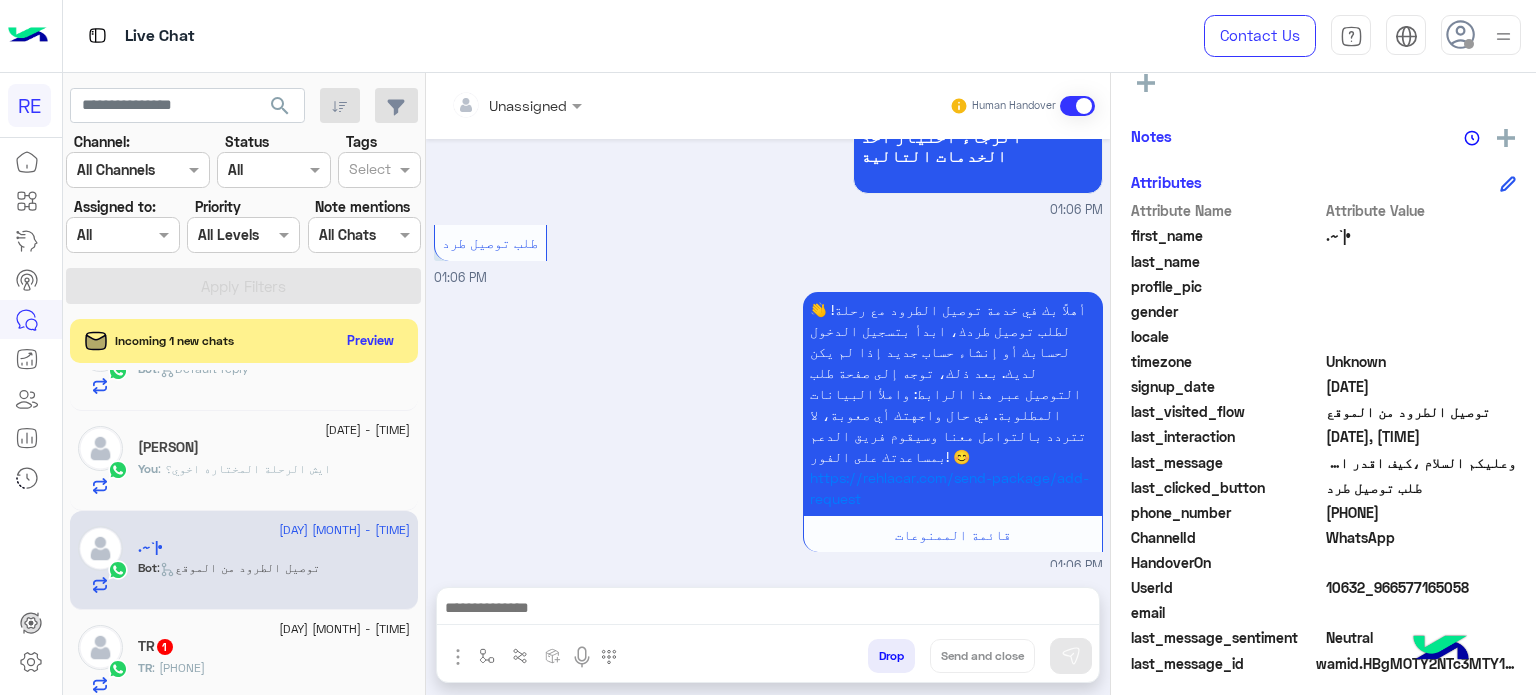 click on "Terhal Almodon Human Handover     Aug 3, 2025  سلام عليكم   01:06 PM  وعليكم السلام ،كيف اقدر اساعدك
اهلًا بك في تطبيق رحلة 👋
Welcome to Rehla  👋
من فضلك أختر لغة التواصل
Please choose your preferred Language
English   عربي     01:06 PM   عربي    01:06 PM  هل أنت ؟   كابتن 👨🏻‍✈️   عميل 🧳   رحال (مرشد مرخص) 🏖️     01:06 PM   عميل     01:06 PM  هل لديك حساب مسجل على التطبيق   لا   نعم     01:06 PM   لا    01:06 PM  يمكنك تحميل التطبيق والتسجيل عبر الرابط 📲
http://onelink.to/Rehla
ونسعد بزيارتك حسابات التواصل الاجتماعي :
https://compiled.social/rehlacar    لمساعدتك بشكل افضل
الرجاء اختيار احد الخدمات التالية     01:06 PM   طلب توصيل طرد    01:06 PM   https://rehlacar.com/send-package/add-request    01:06 PM" at bounding box center [768, 388] 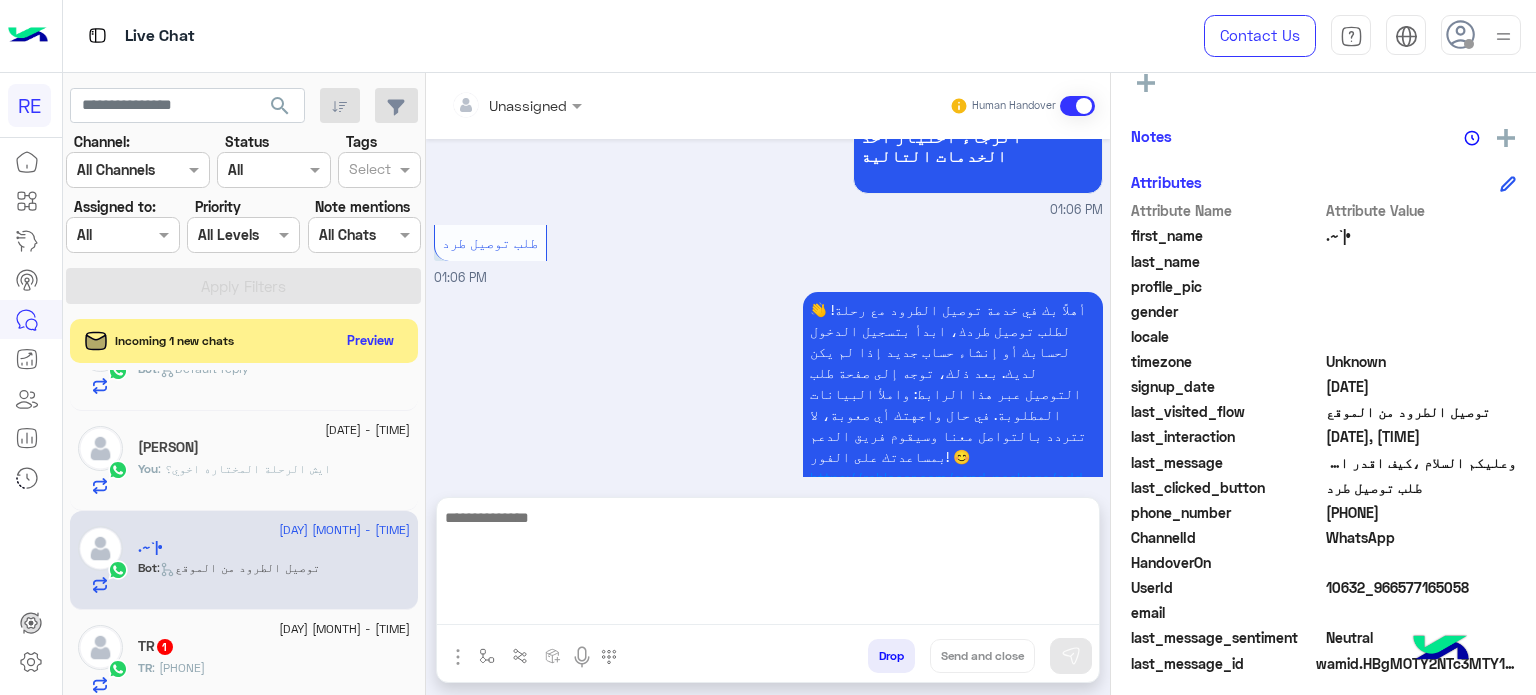 click at bounding box center (768, 565) 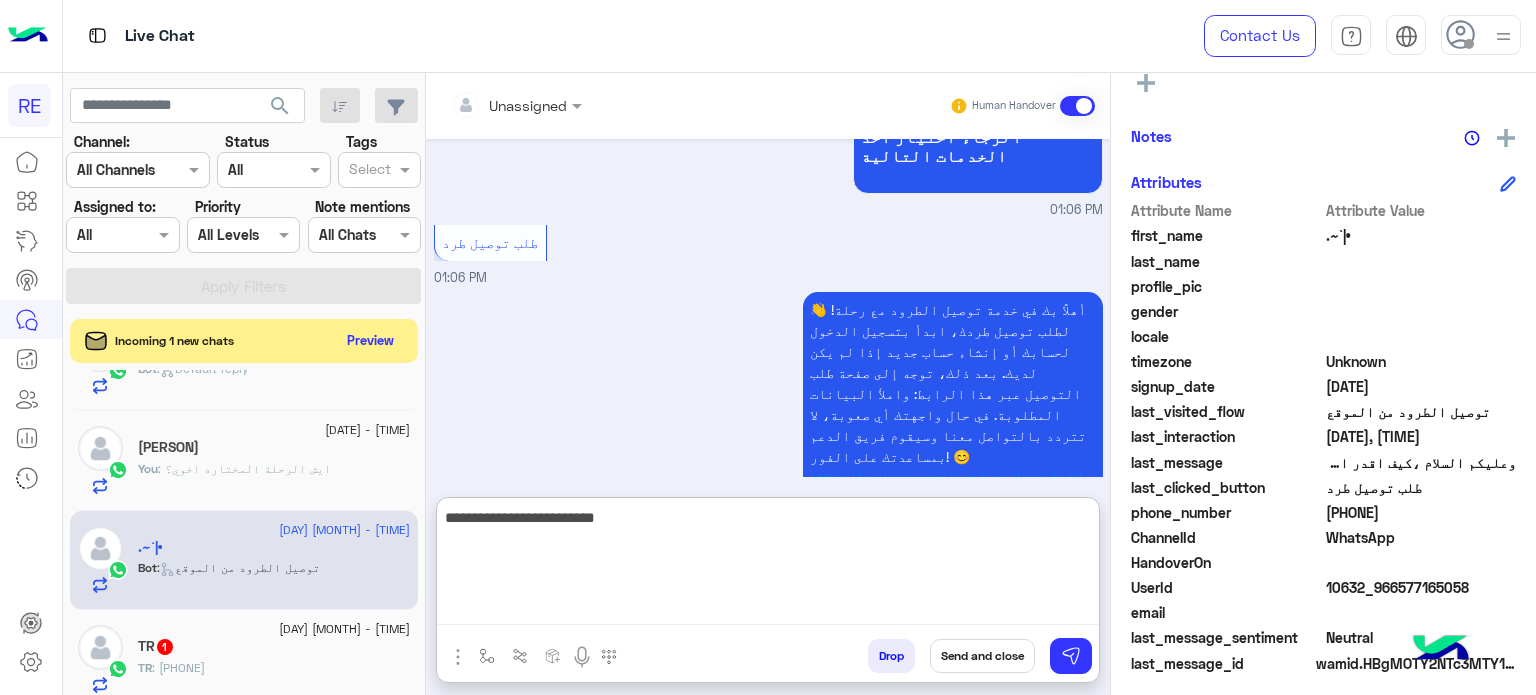 type on "**********" 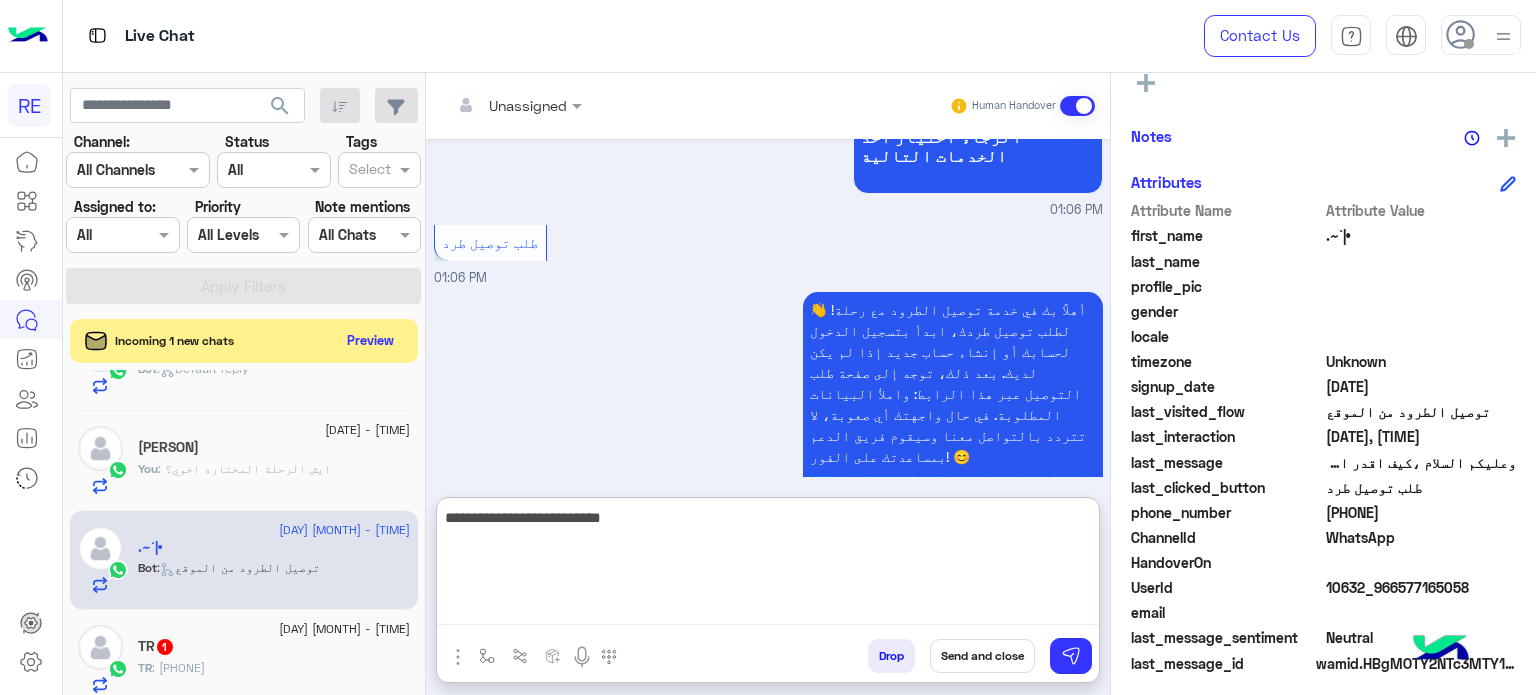 type 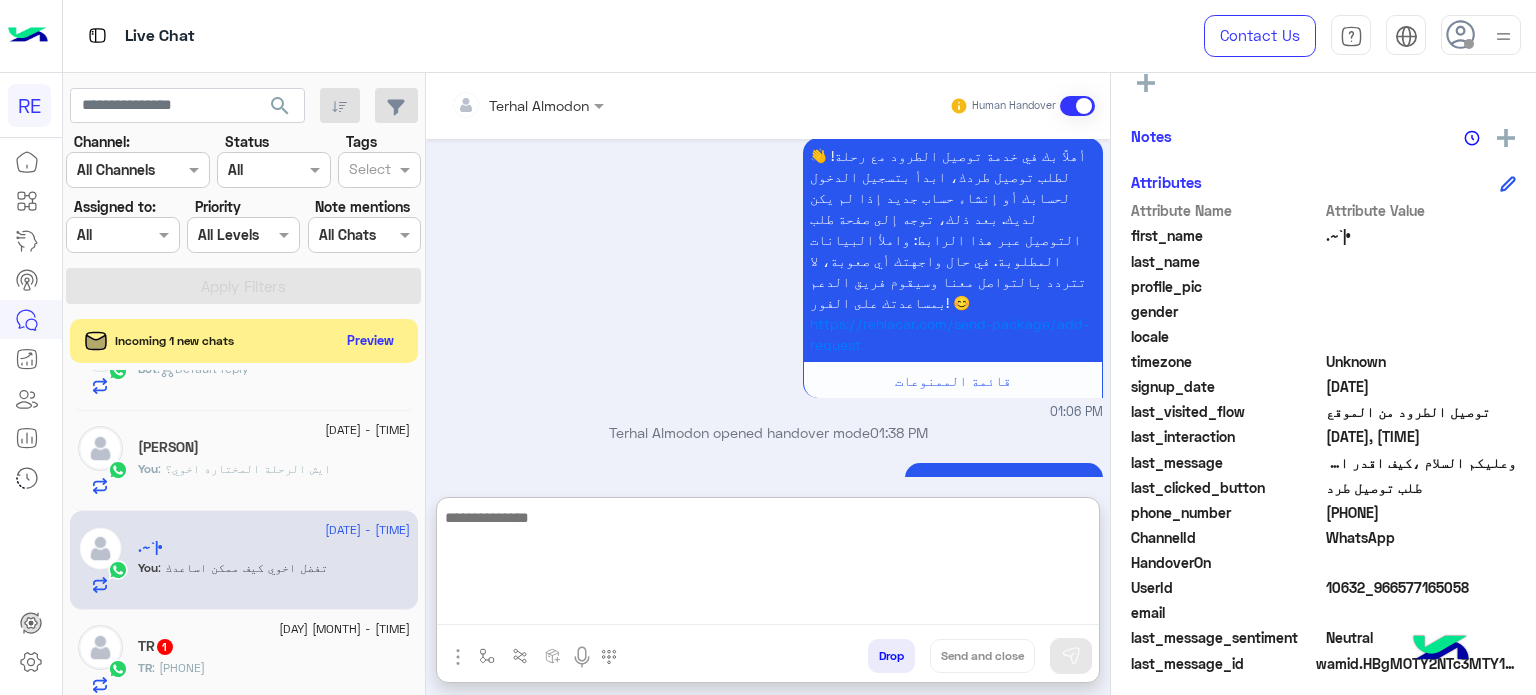 scroll, scrollTop: 1615, scrollLeft: 0, axis: vertical 